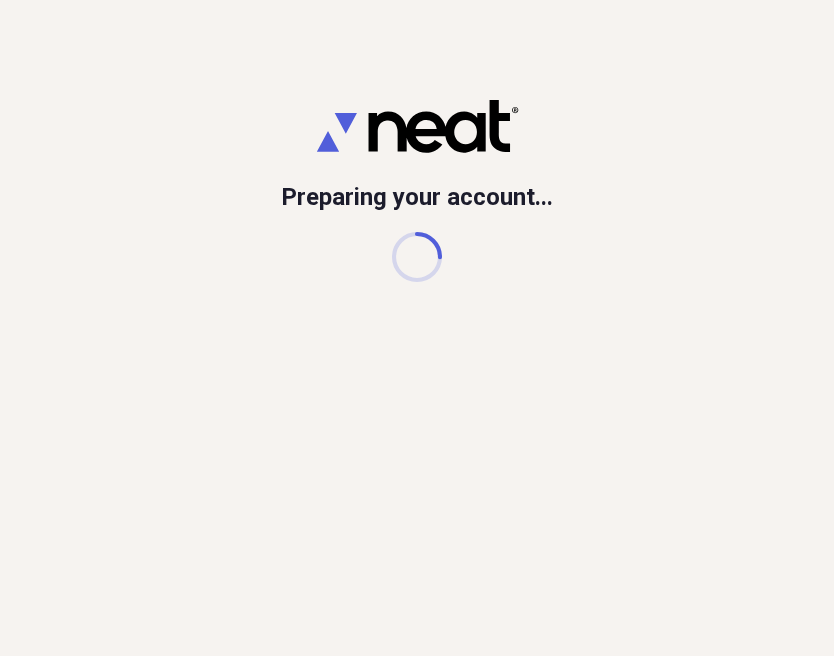 scroll, scrollTop: 0, scrollLeft: 0, axis: both 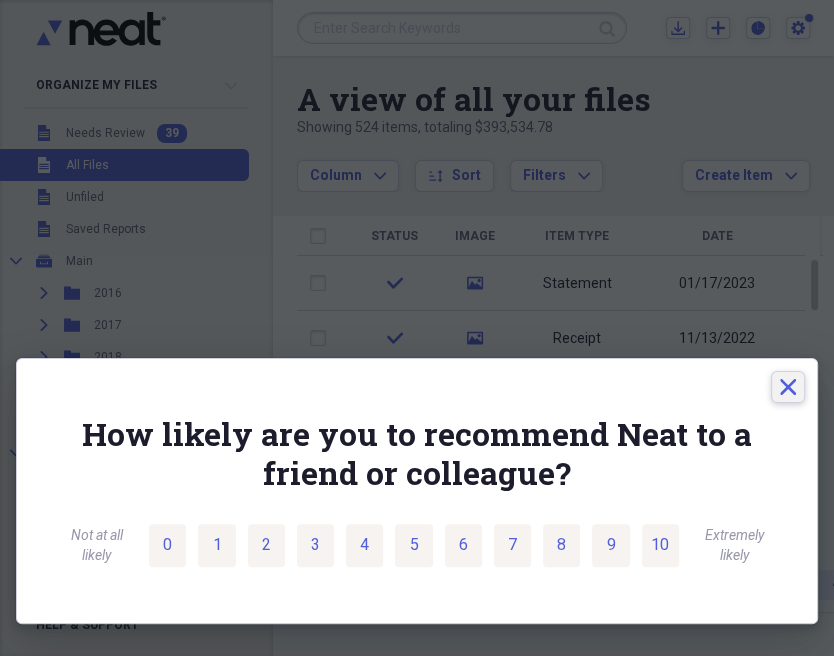 click on "Close" at bounding box center [788, 387] 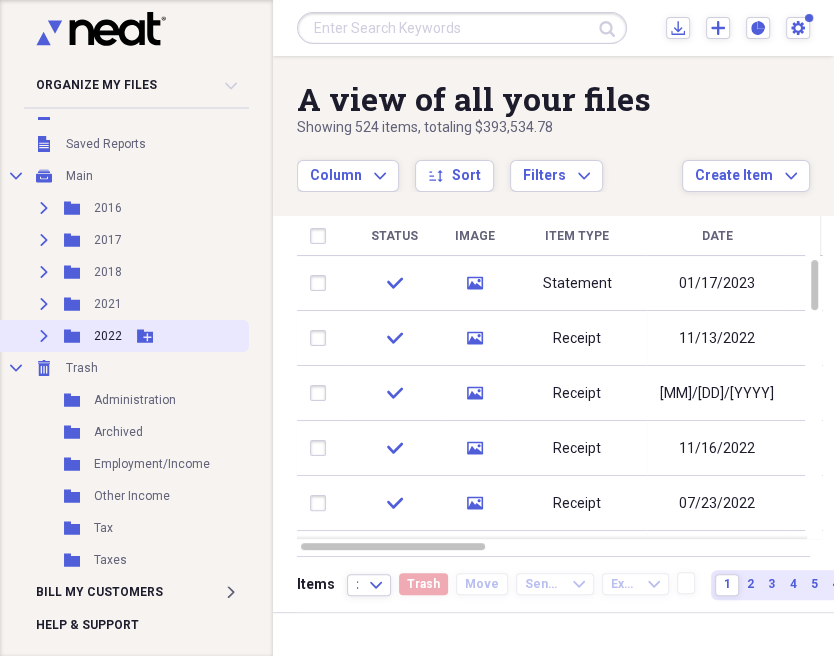 scroll, scrollTop: 95, scrollLeft: 0, axis: vertical 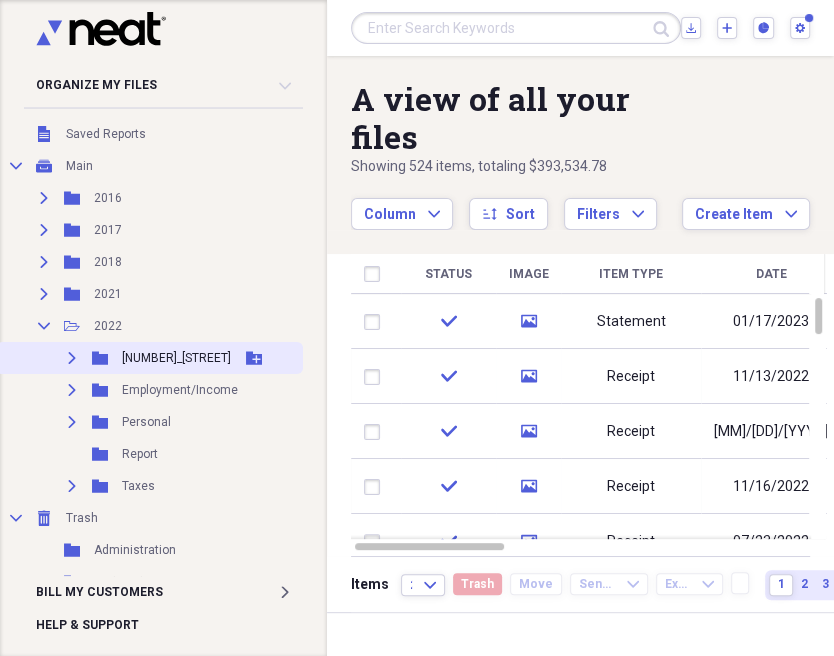 click on "[NUMBER]_[STREET]" at bounding box center [176, 358] 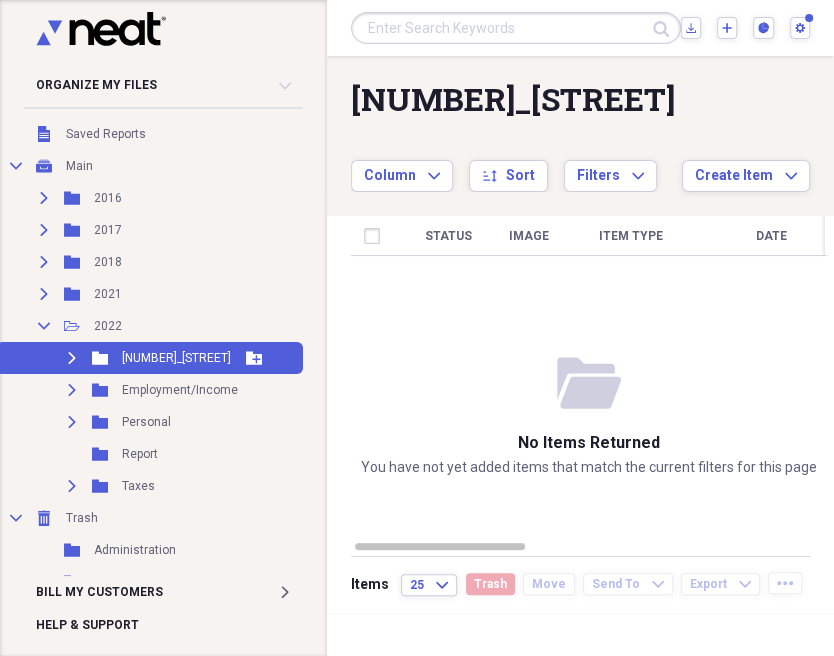 click 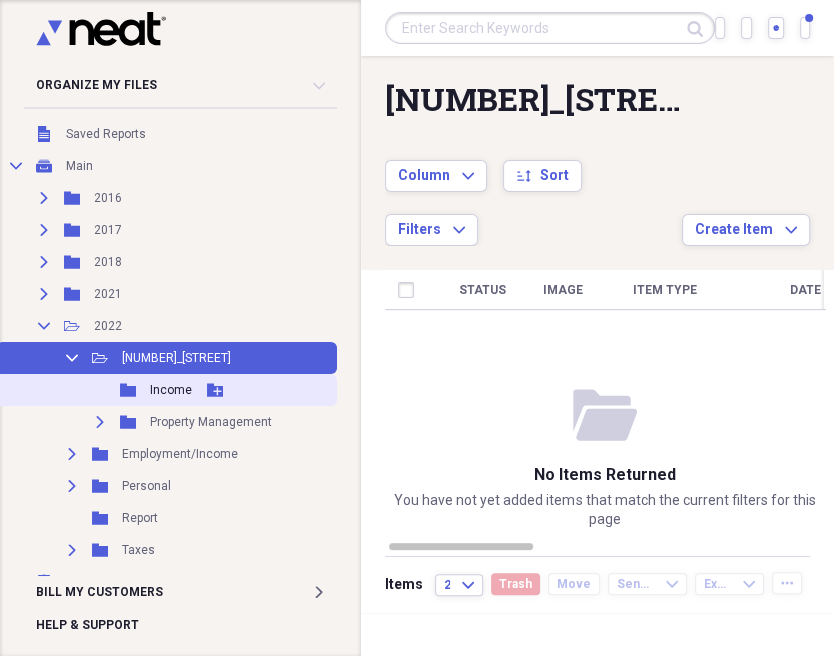 click on "Income" at bounding box center (171, 390) 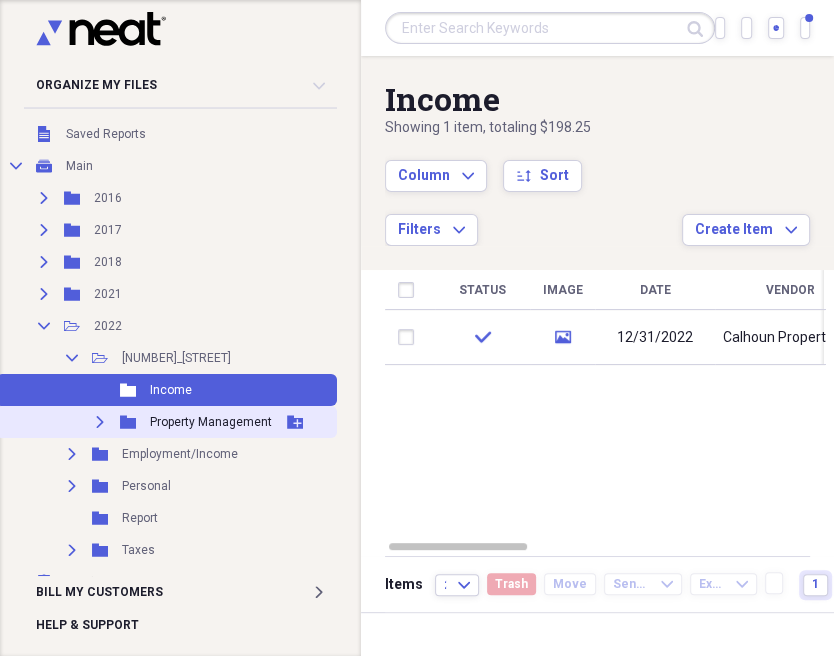 click 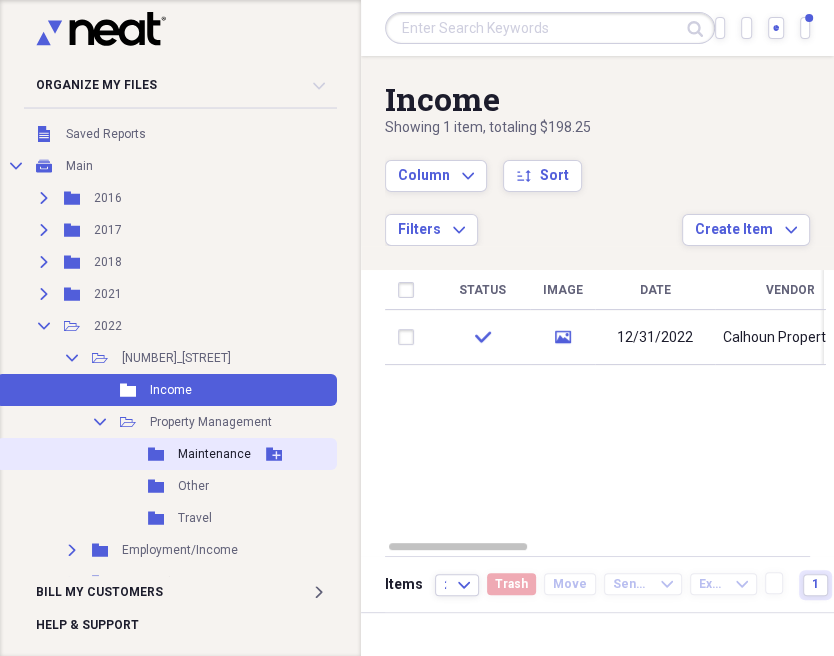 click on "Maintenance" at bounding box center (214, 454) 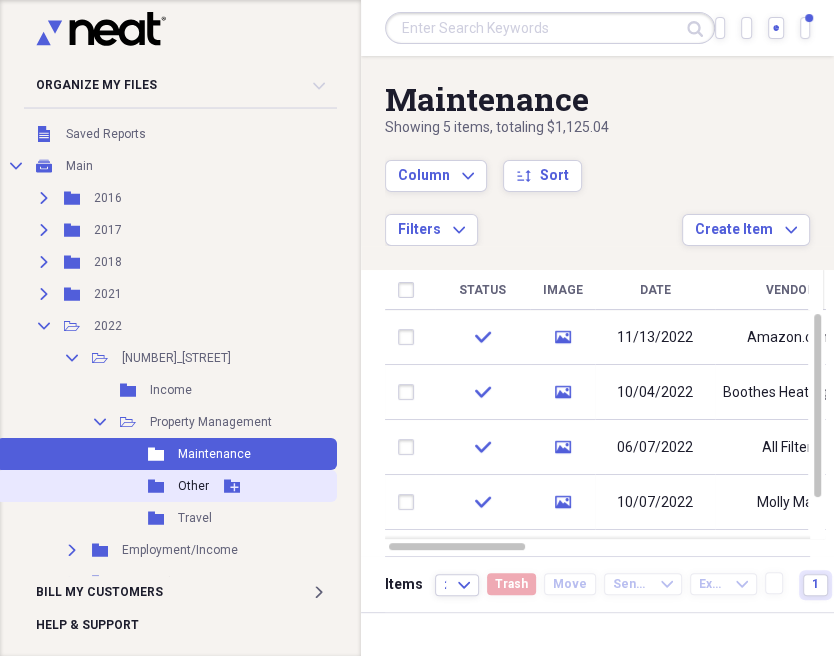 click on "Other" at bounding box center (193, 486) 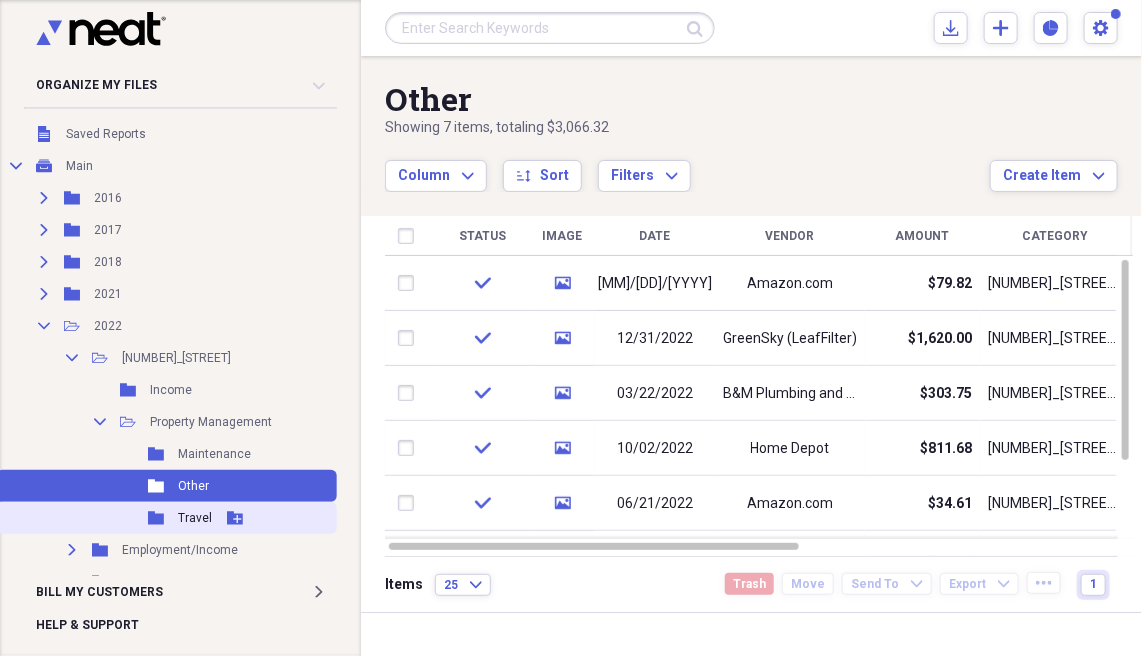 click on "Travel" at bounding box center [195, 518] 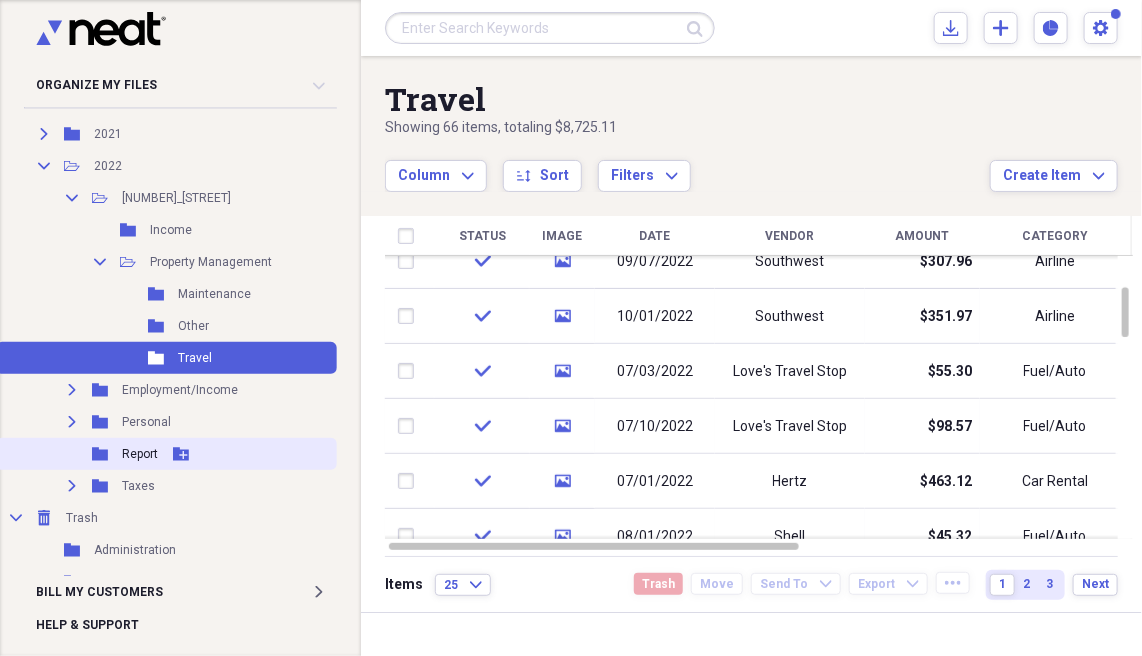 scroll, scrollTop: 175, scrollLeft: 0, axis: vertical 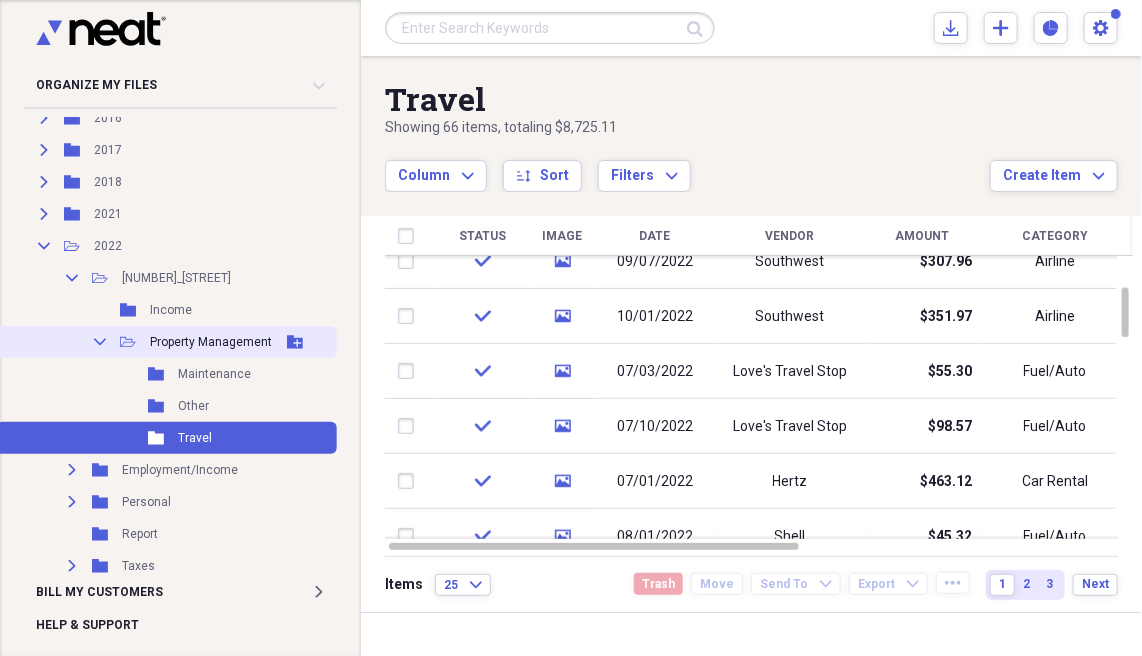 click on "Property Management" at bounding box center [211, 342] 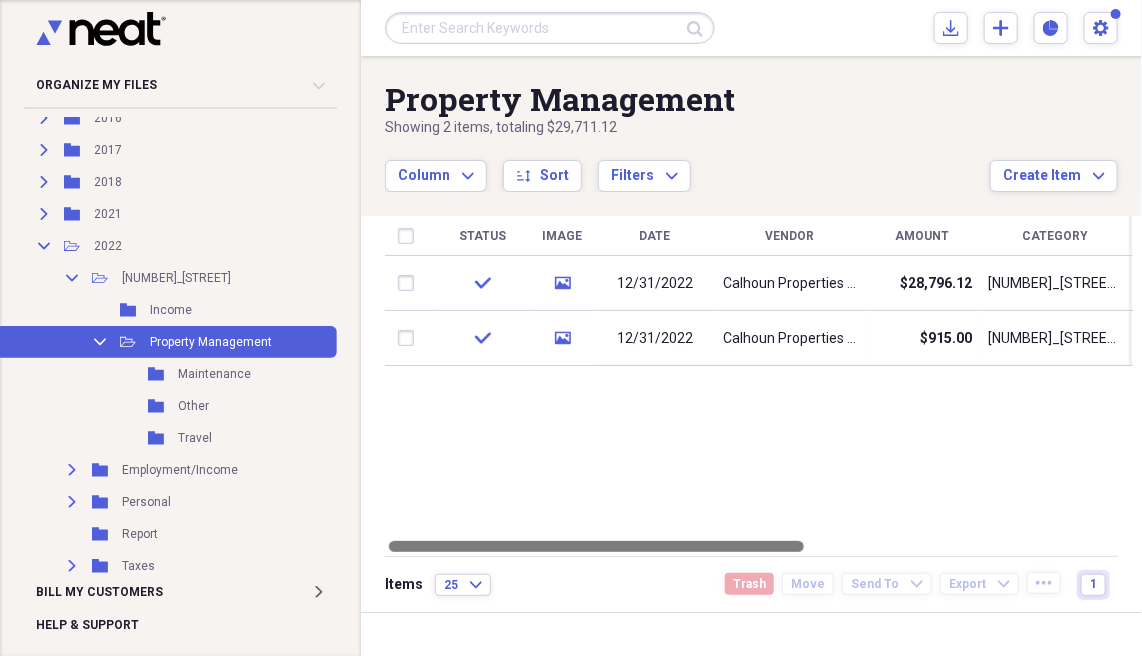 drag, startPoint x: 782, startPoint y: 546, endPoint x: 796, endPoint y: 571, distance: 28.653097 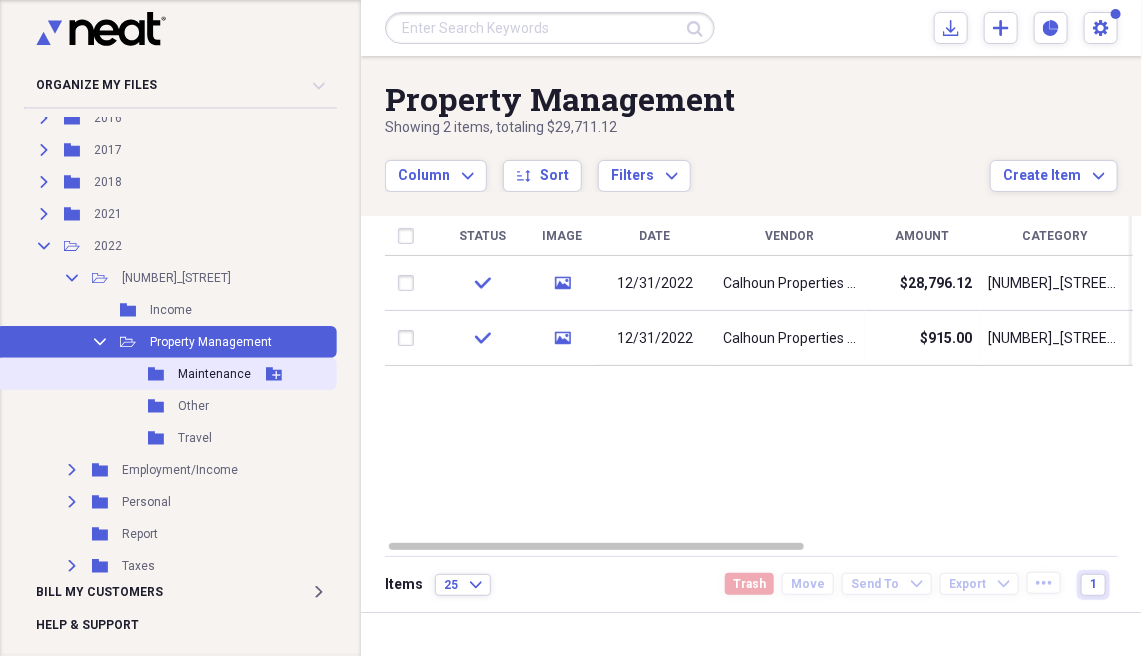 click on "Maintenance" at bounding box center [214, 374] 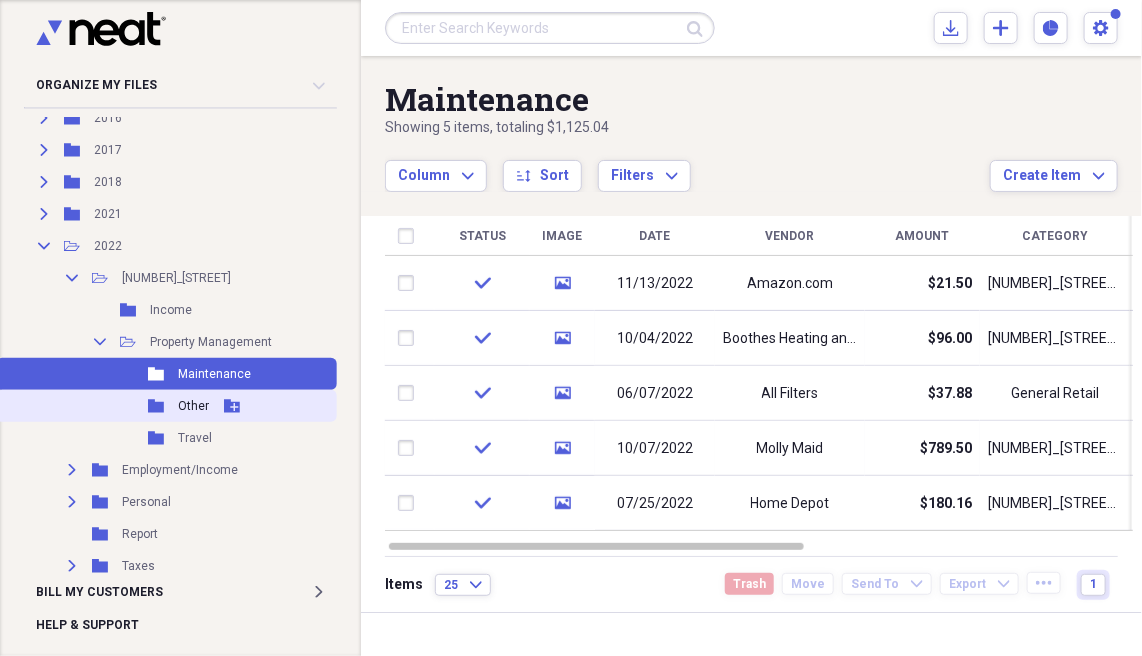 click on "Other" at bounding box center [193, 406] 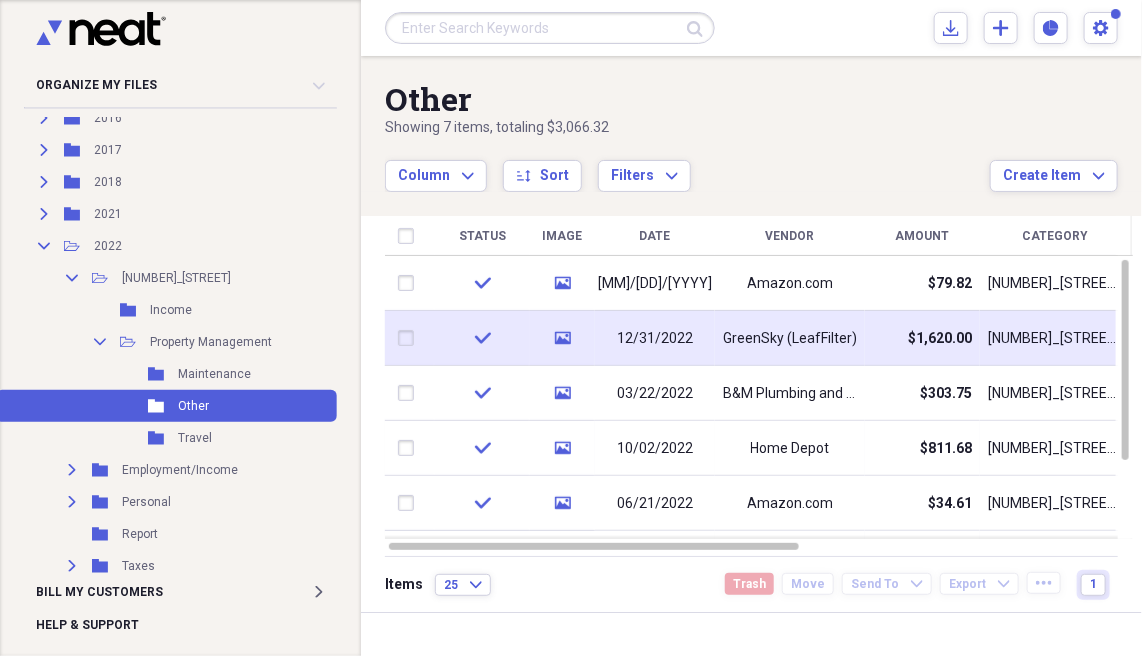 click on "GreenSky (LeafFilter)" at bounding box center [790, 339] 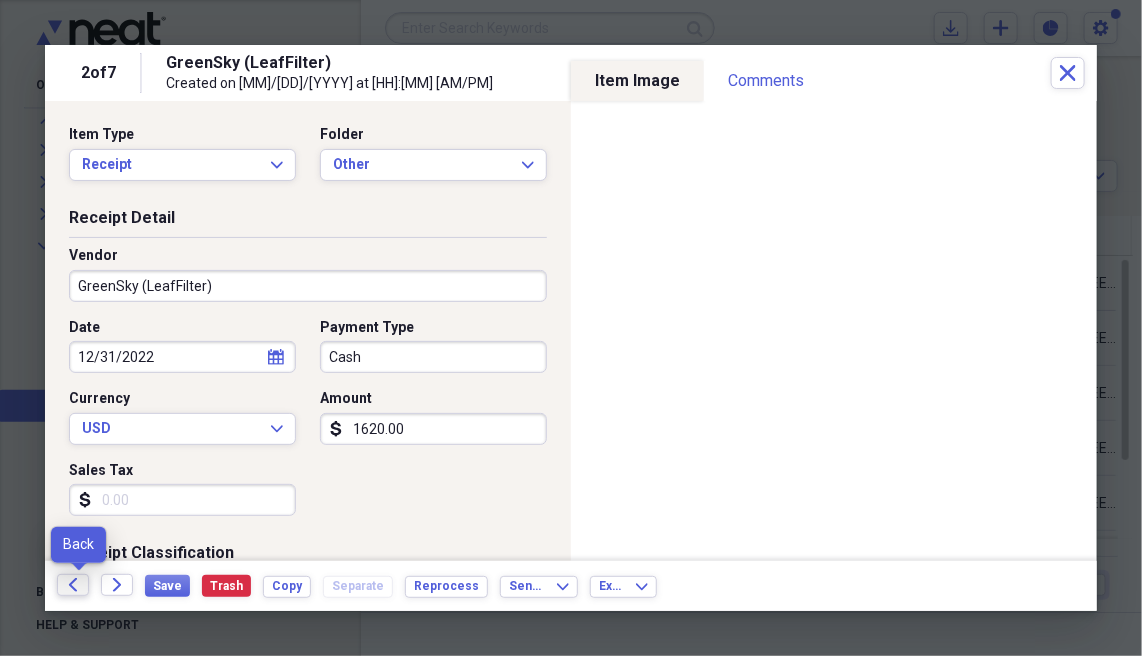 click on "Back" 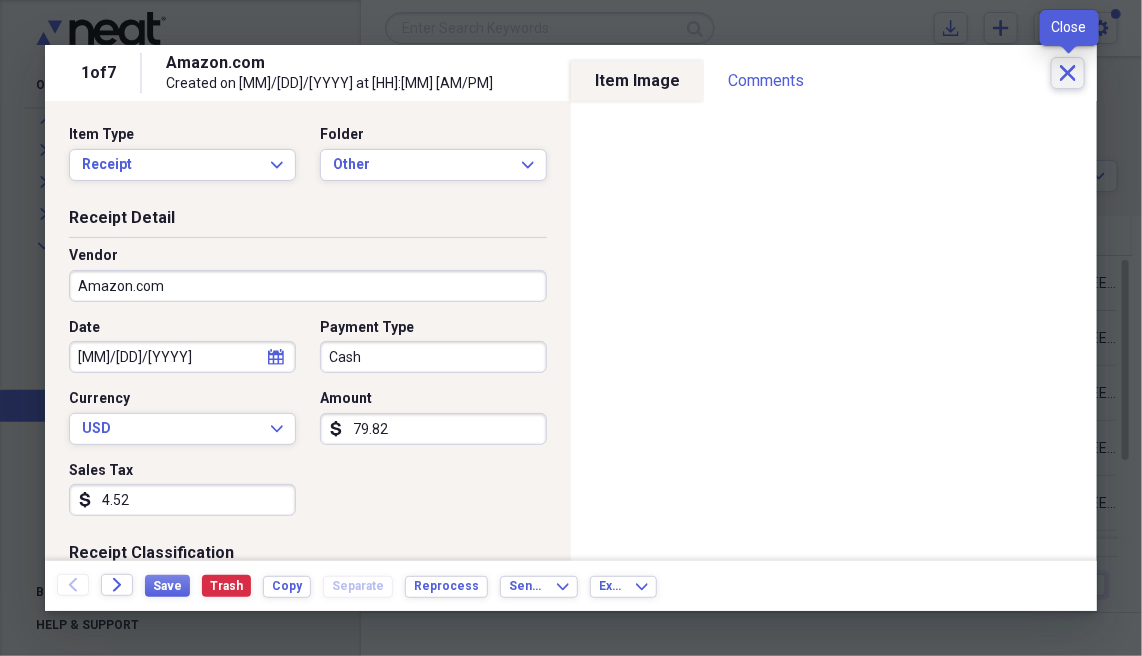 click on "Close" 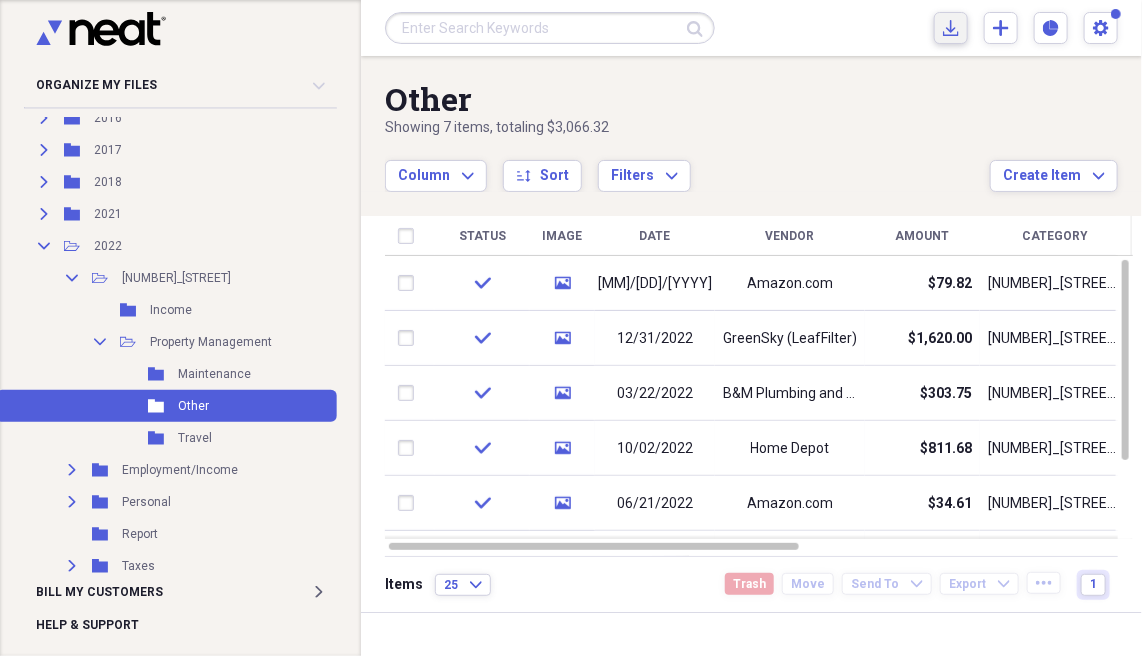 click 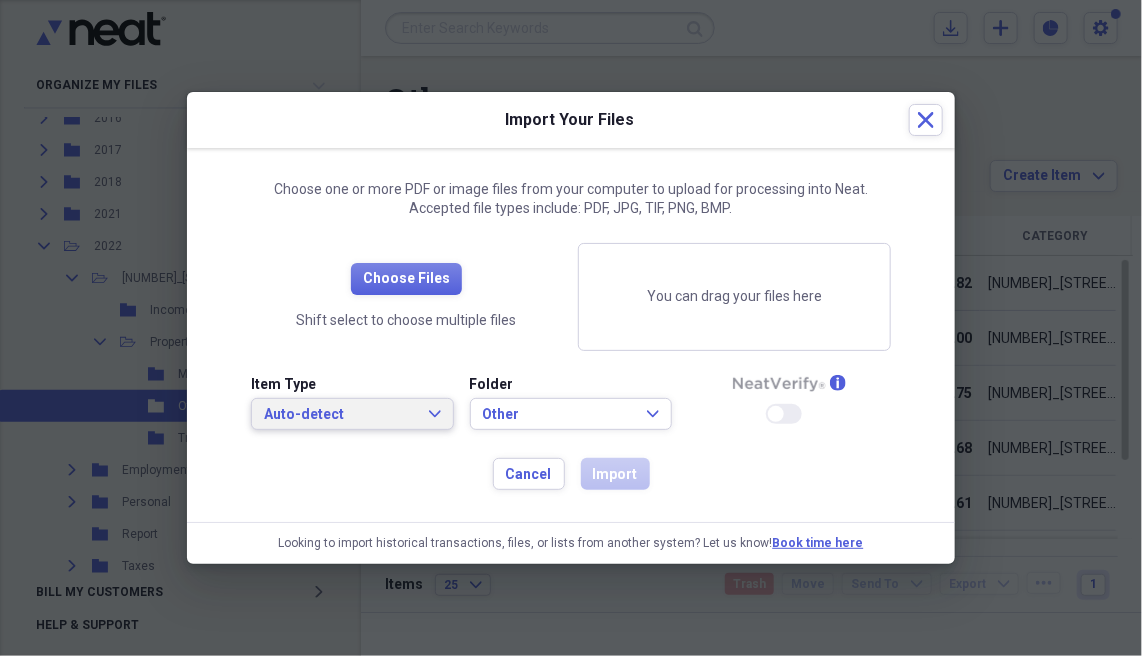 click on "Expand" 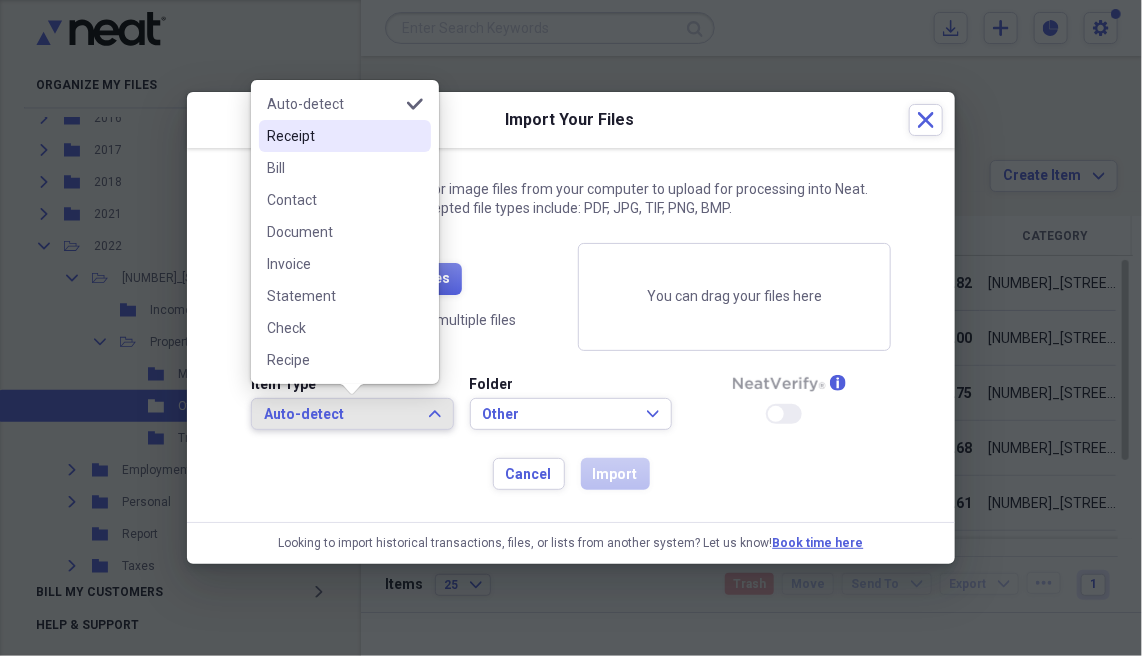 click on "Receipt" at bounding box center [333, 136] 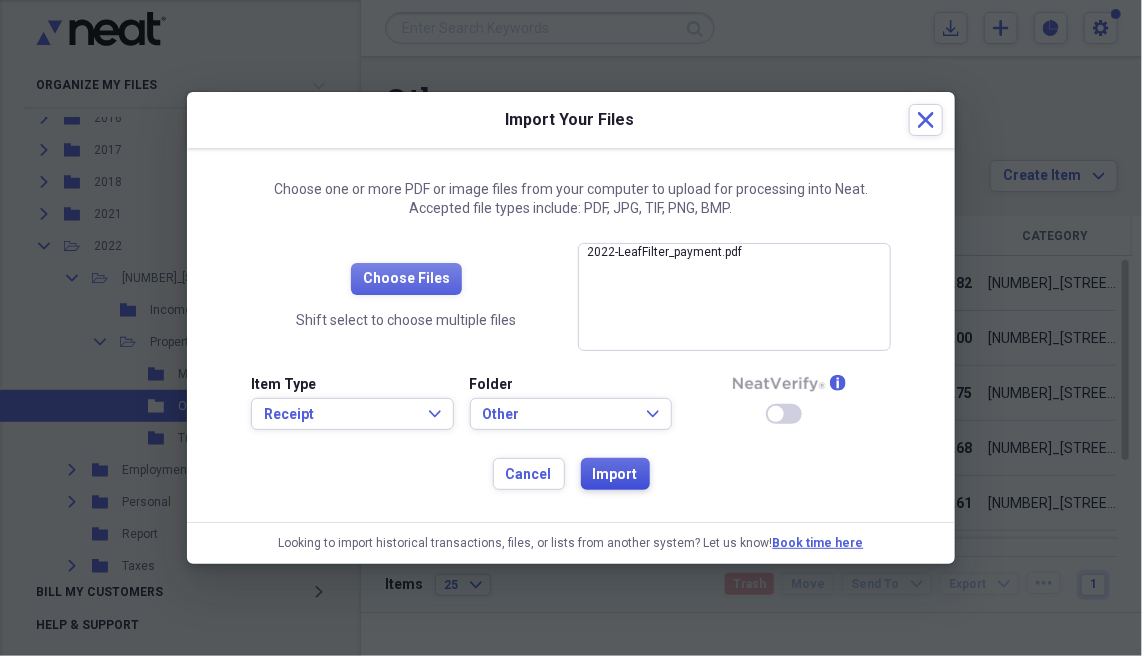 click on "Import" at bounding box center (615, 475) 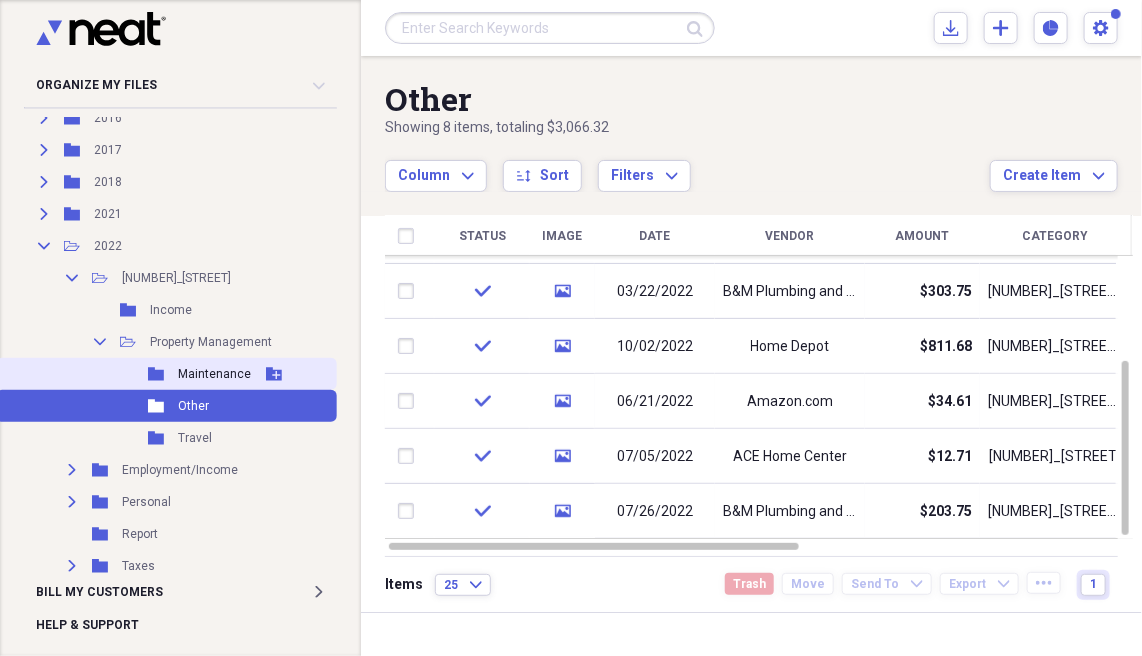 click on "Maintenance" at bounding box center [214, 374] 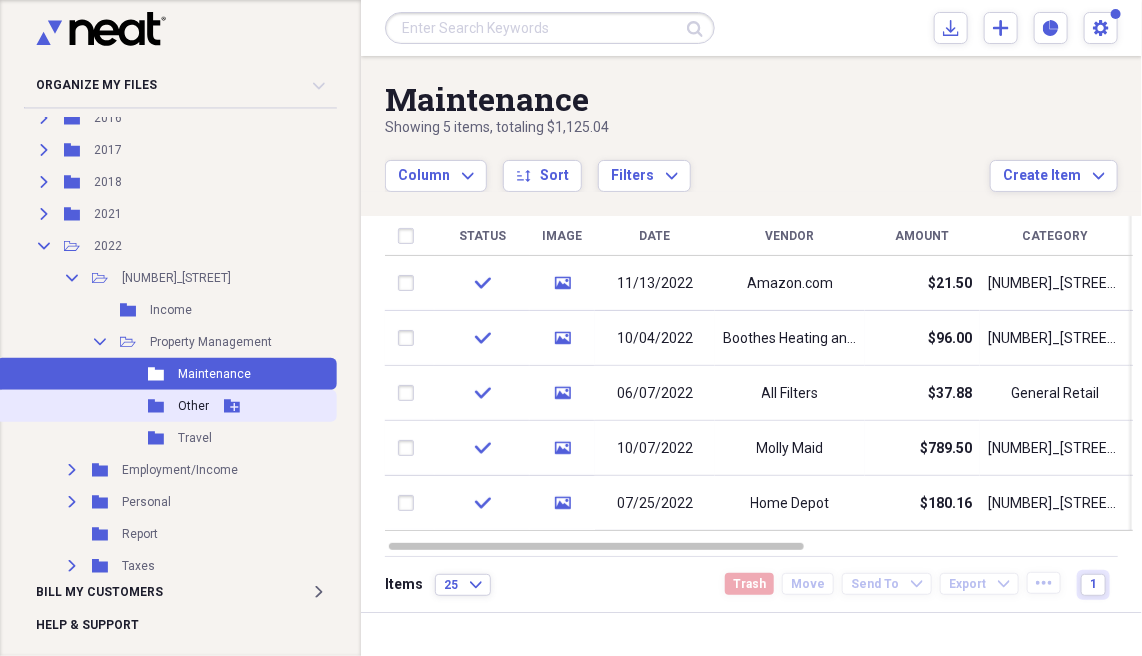 click on "Other" at bounding box center [193, 406] 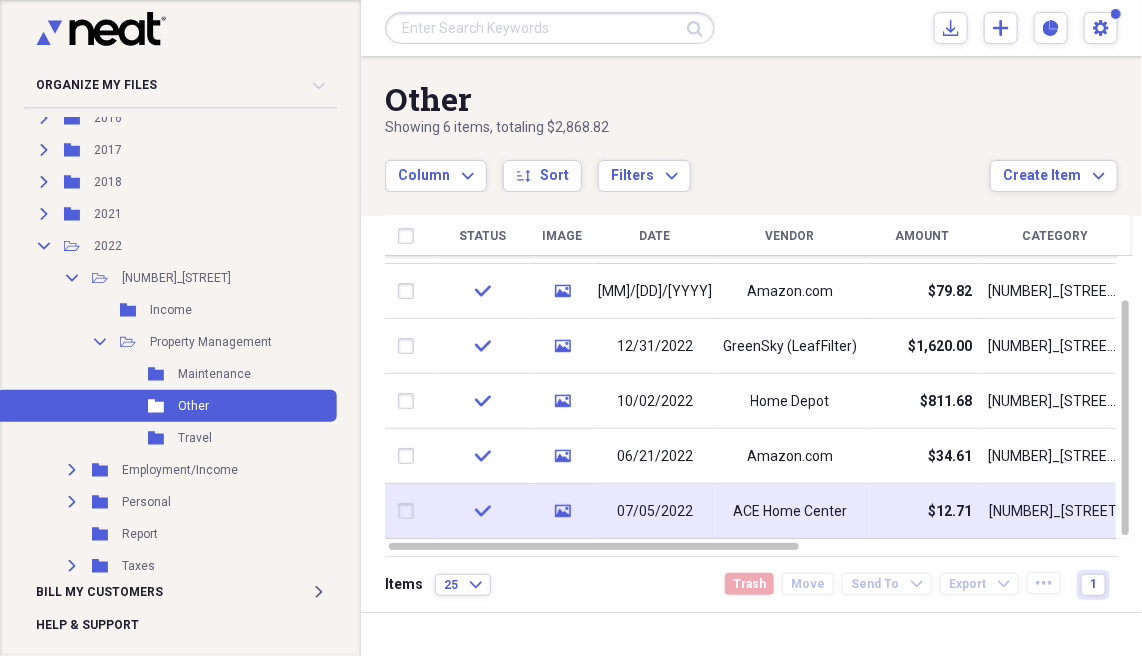 click on "ACE Home Center" at bounding box center [790, 512] 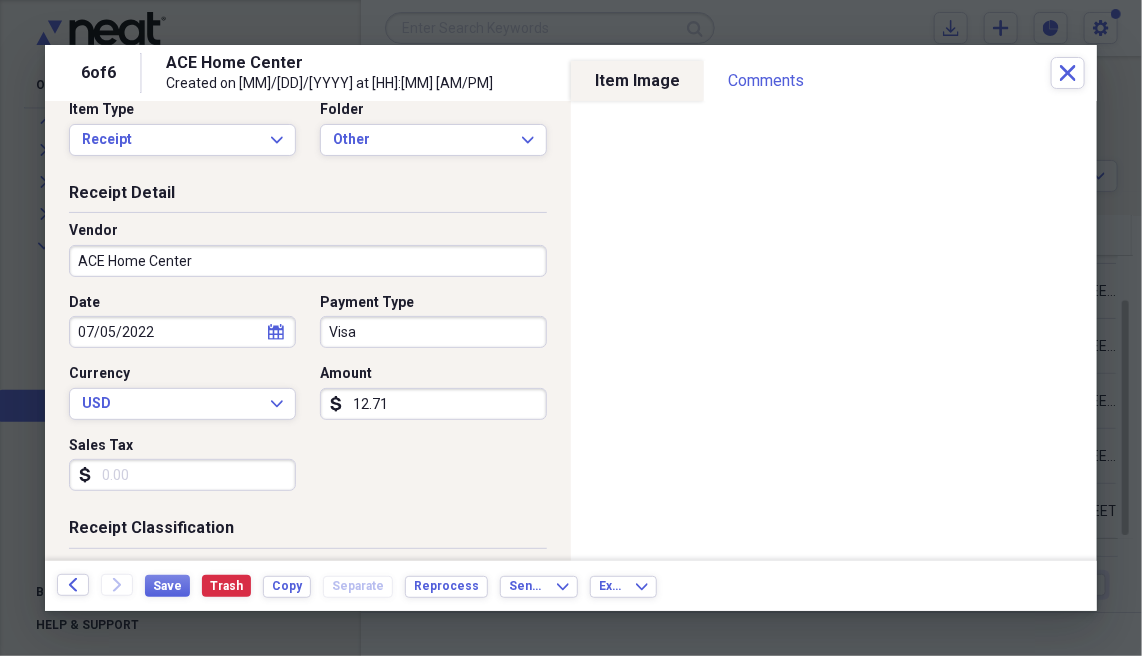 scroll, scrollTop: 0, scrollLeft: 0, axis: both 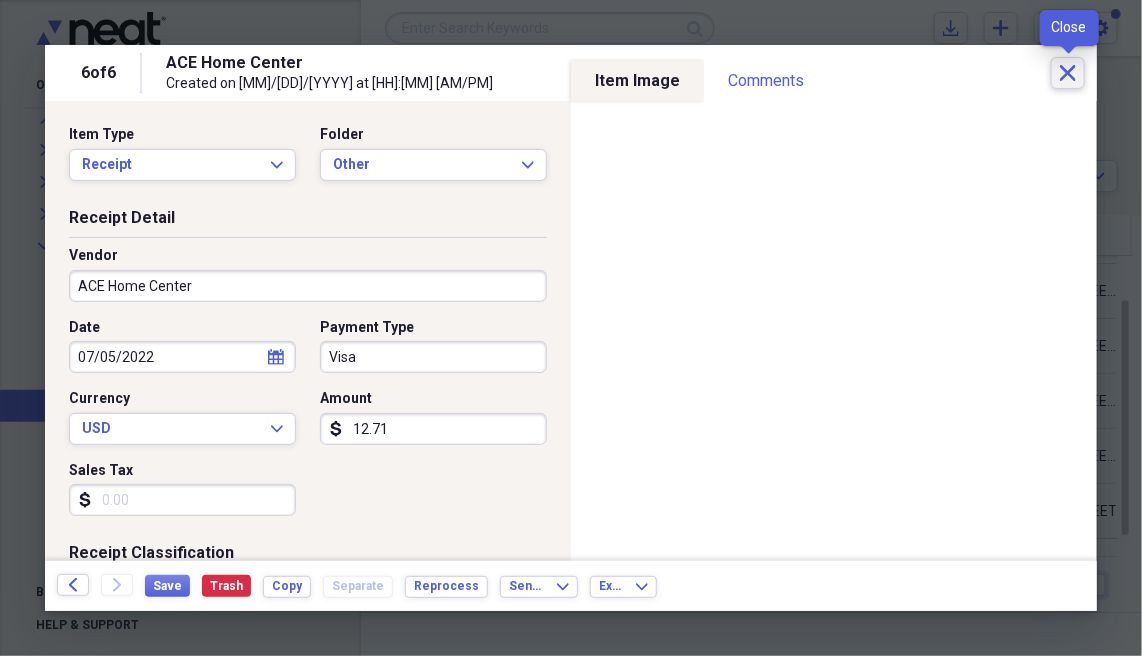 click 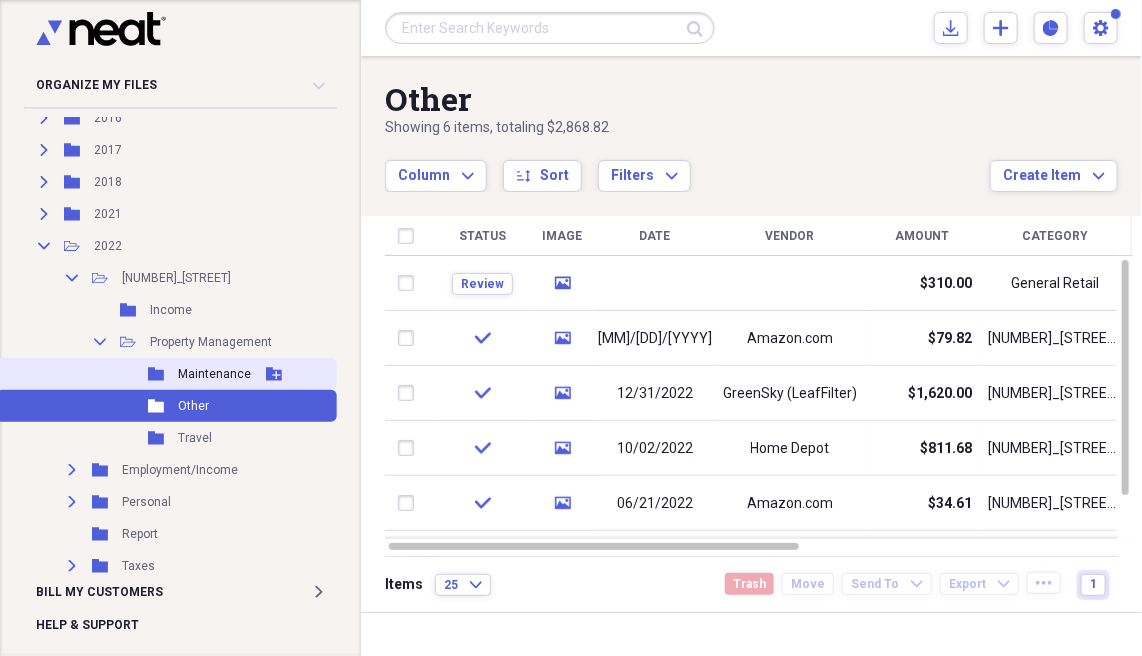 click on "Maintenance" at bounding box center [214, 374] 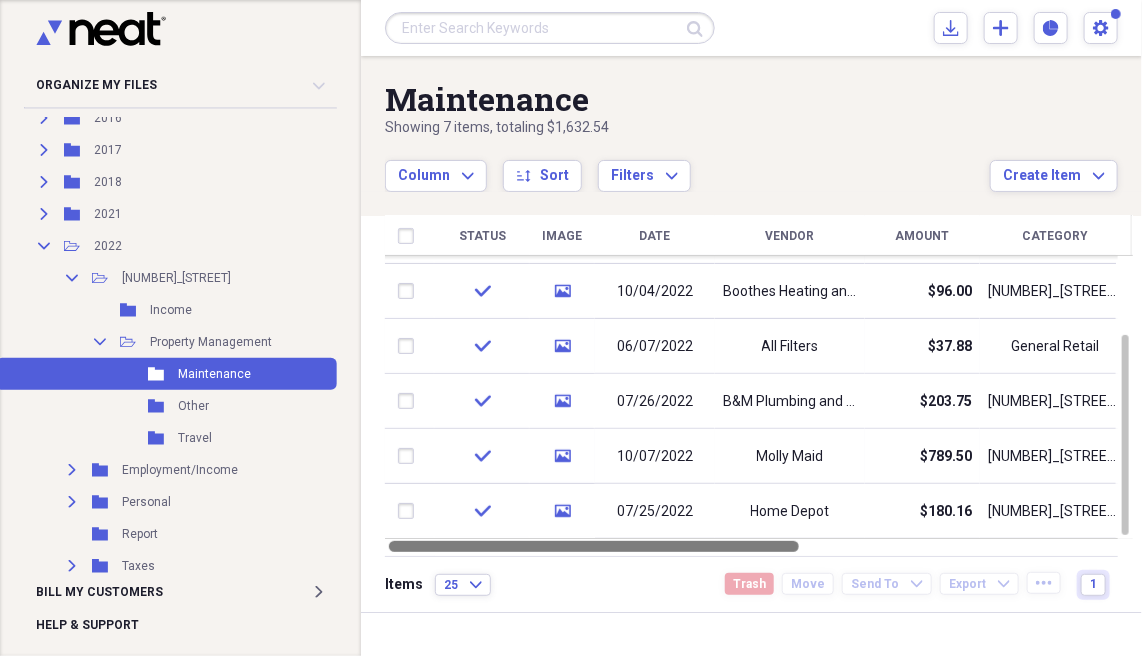 click at bounding box center [594, 546] 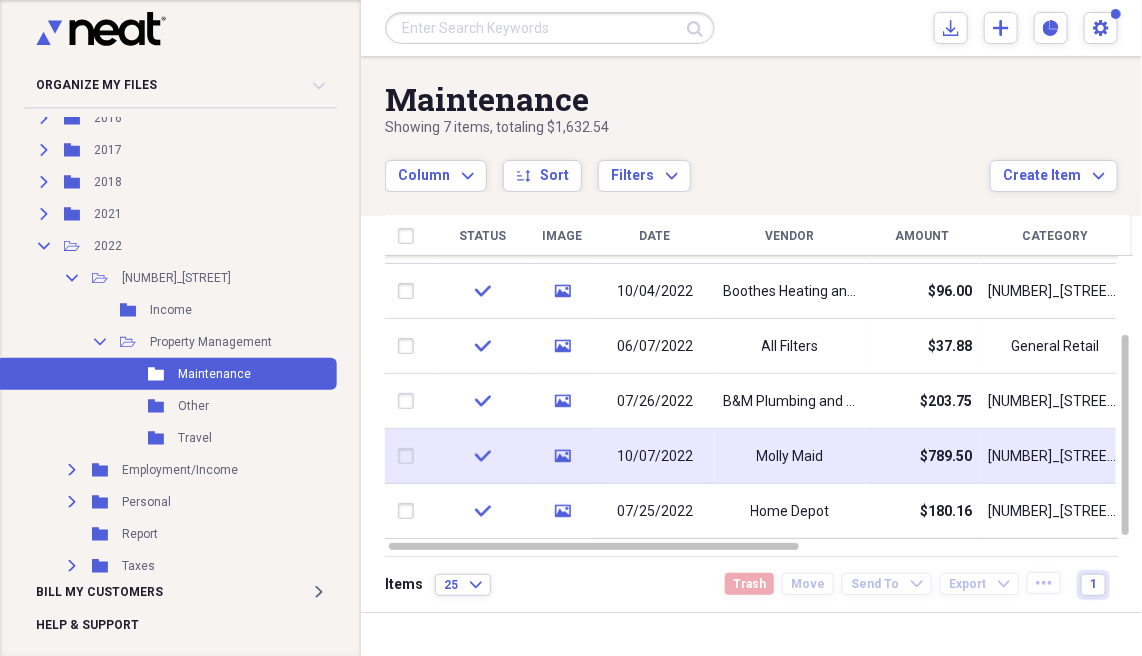 click on "10/07/2022" at bounding box center [655, 457] 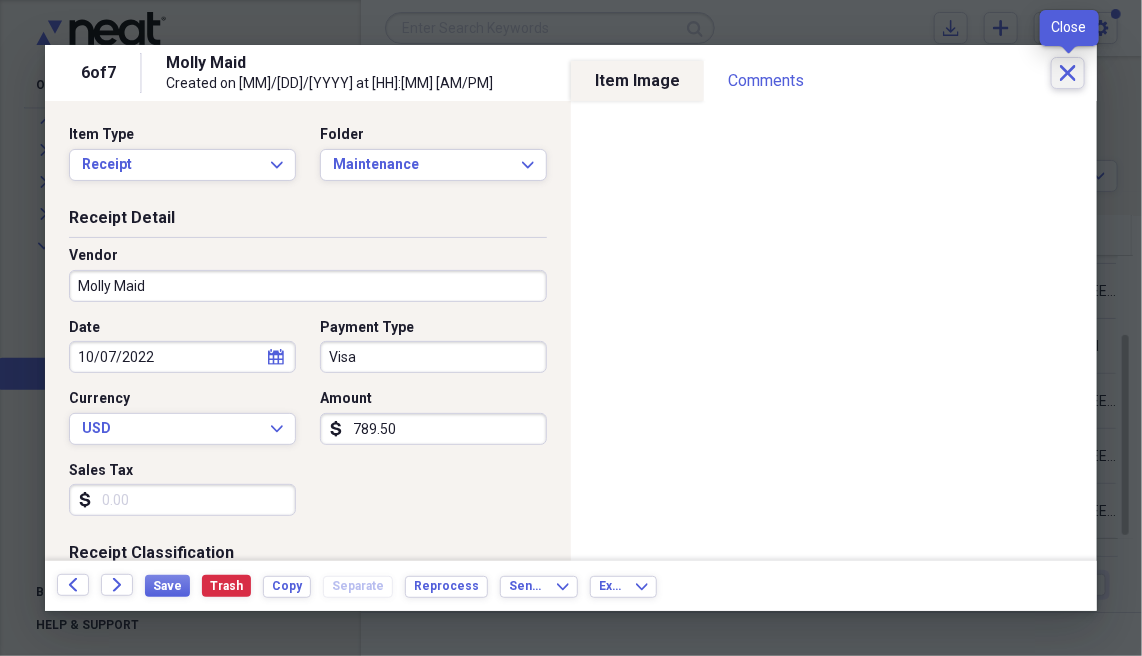 click on "Close" at bounding box center [1068, 73] 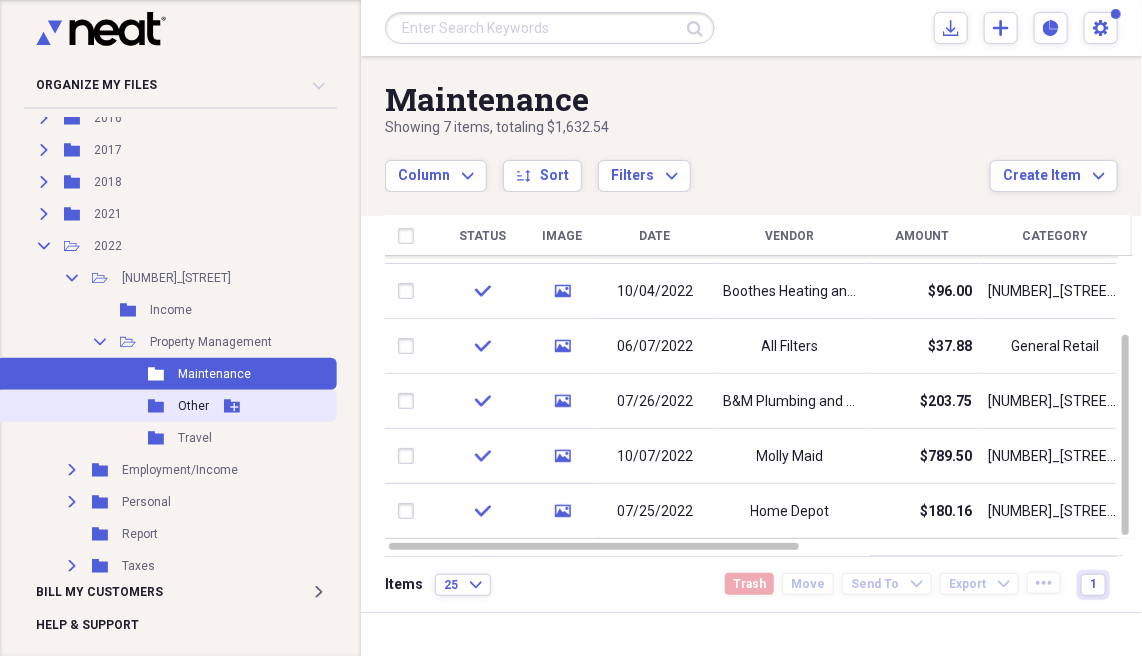 click on "Other" at bounding box center (193, 406) 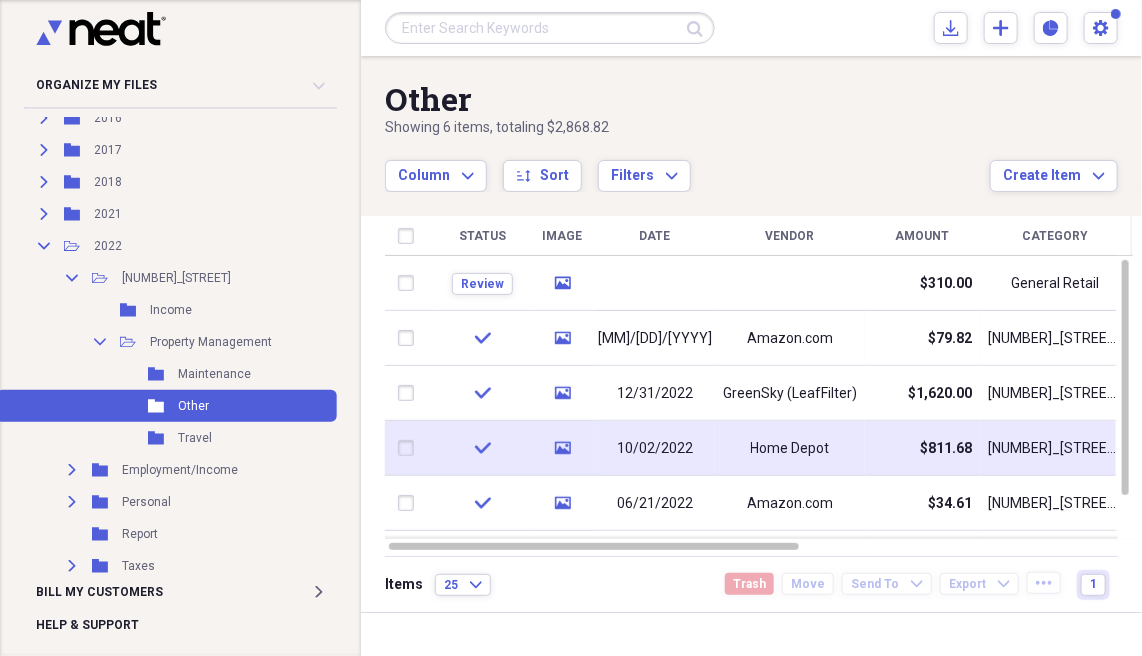 click on "Home Depot" at bounding box center [790, 449] 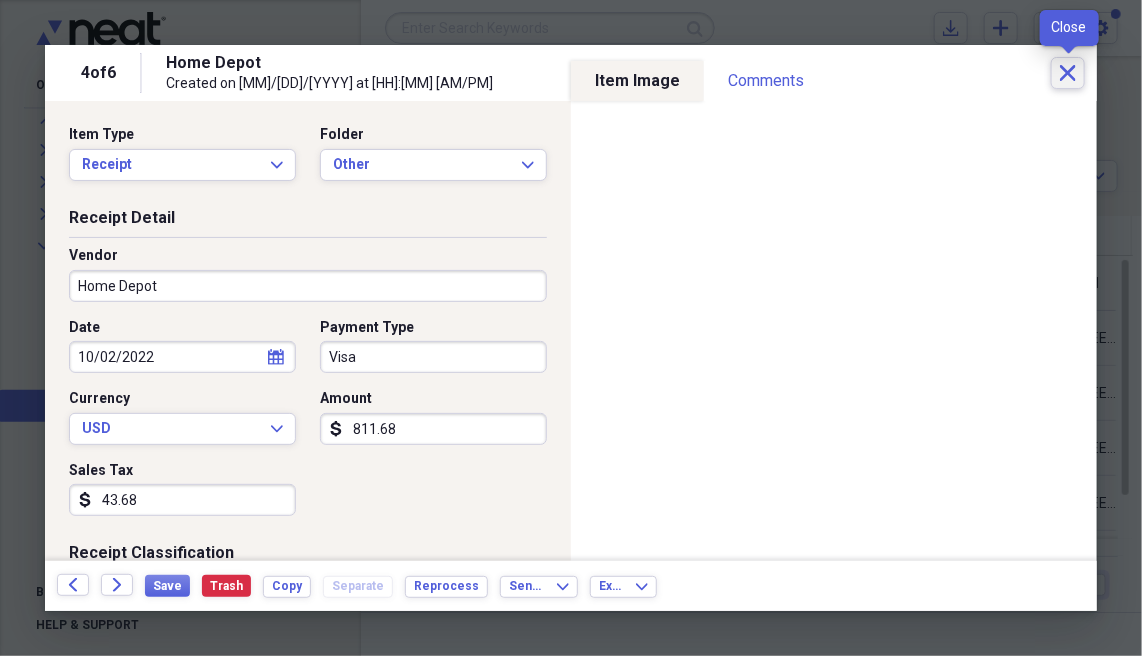 click 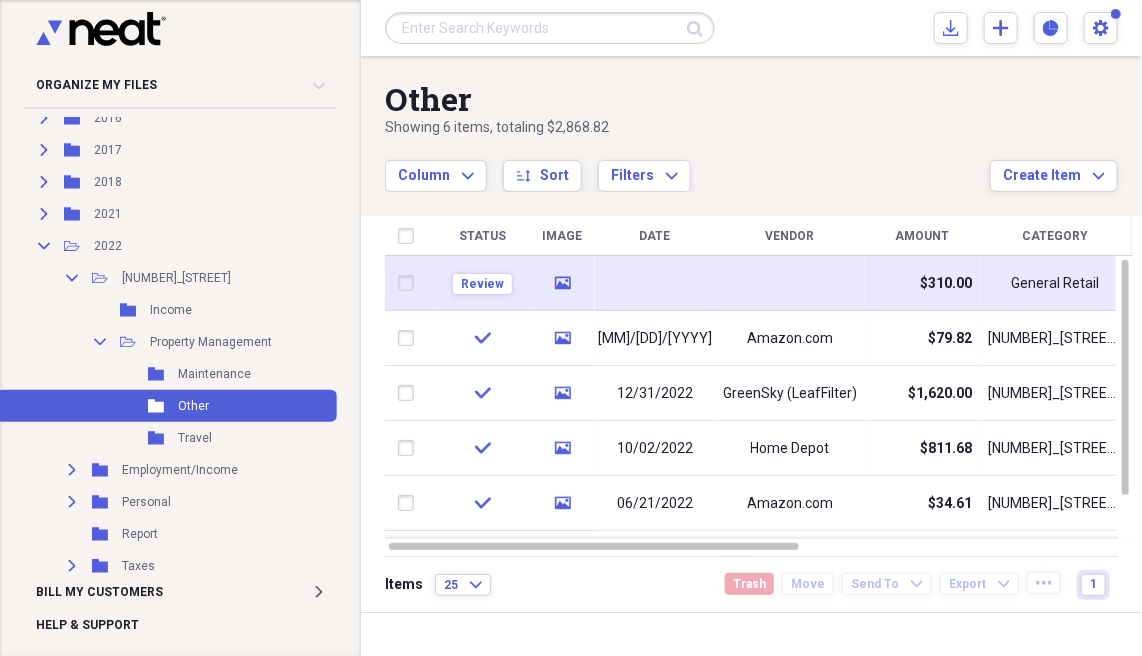 click at bounding box center [790, 283] 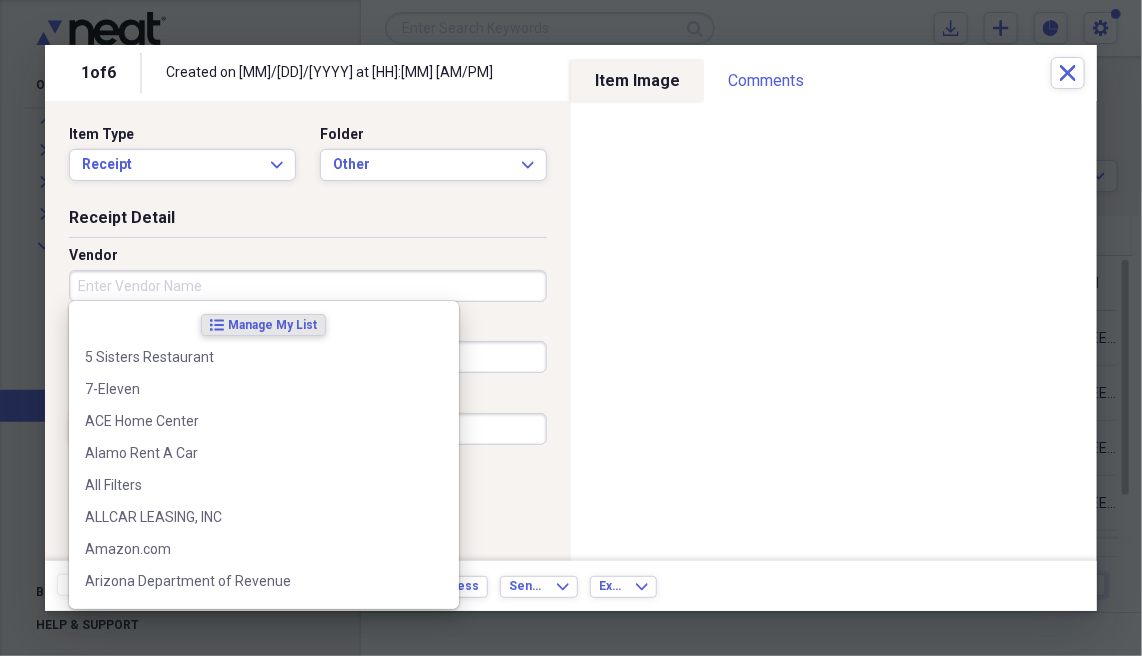 click on "Vendor" at bounding box center [308, 286] 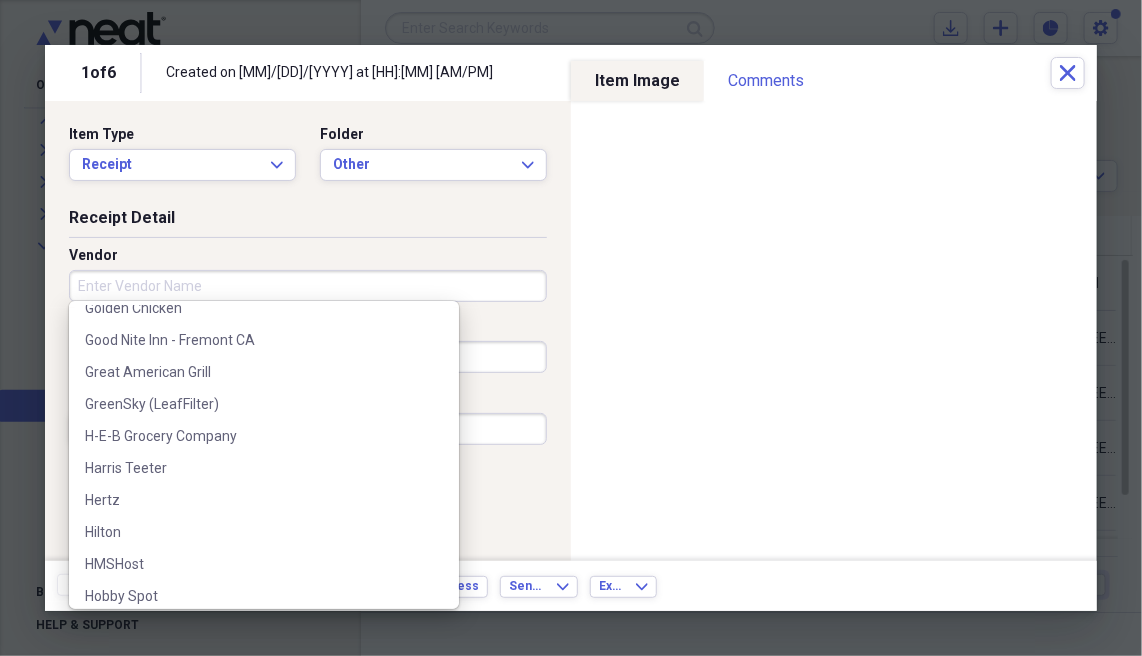 scroll, scrollTop: 1839, scrollLeft: 0, axis: vertical 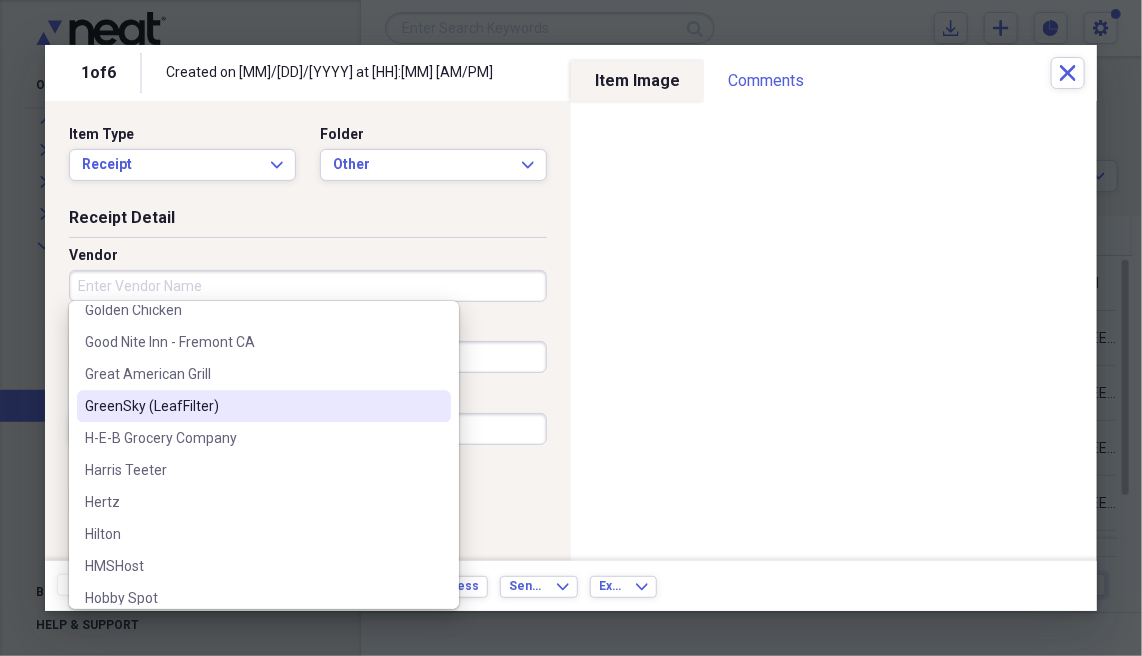 click on "GreenSky (LeafFilter)" at bounding box center (252, 406) 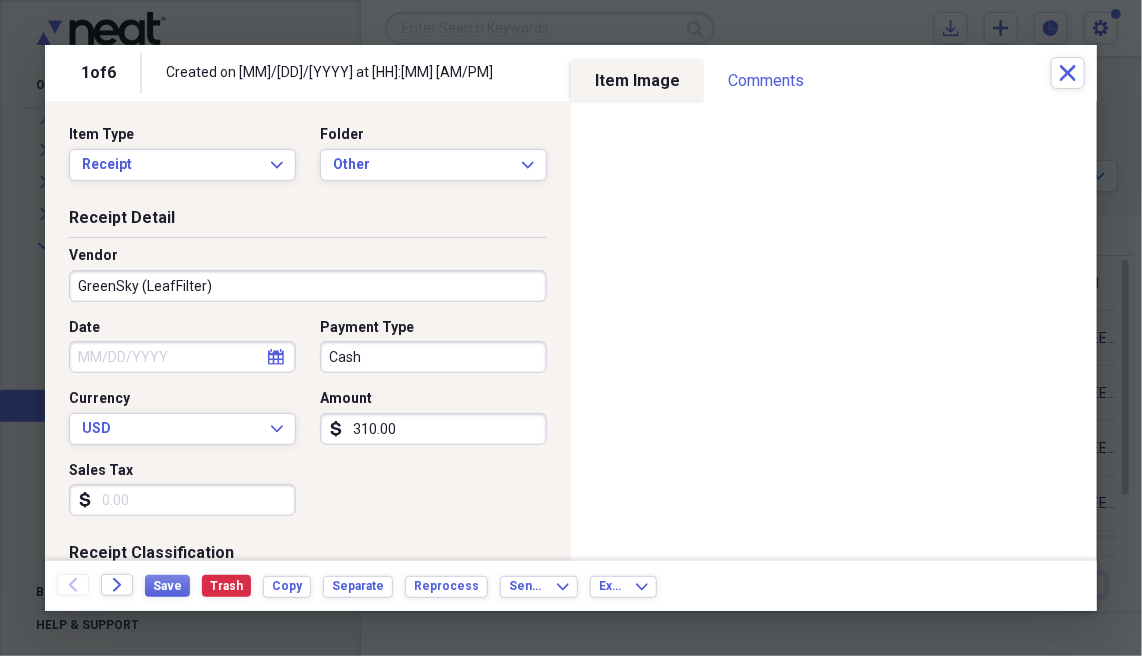 type on "[NUMBER]_[STREET]-Maintenance" 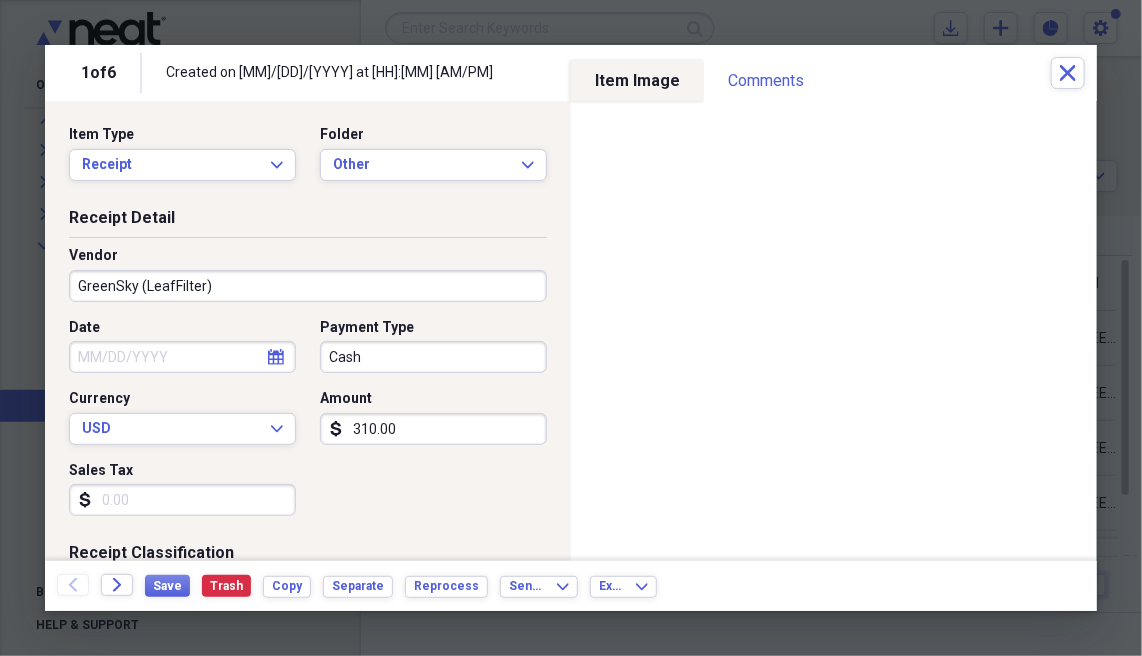 click on "Date" at bounding box center [182, 357] 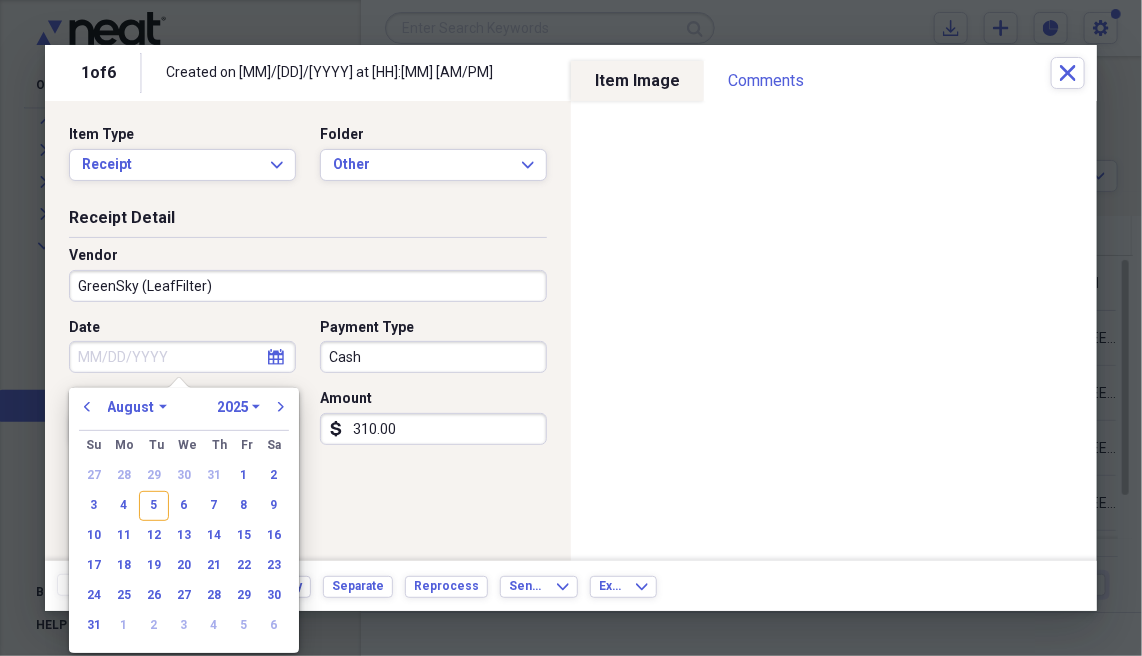 click on "1970 1971 1972 1973 1974 1975 1976 1977 1978 1979 1980 1981 1982 1983 1984 1985 1986 1987 1988 1989 1990 1991 1992 1993 1994 1995 1996 1997 1998 1999 2000 2001 2002 2003 2004 2005 2006 2007 2008 2009 2010 2011 2012 2013 2014 2015 2016 2017 2018 2019 2020 2021 2022 2023 2024 2025 2026 2027 2028 2029 2030 2031 2032 2033 2034 2035" at bounding box center [238, 407] 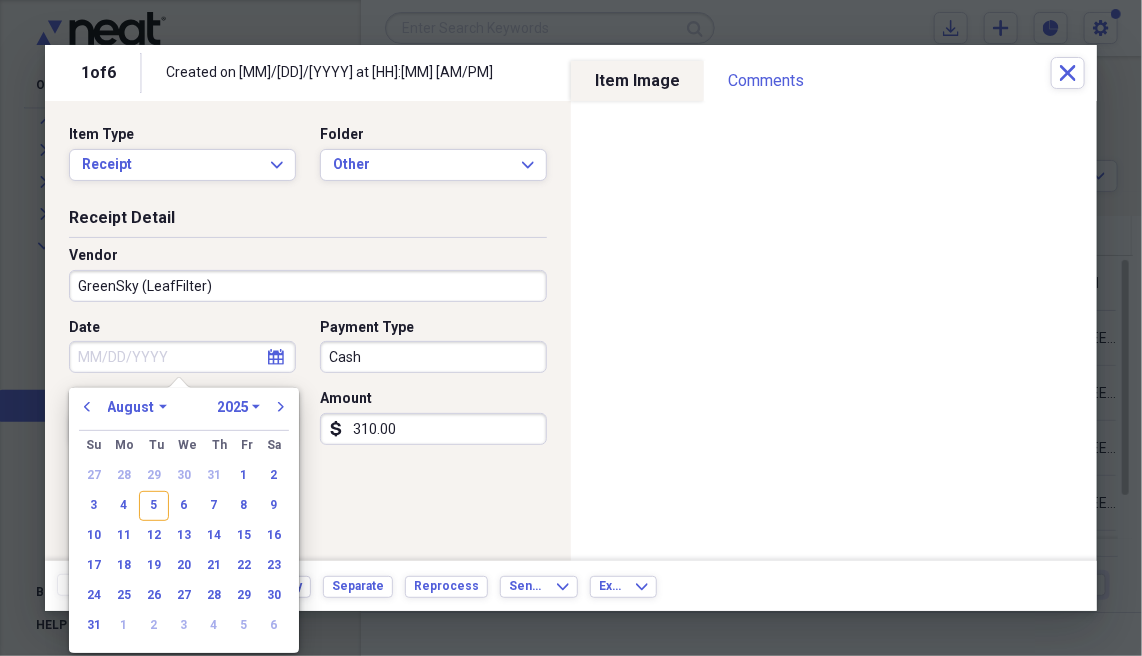 select on "2022" 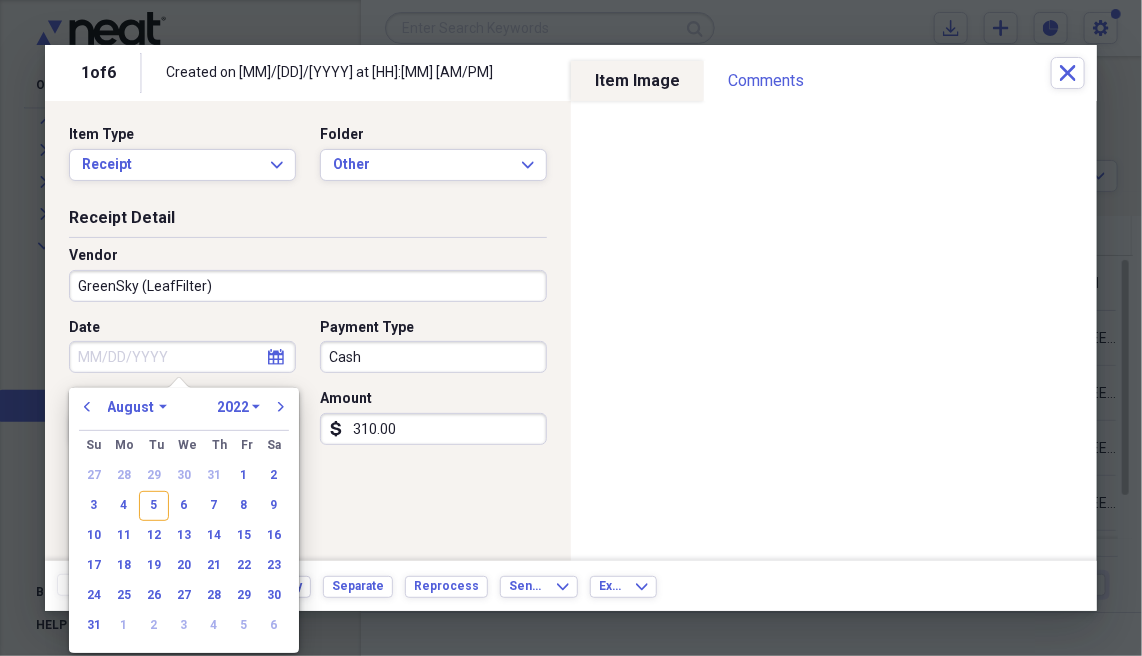 click on "1970 1971 1972 1973 1974 1975 1976 1977 1978 1979 1980 1981 1982 1983 1984 1985 1986 1987 1988 1989 1990 1991 1992 1993 1994 1995 1996 1997 1998 1999 2000 2001 2002 2003 2004 2005 2006 2007 2008 2009 2010 2011 2012 2013 2014 2015 2016 2017 2018 2019 2020 2021 2022 2023 2024 2025 2026 2027 2028 2029 2030 2031 2032 2033 2034 2035" at bounding box center [238, 407] 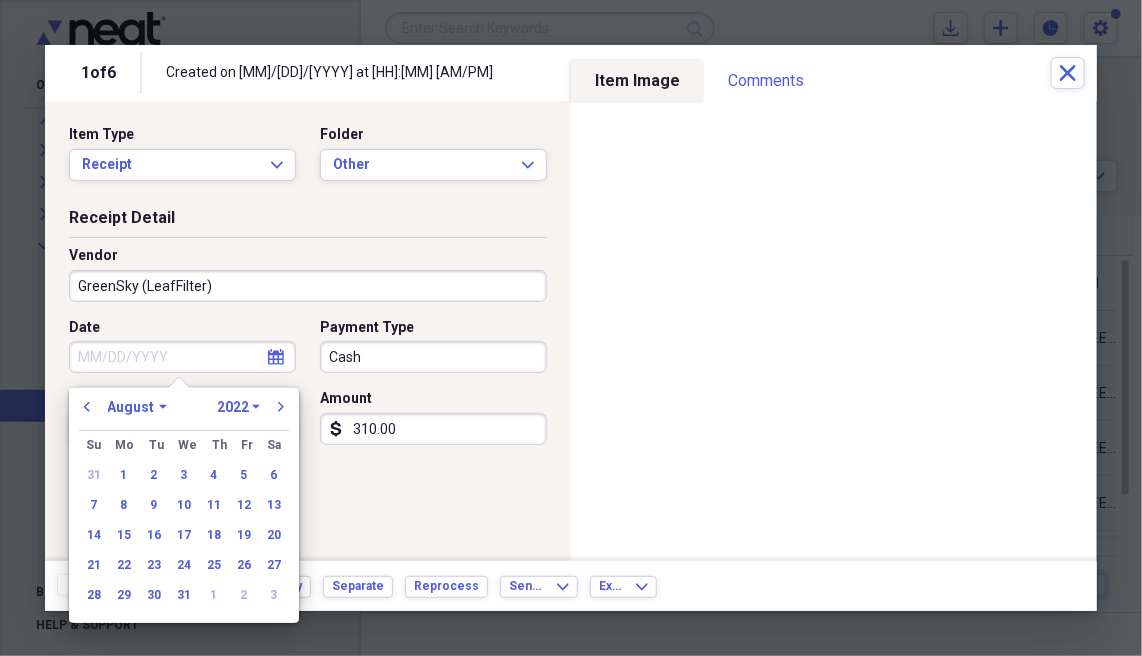 click 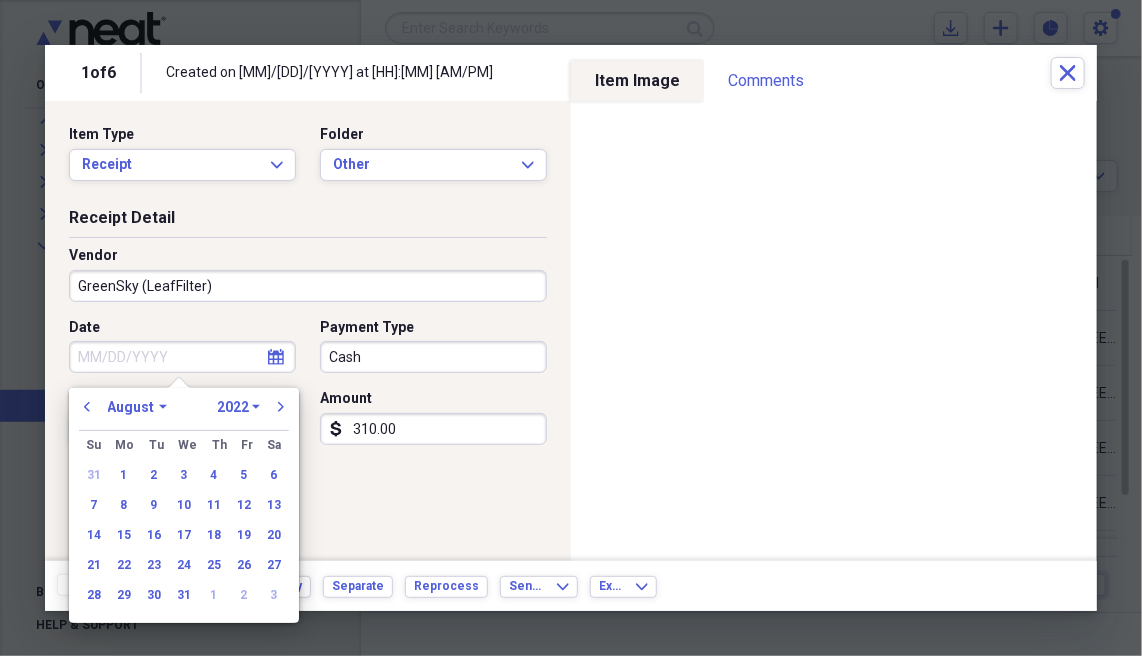 select on "11" 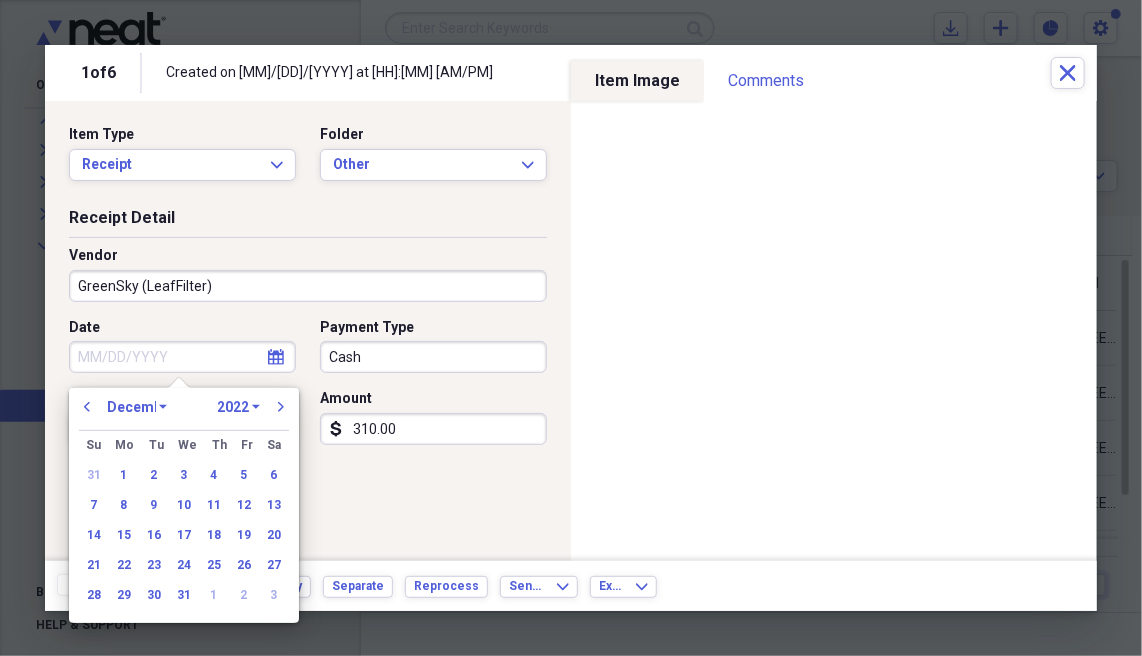 click on "January February March April May June July August September October November December" at bounding box center (137, 407) 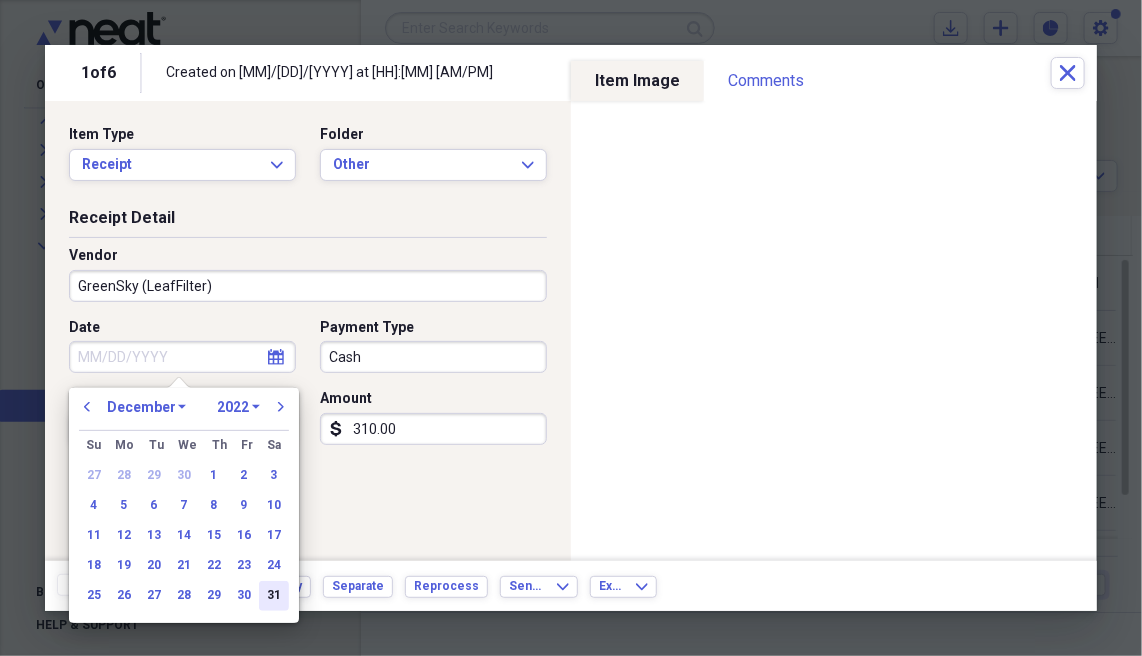 click on "31" at bounding box center [274, 596] 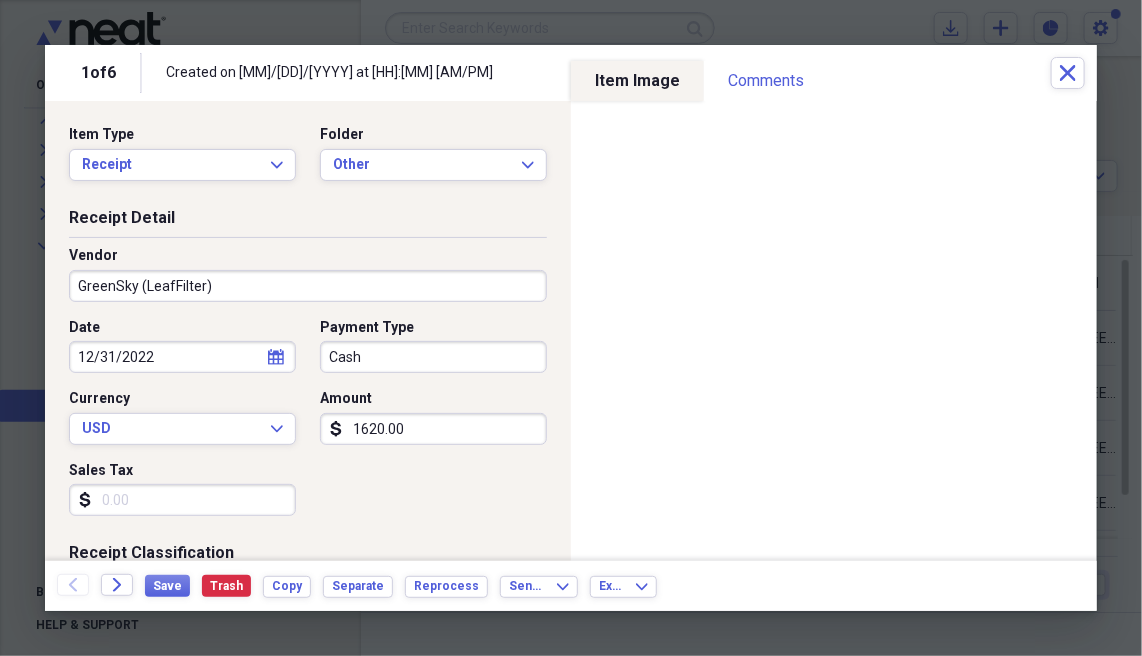 type on "1620.00" 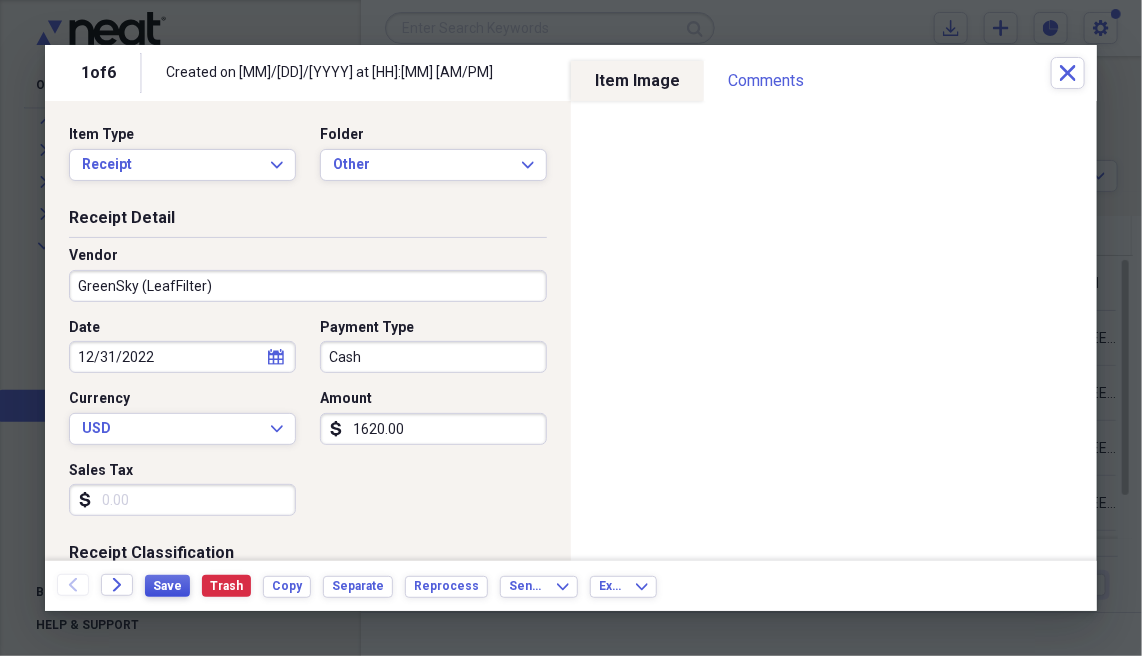 click on "Save" at bounding box center (167, 586) 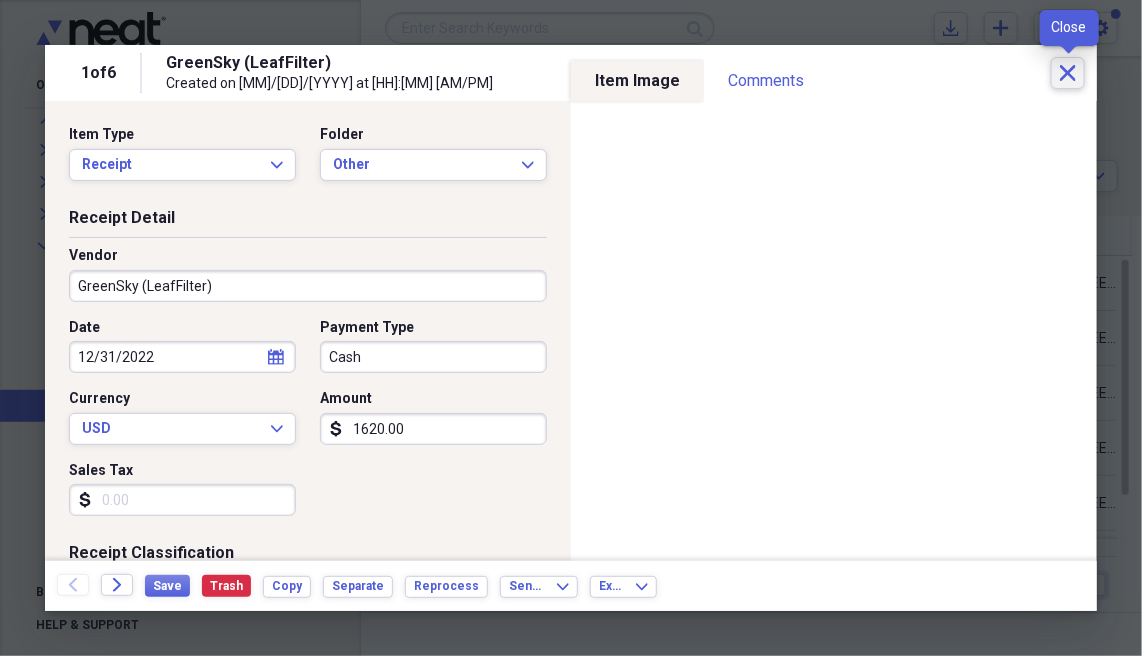 click 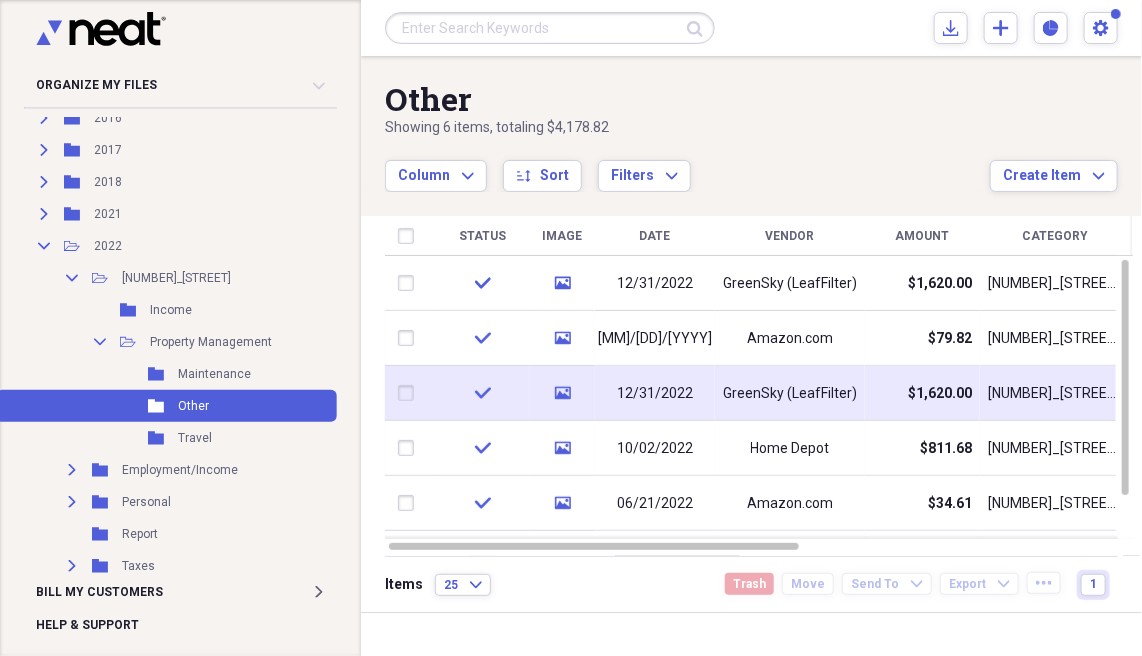 click on "GreenSky (LeafFilter)" at bounding box center (790, 394) 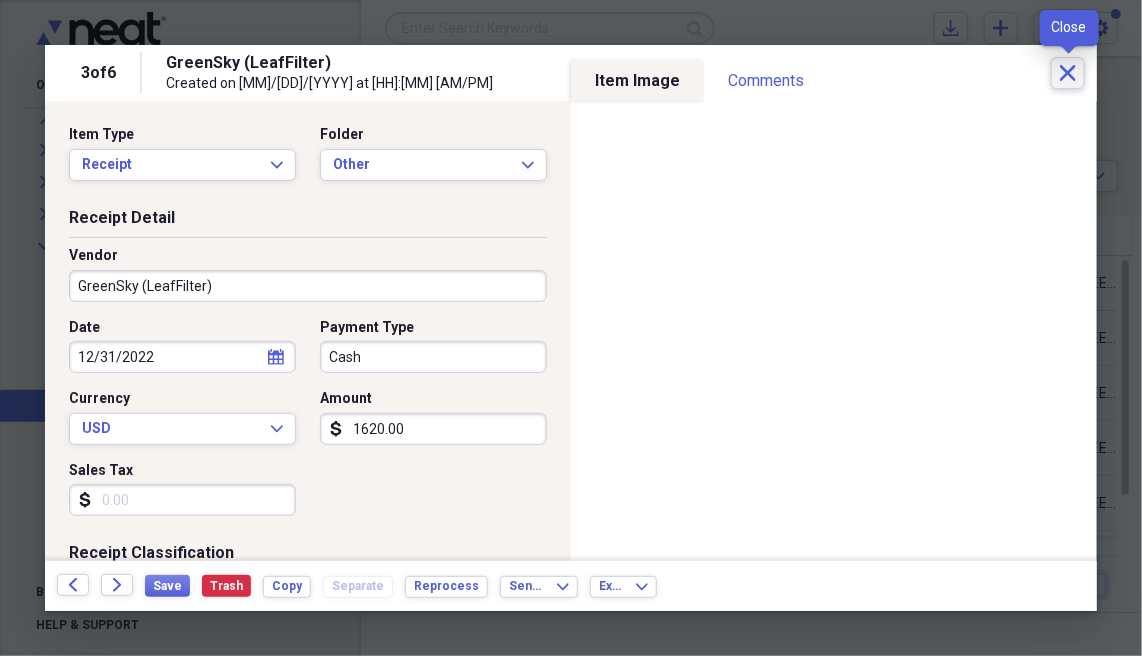 click on "Close" 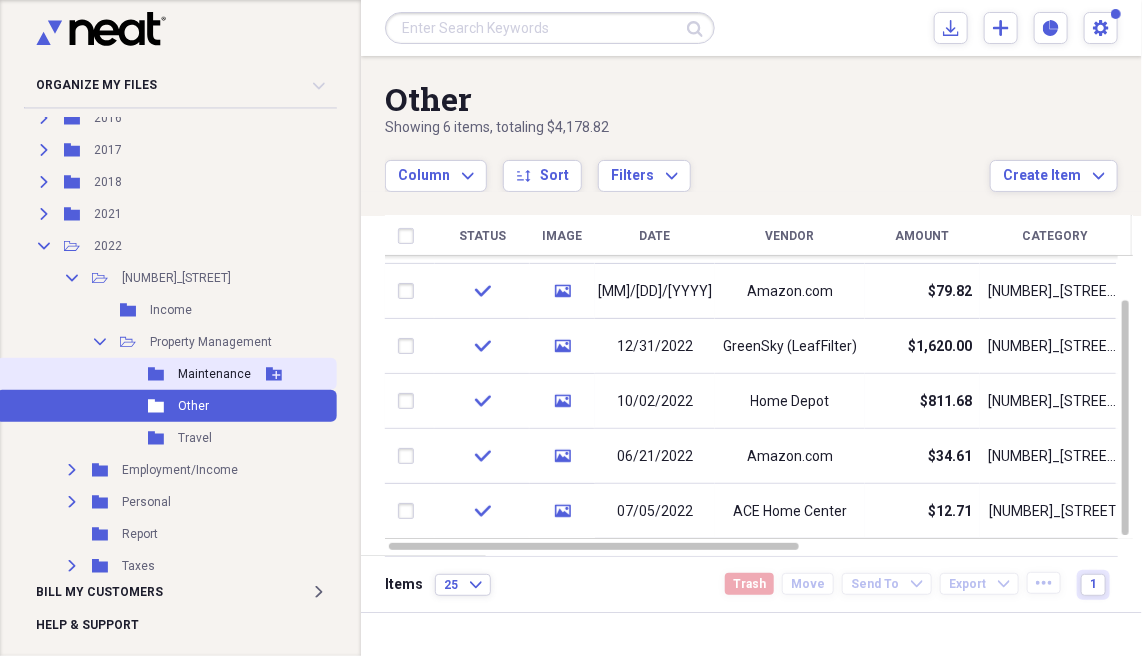 click on "Maintenance" at bounding box center (214, 374) 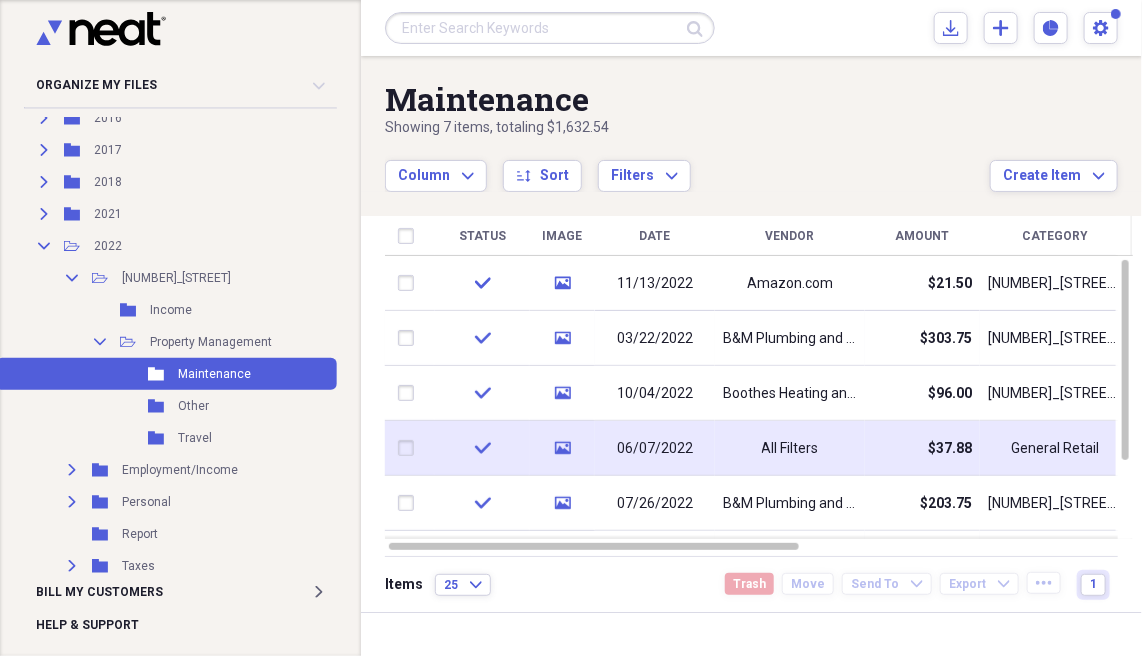 click on "All Filters" at bounding box center (790, 449) 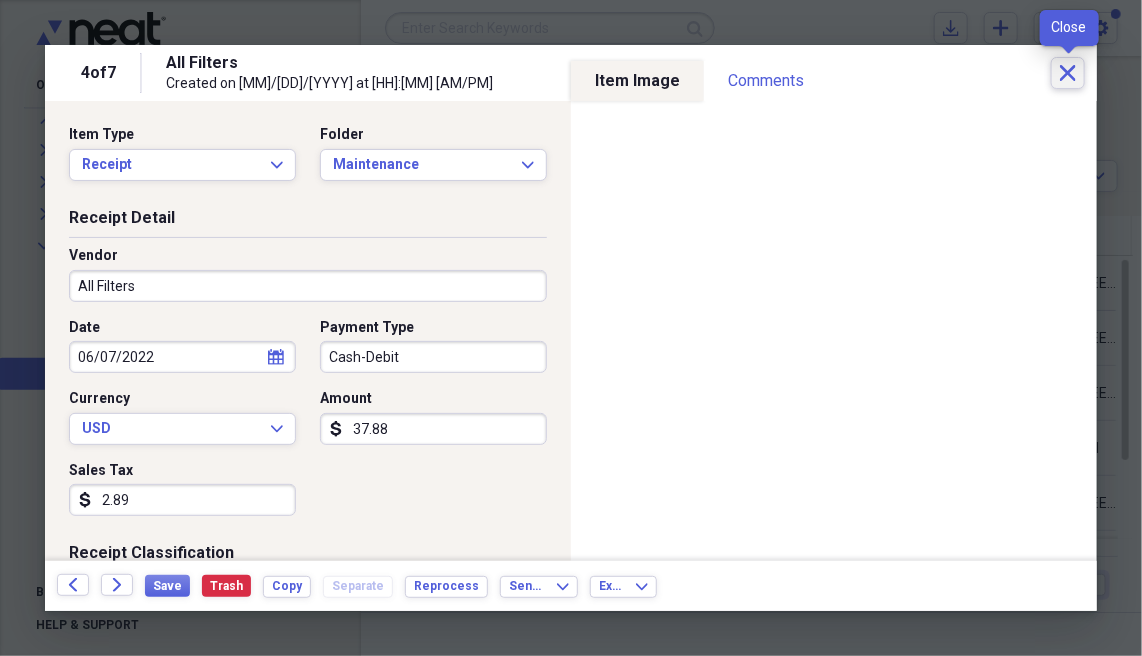 click 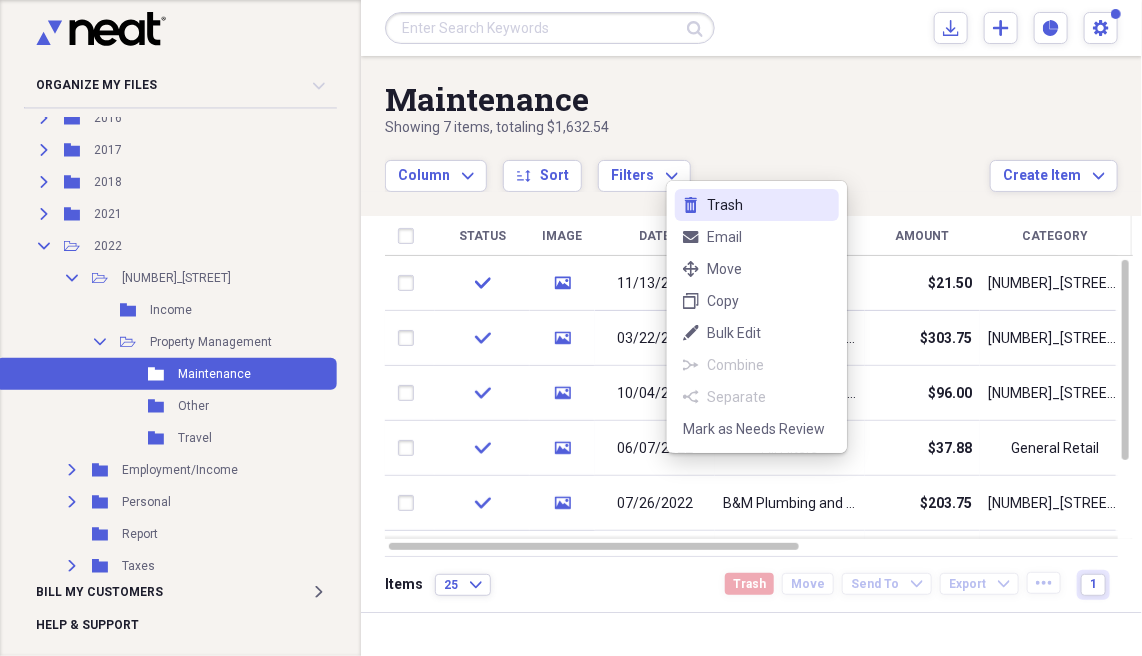 click on "Trash" at bounding box center (769, 205) 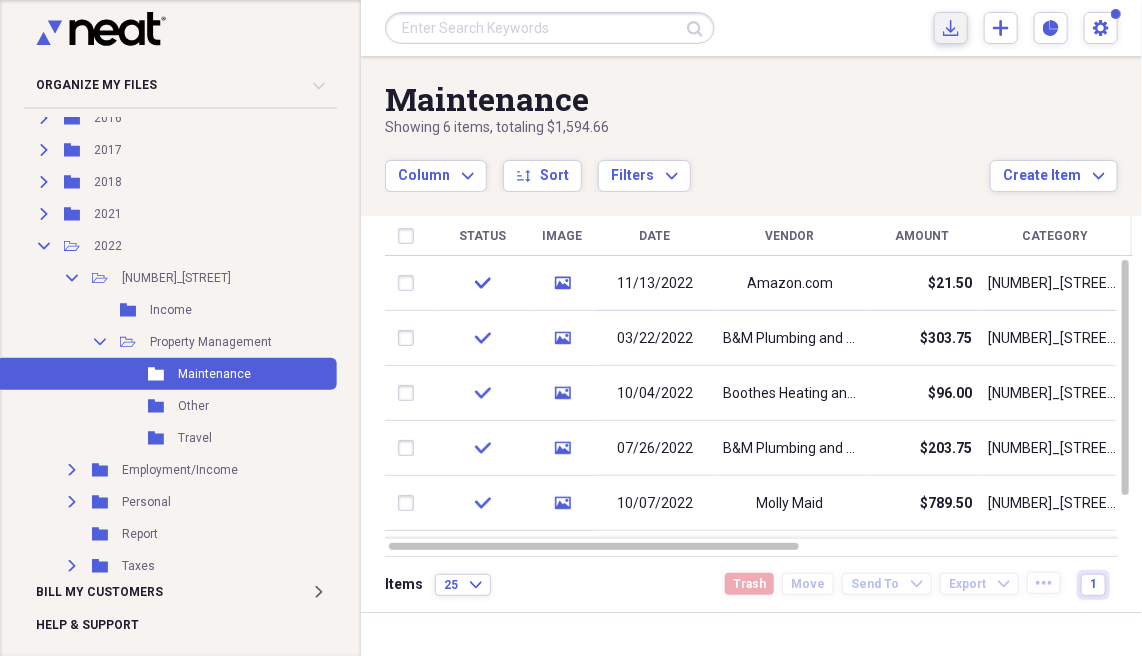 click 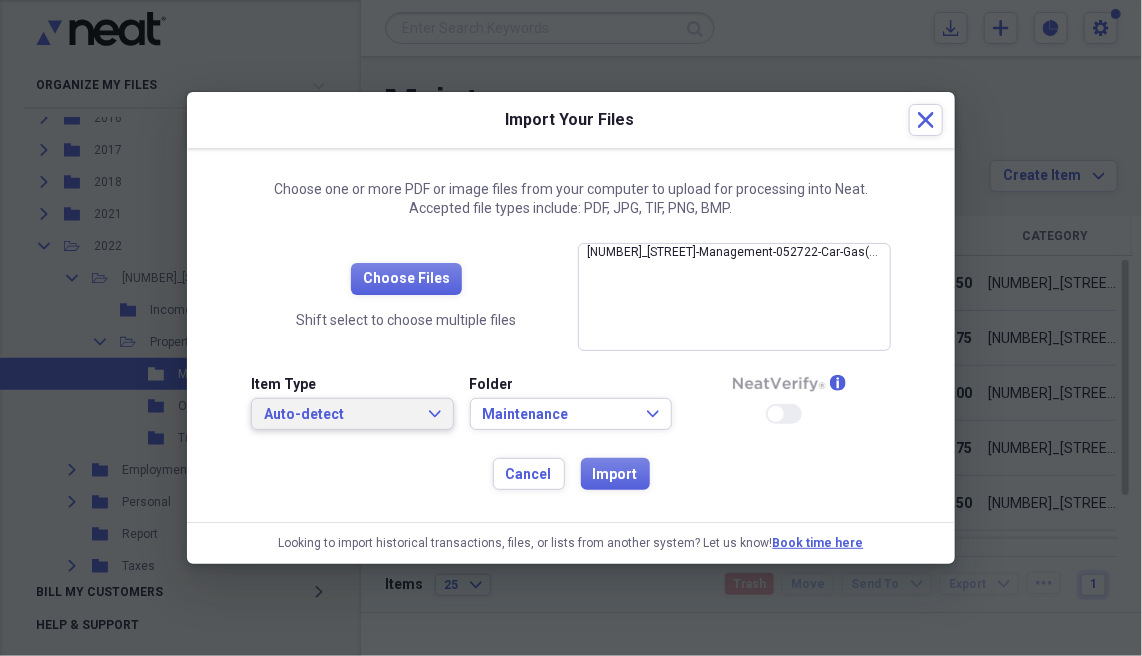 click on "Expand" 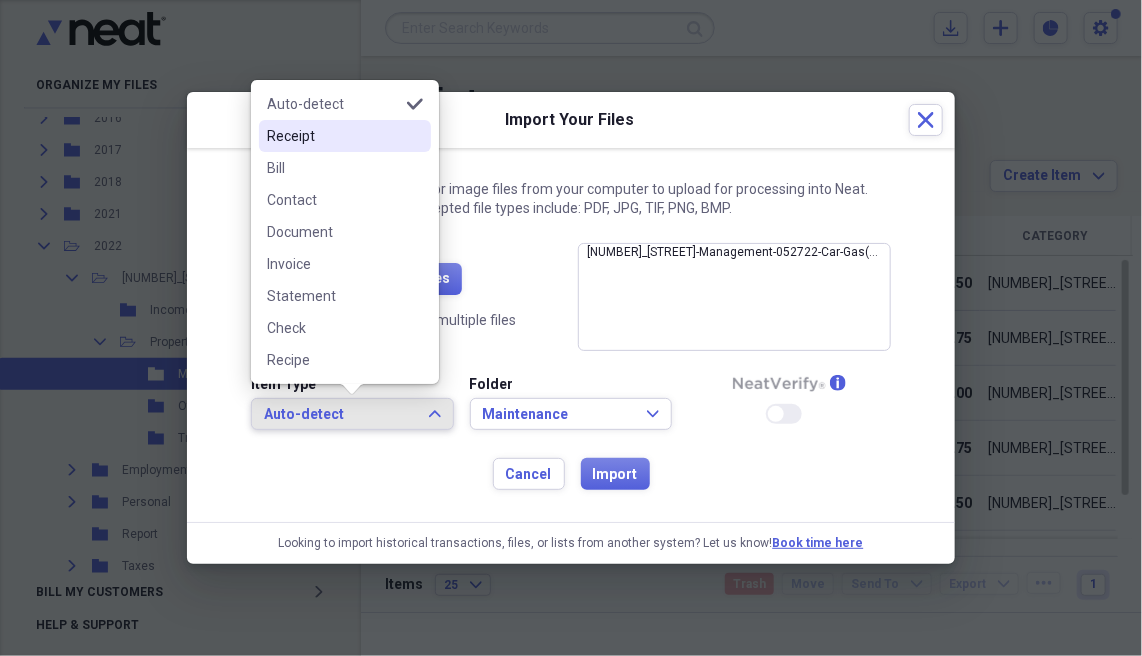click on "Receipt" at bounding box center (345, 136) 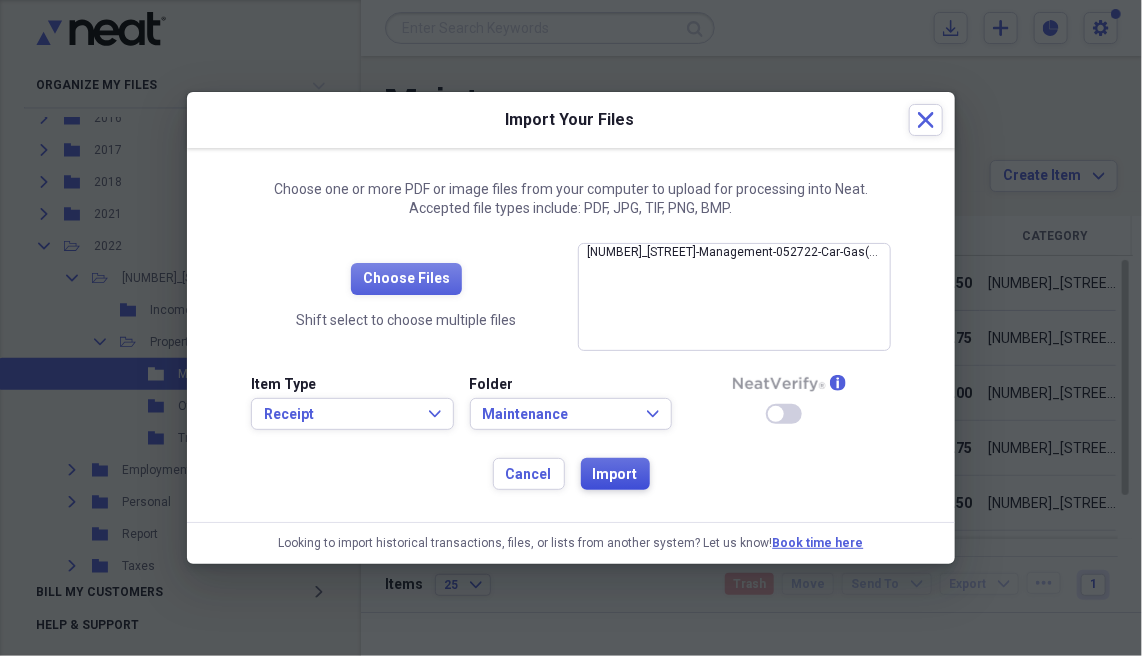 click on "Import" at bounding box center [615, 475] 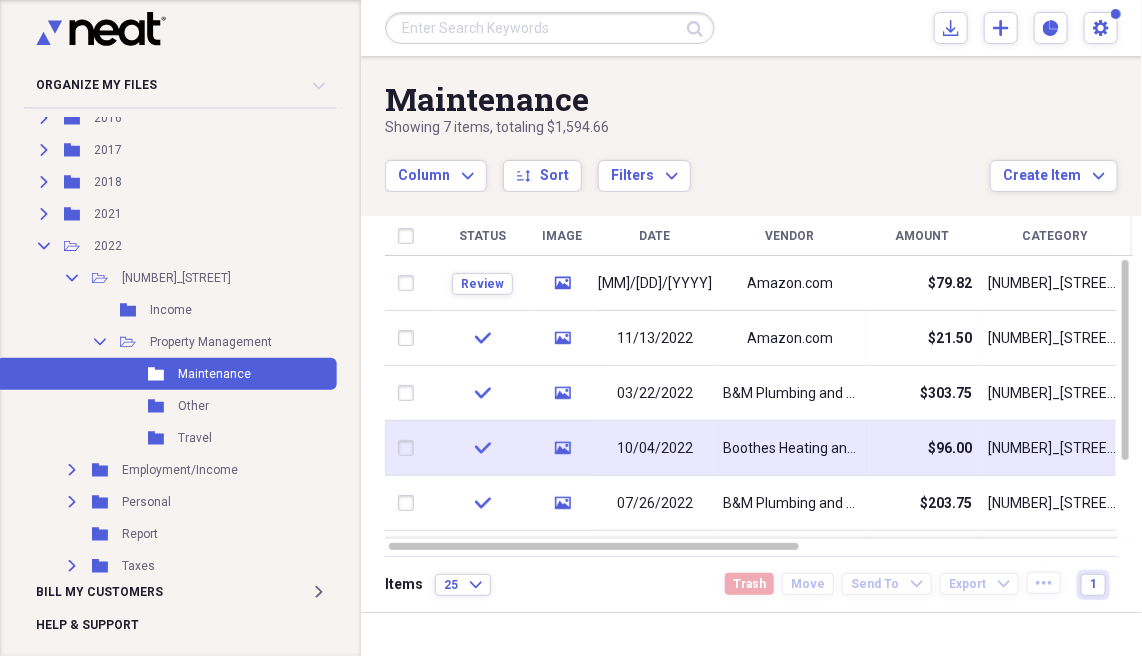 click on "10/04/2022" at bounding box center (655, 448) 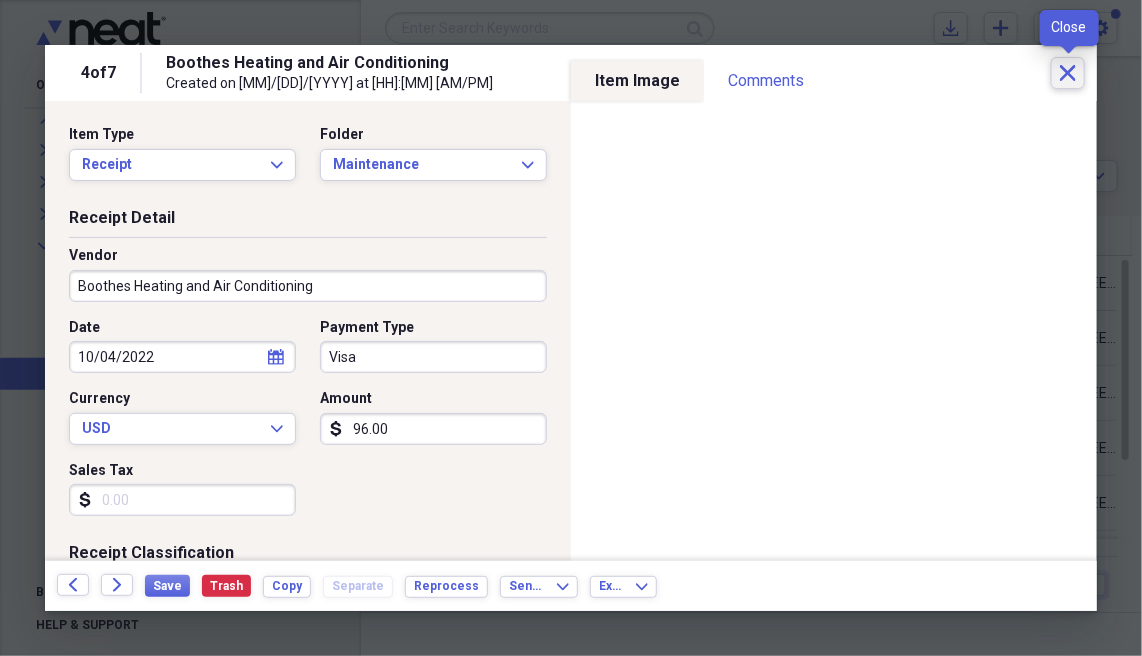 click on "Close" 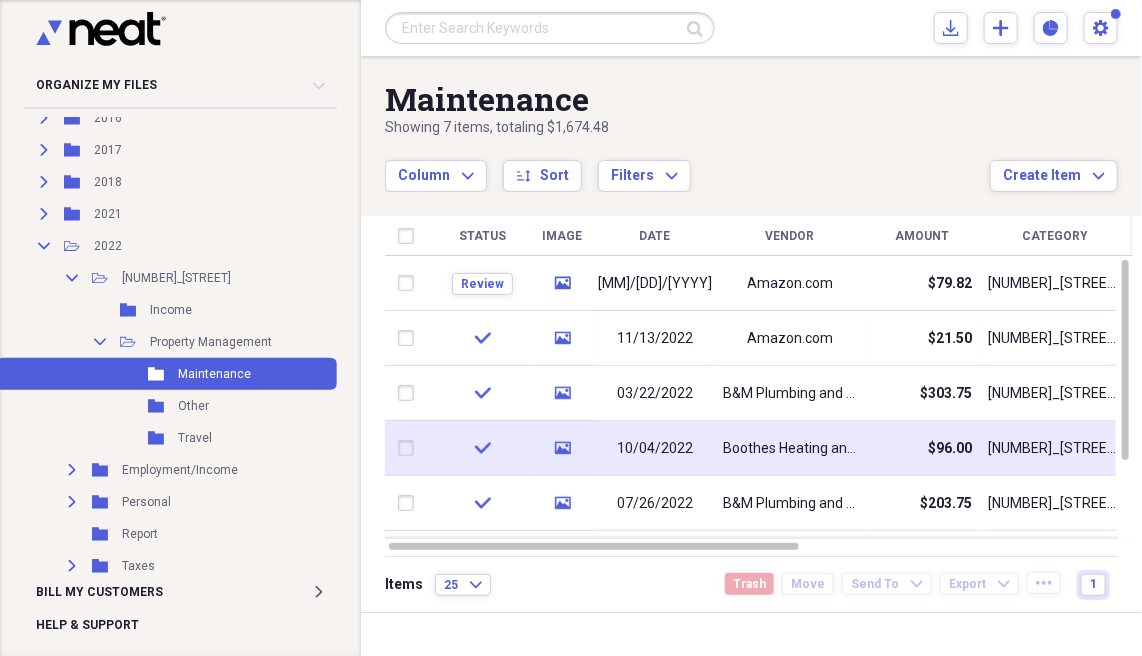 click on "Boothes Heating and Air Conditioning" at bounding box center (790, 449) 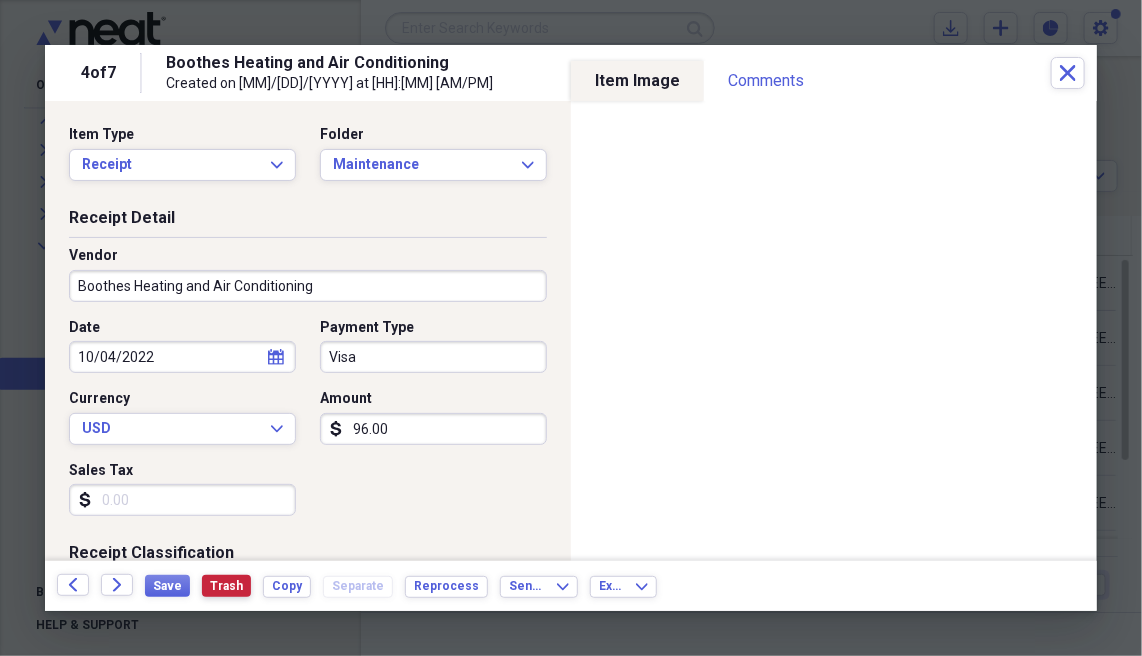 click on "Trash" at bounding box center (226, 586) 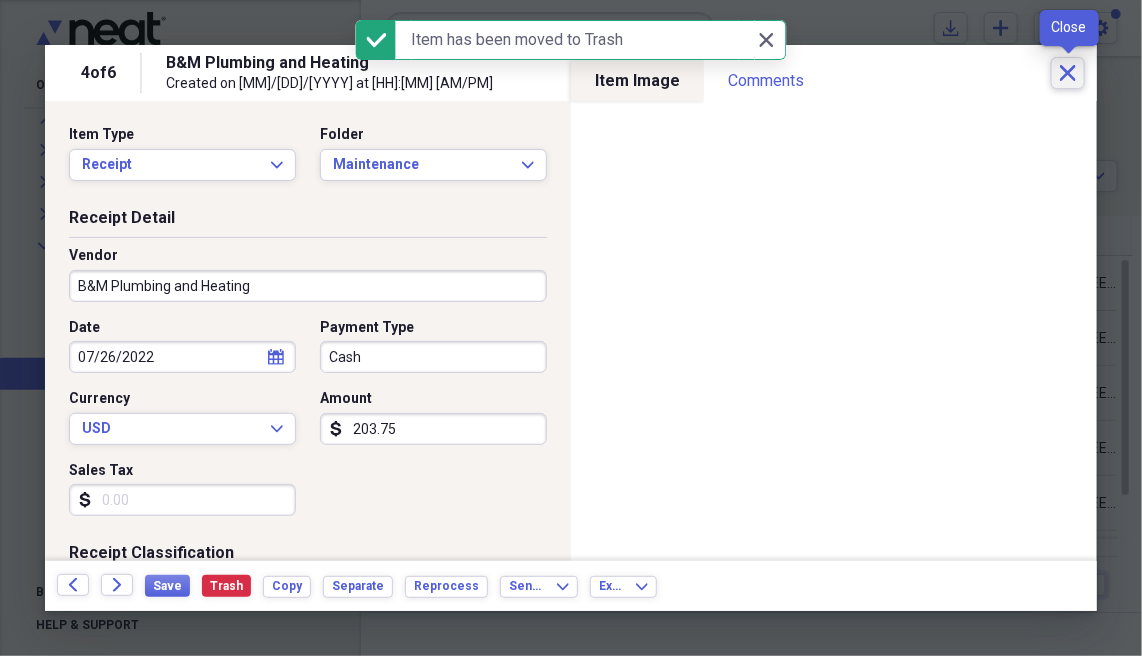 click on "Close" 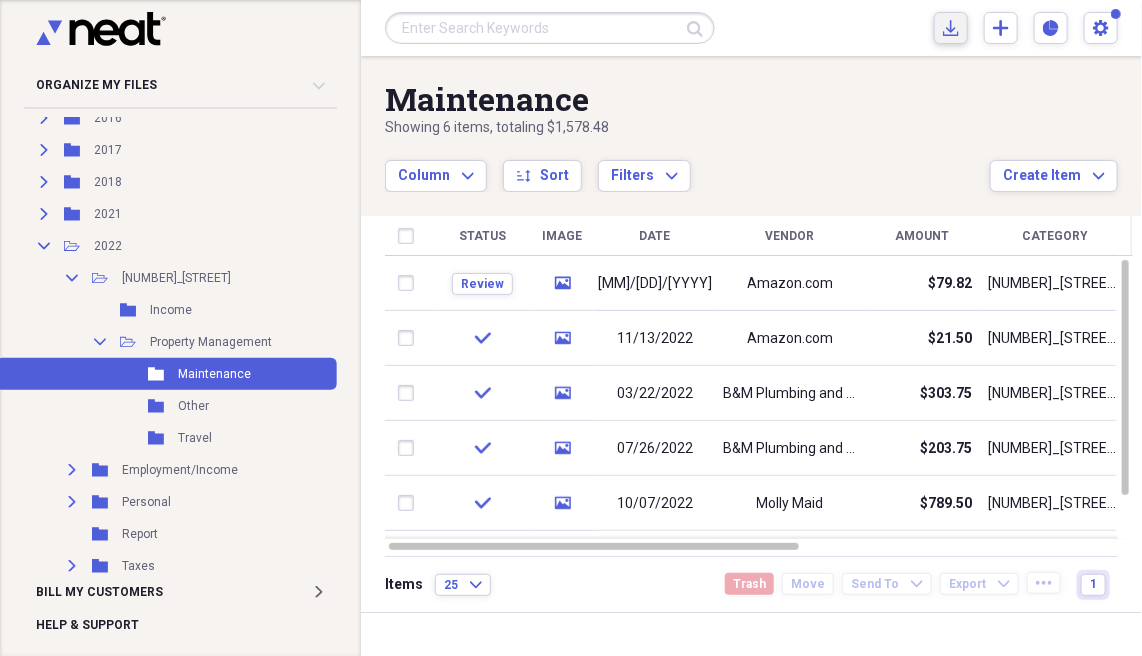 click on "Import" 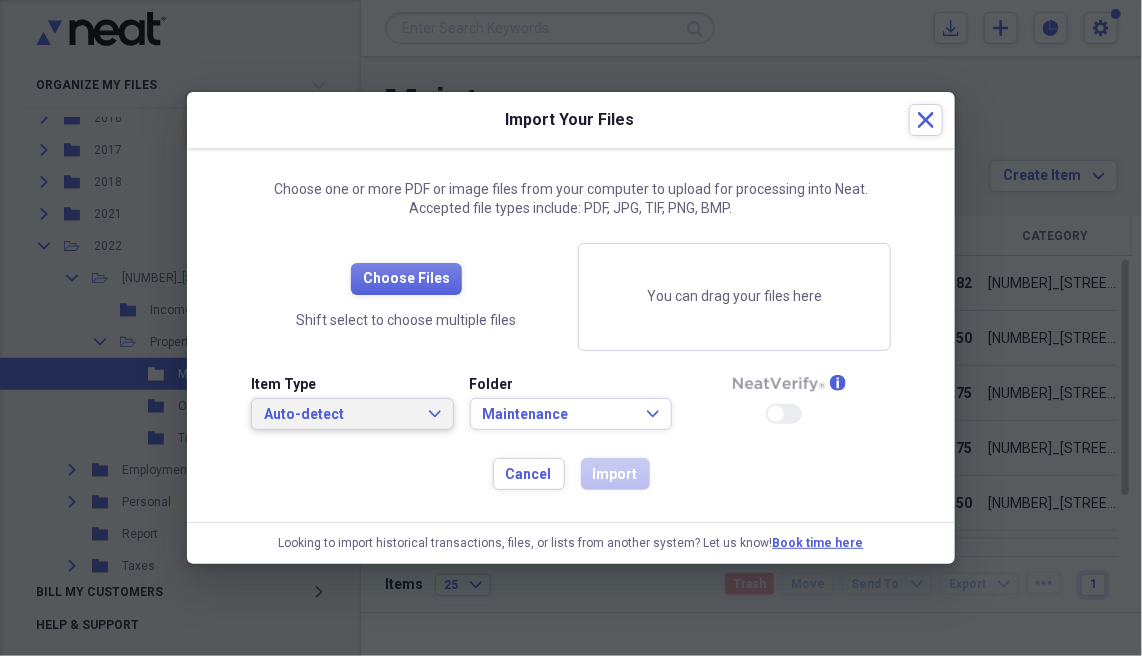 click on "Expand" 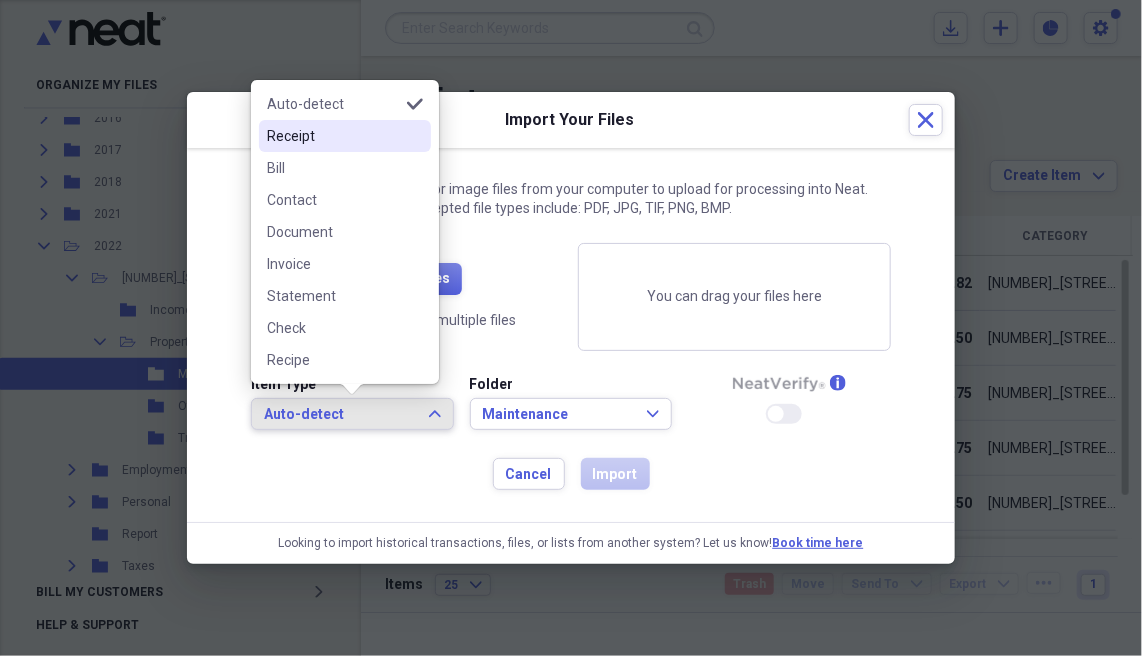 click on "Receipt" at bounding box center [333, 136] 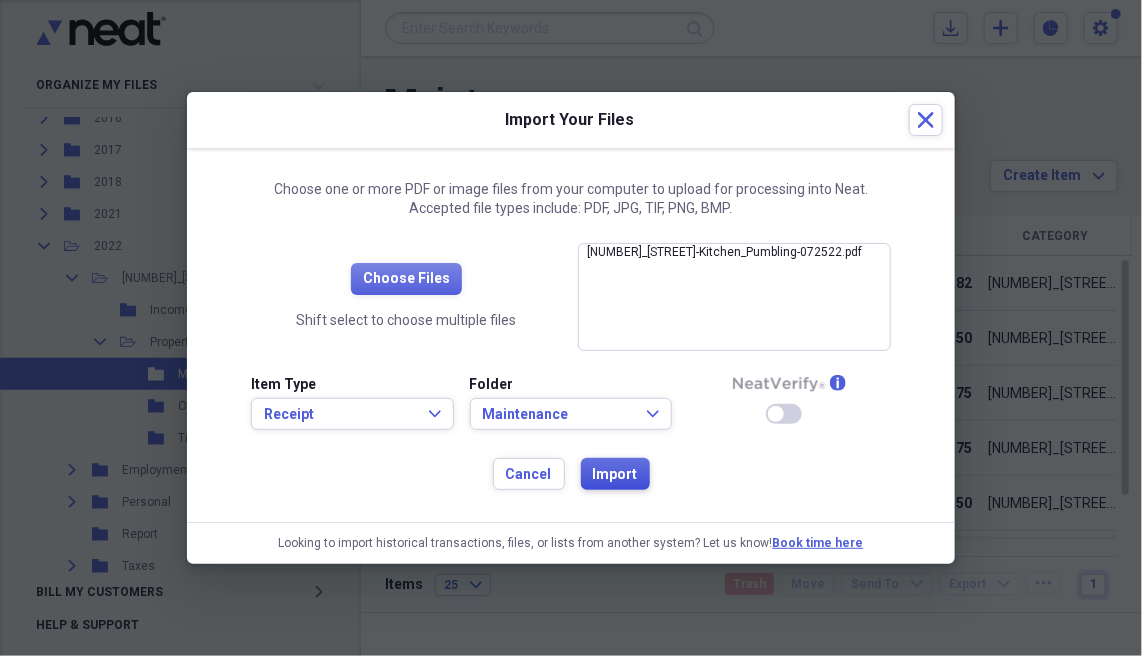 click on "Import" at bounding box center [615, 475] 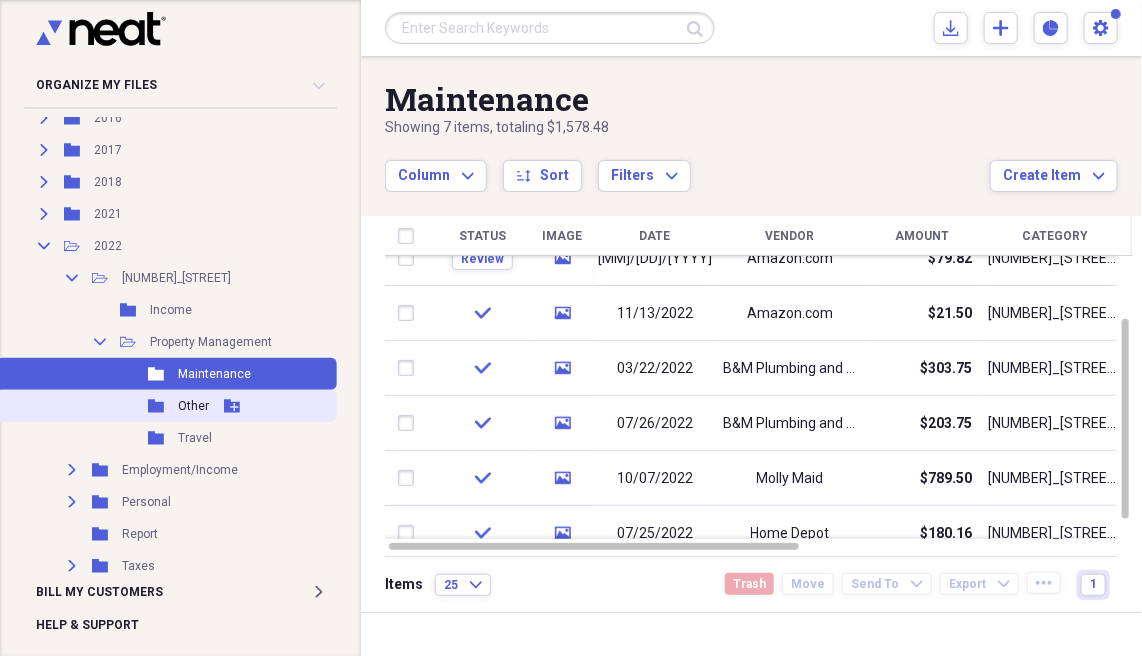 click on "Folder Other Add Folder" at bounding box center [166, 406] 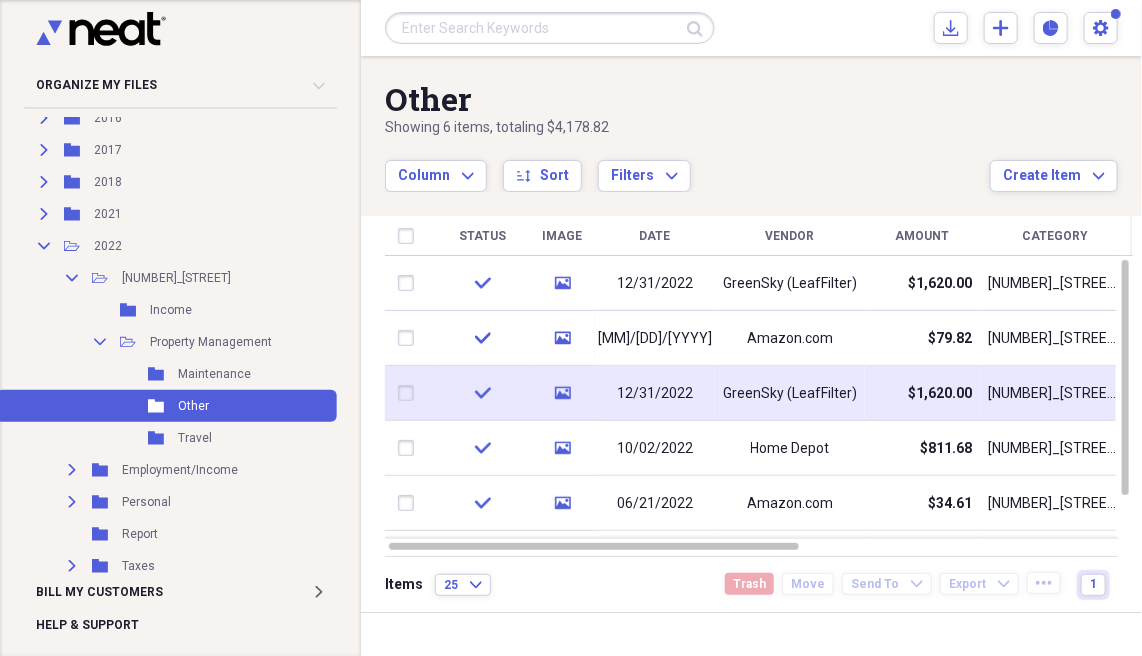 click on "GreenSky (LeafFilter)" at bounding box center [790, 394] 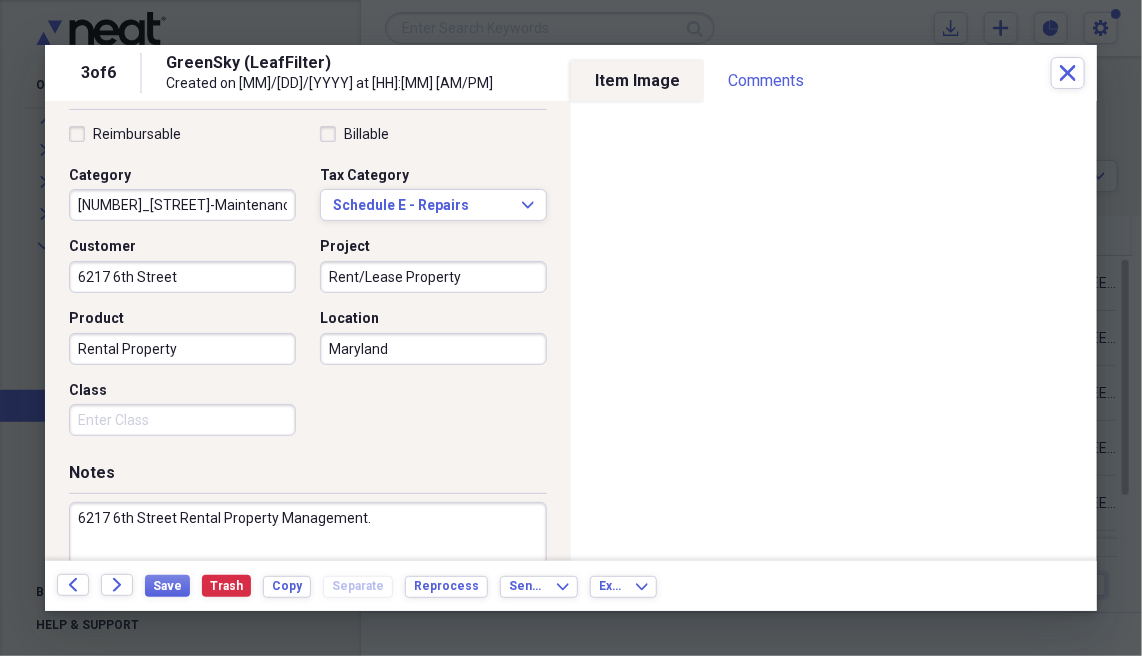 scroll, scrollTop: 480, scrollLeft: 0, axis: vertical 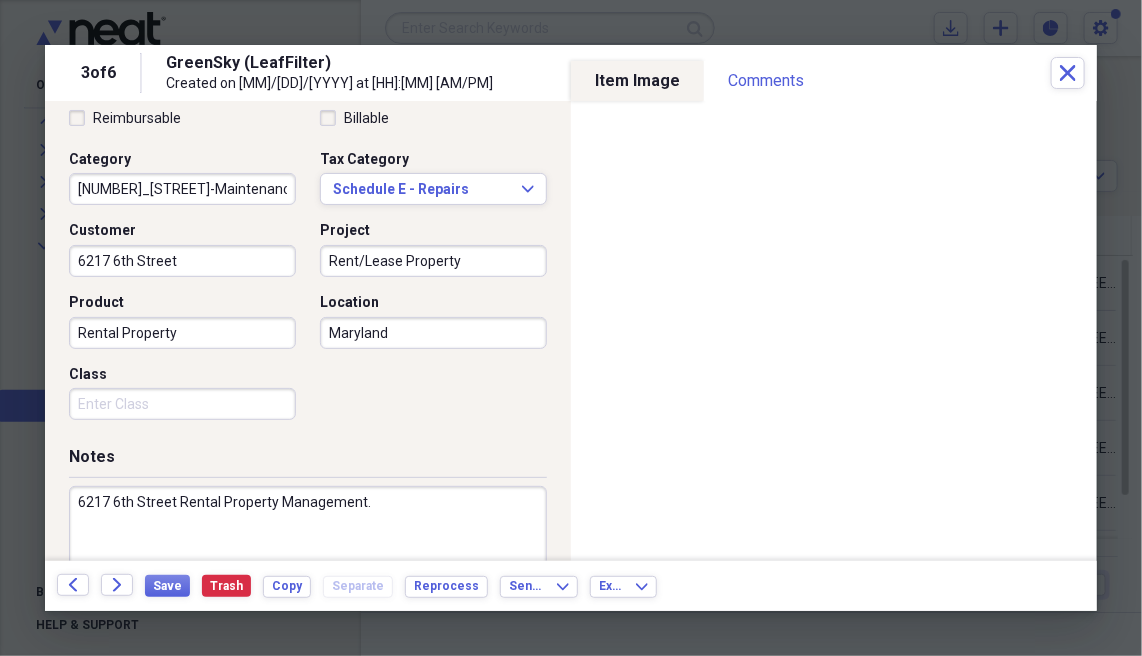 drag, startPoint x: 362, startPoint y: 497, endPoint x: 104, endPoint y: 504, distance: 258.09494 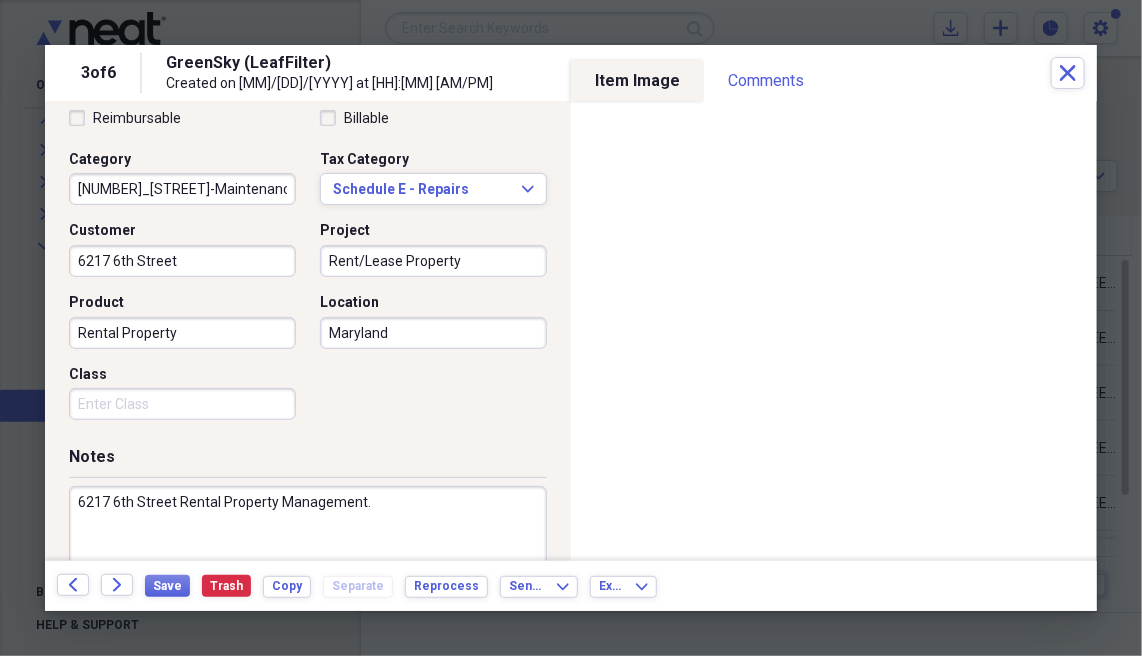 click on "Notes 6217 6th Street Rental Property Management." at bounding box center [308, 543] 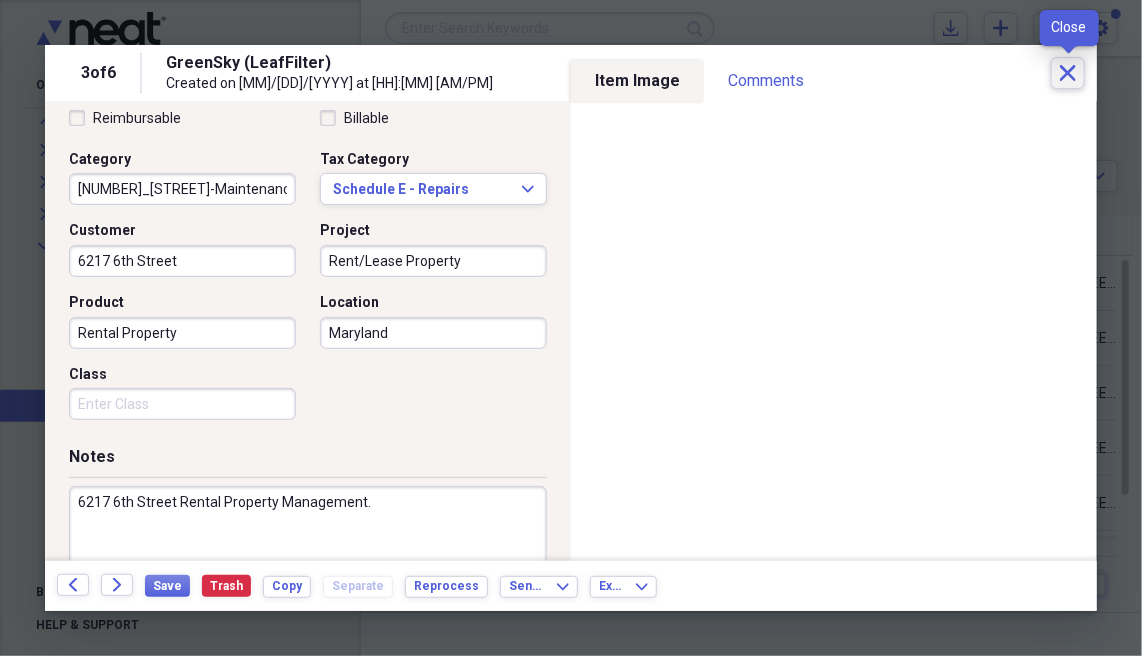 click on "Close" 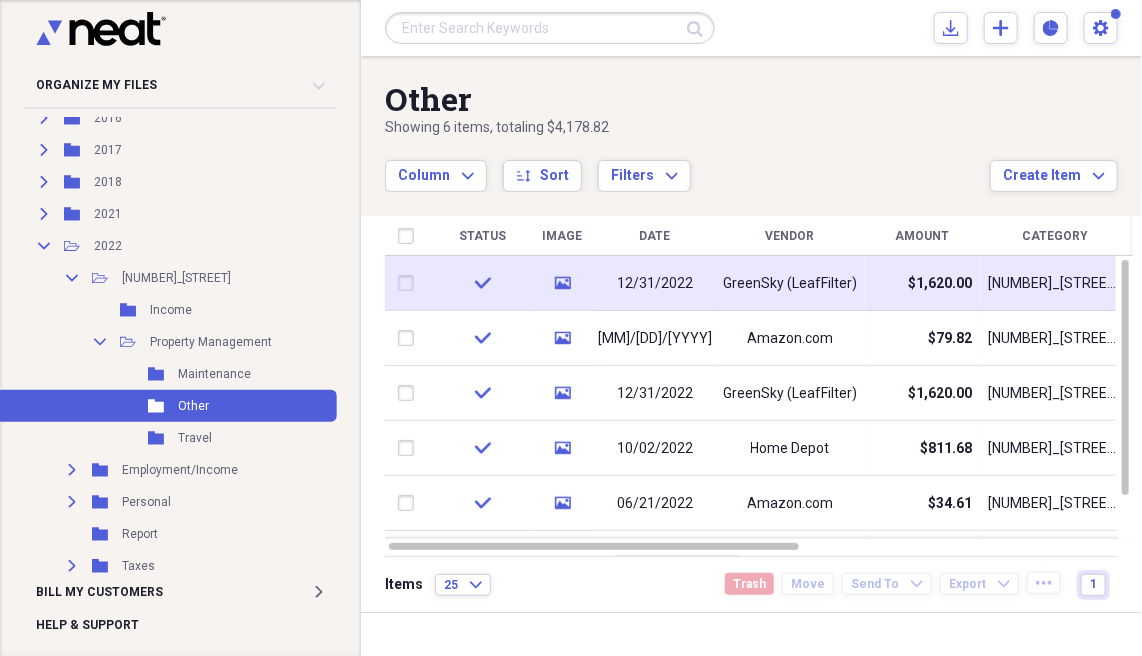 click on "12/31/2022" at bounding box center (655, 284) 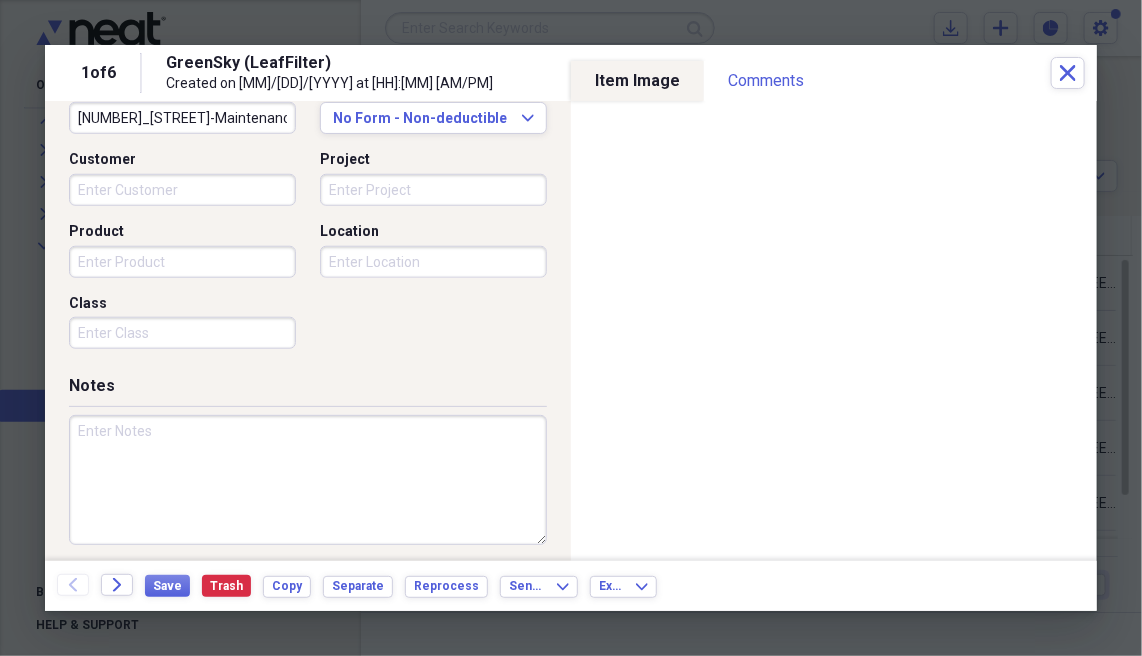scroll, scrollTop: 558, scrollLeft: 0, axis: vertical 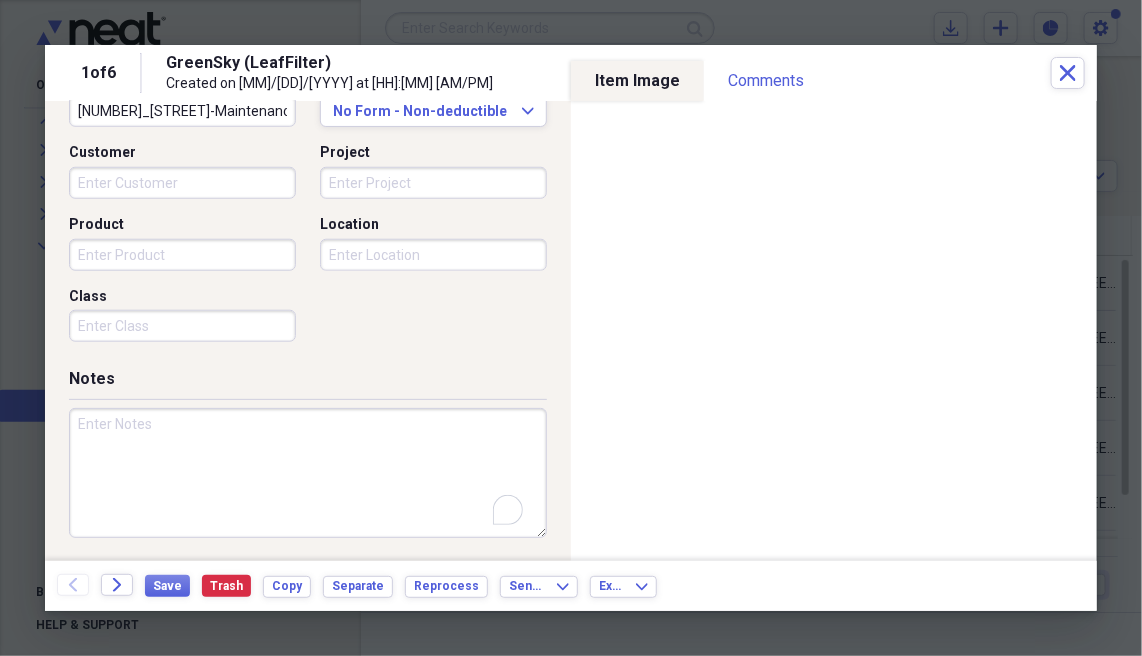 paste on "6217 6th Street Rental Property Management." 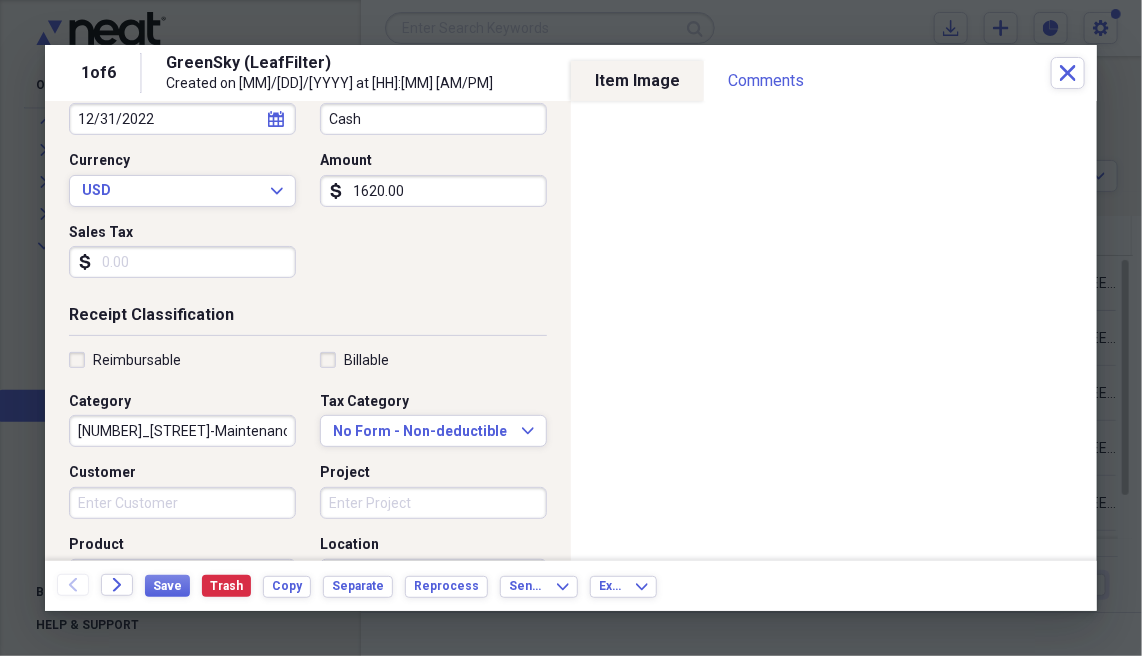 scroll, scrollTop: 318, scrollLeft: 0, axis: vertical 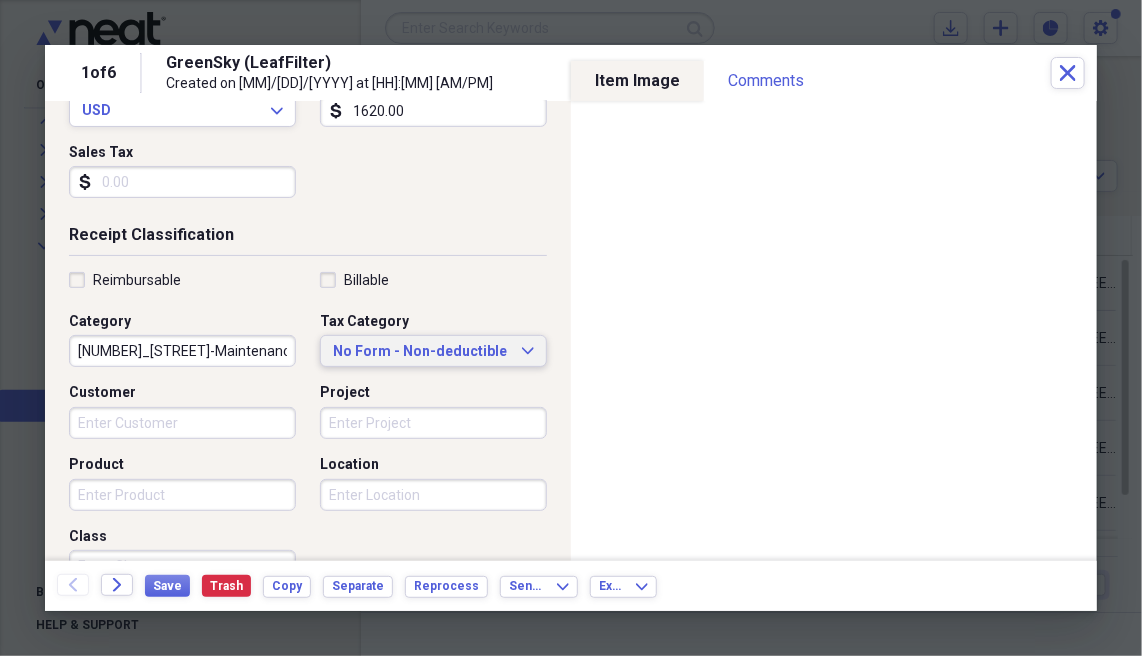 type on "6217 6th Street Rental Property Management." 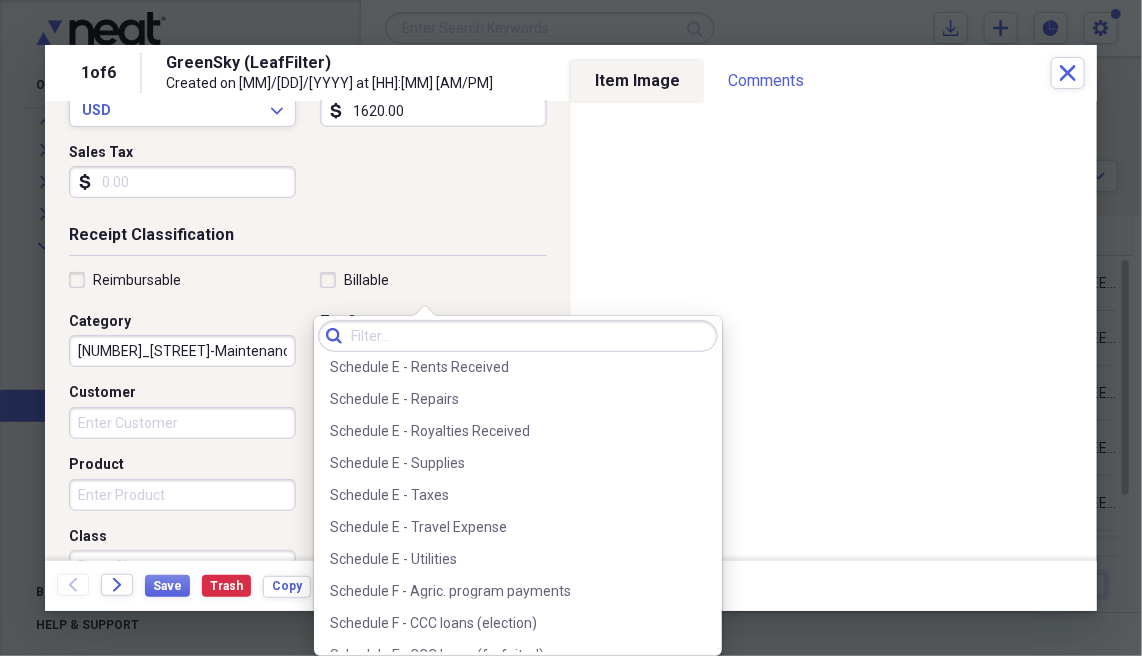 scroll, scrollTop: 3439, scrollLeft: 0, axis: vertical 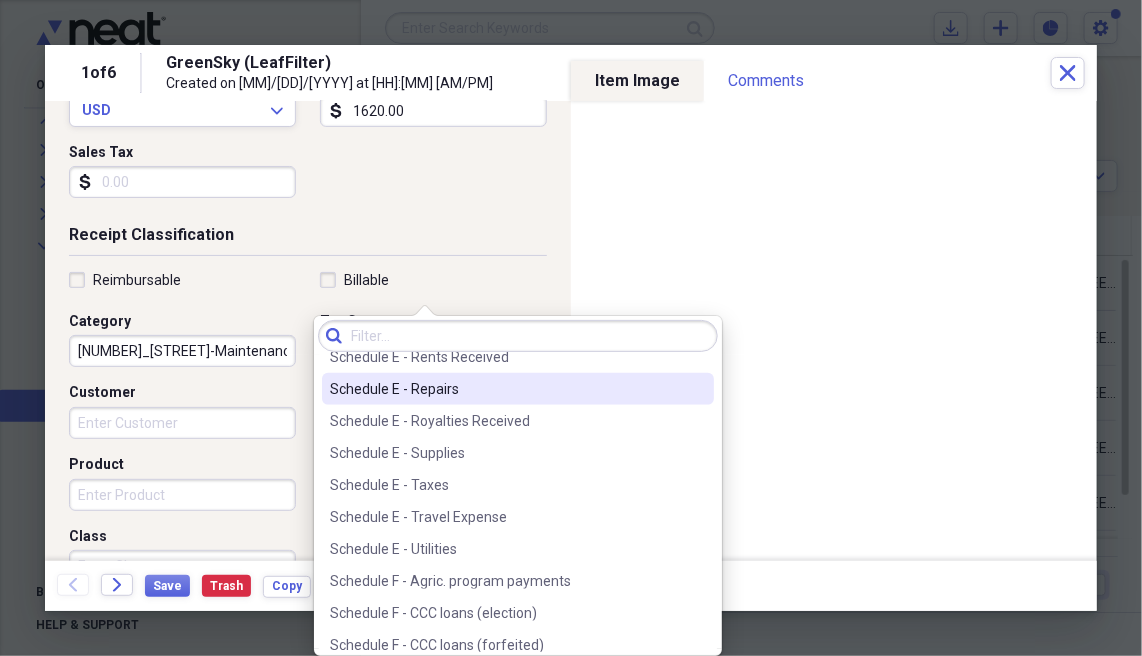 click on "Schedule E - Repairs" at bounding box center (518, 389) 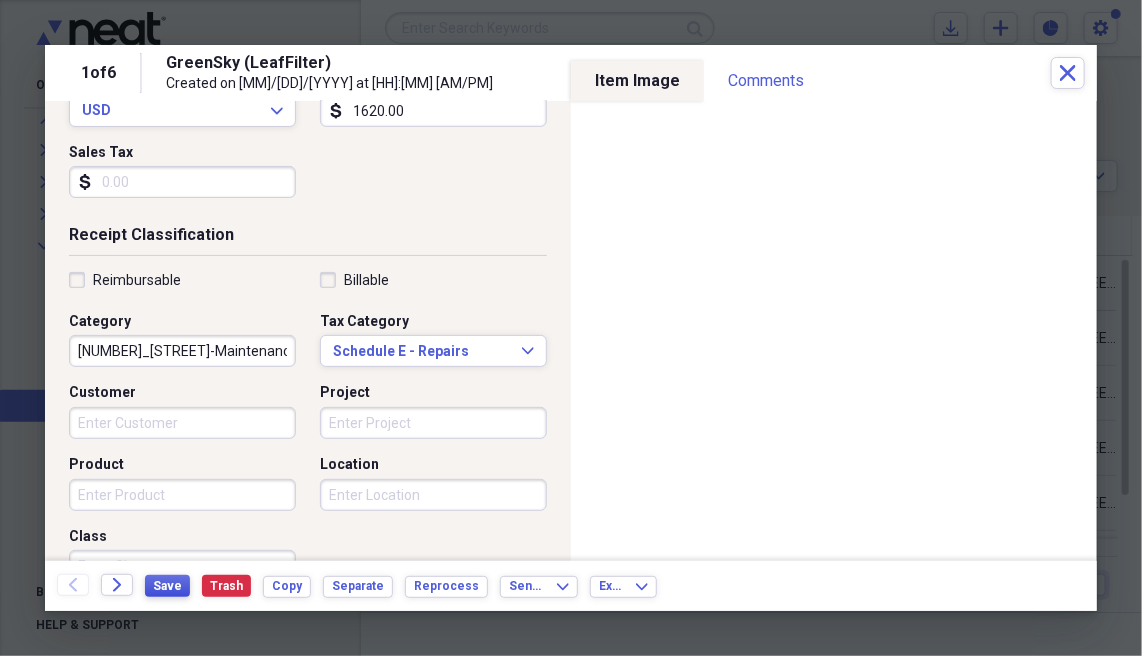 click on "Save" at bounding box center (167, 586) 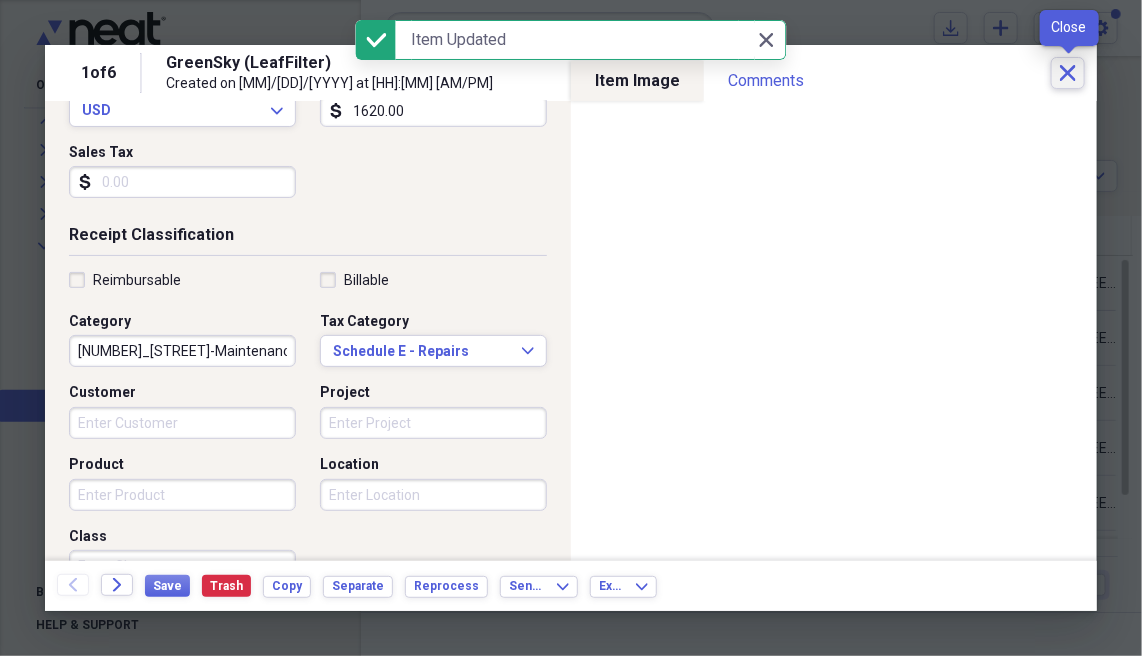 click 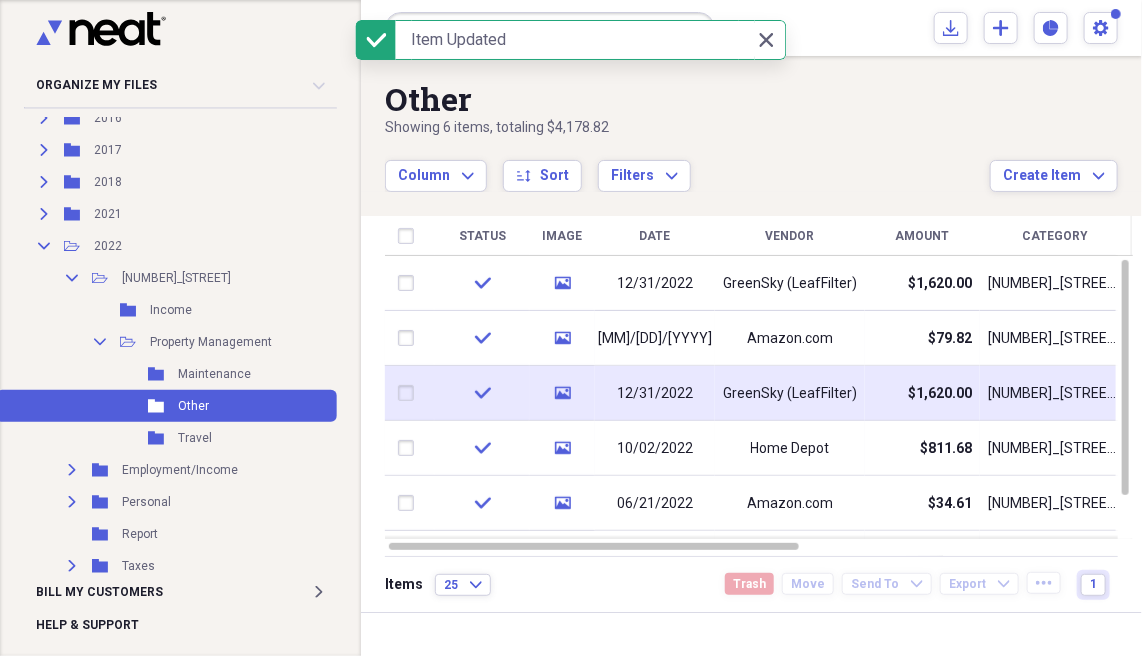 click on "GreenSky (LeafFilter)" at bounding box center (790, 394) 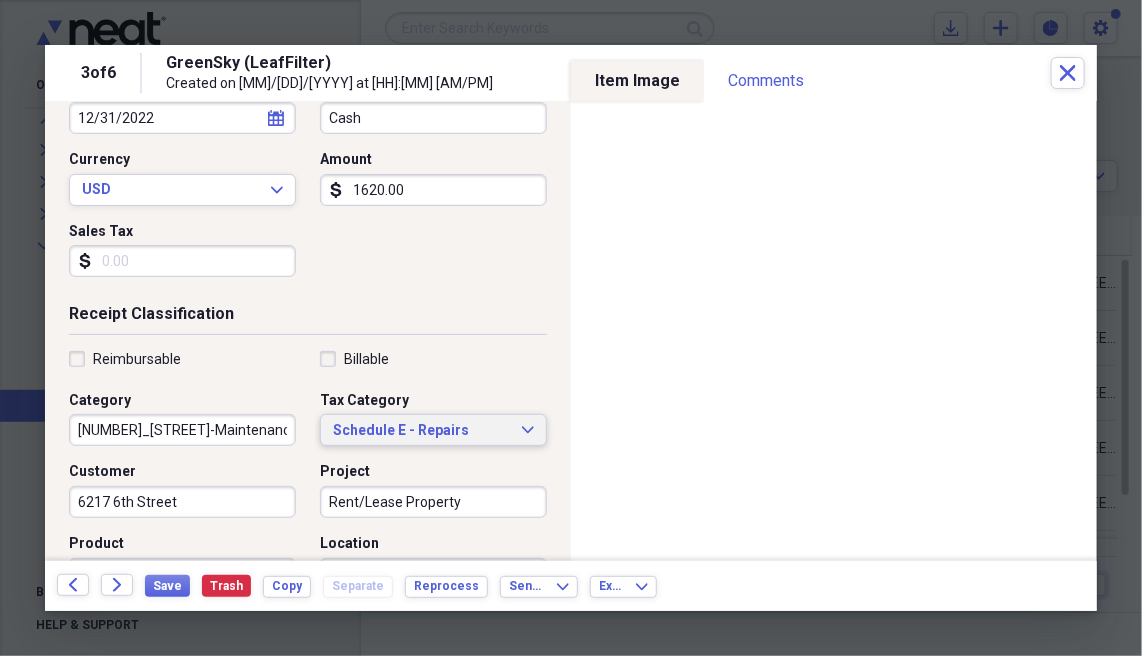 scroll, scrollTop: 319, scrollLeft: 0, axis: vertical 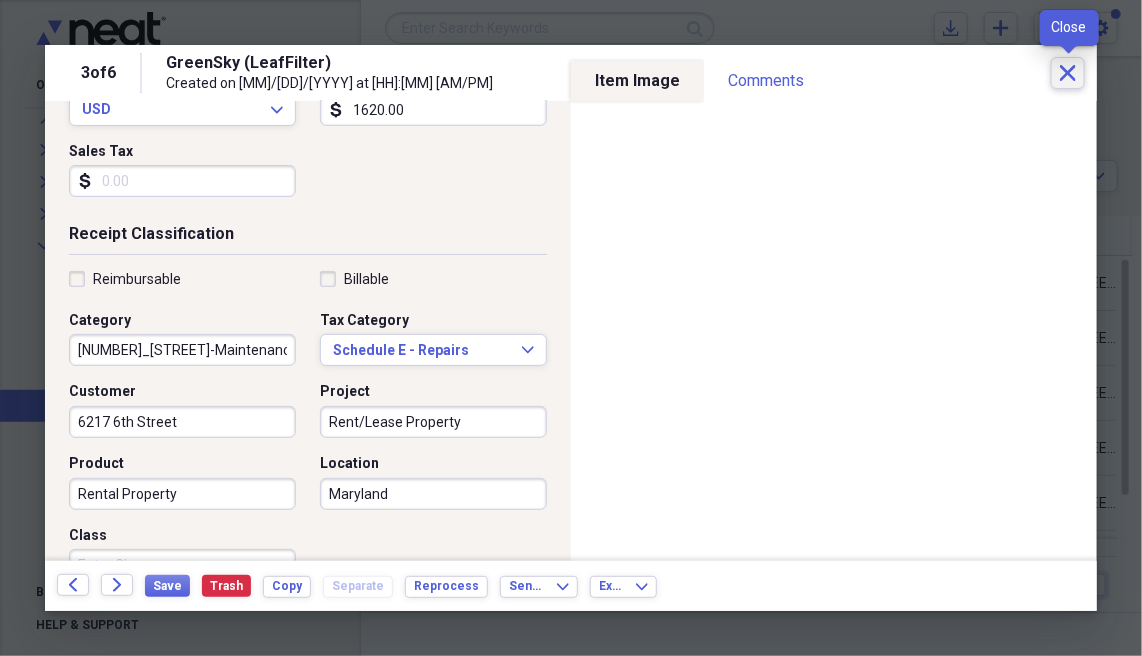 click on "Close" 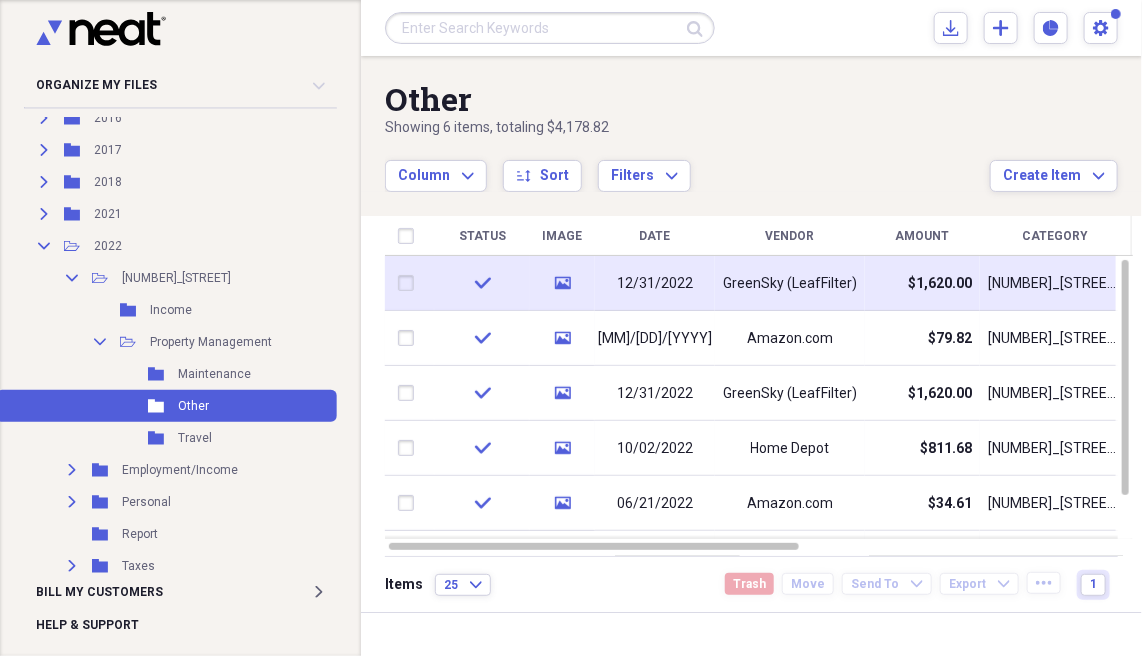 click on "GreenSky (LeafFilter)" at bounding box center [790, 284] 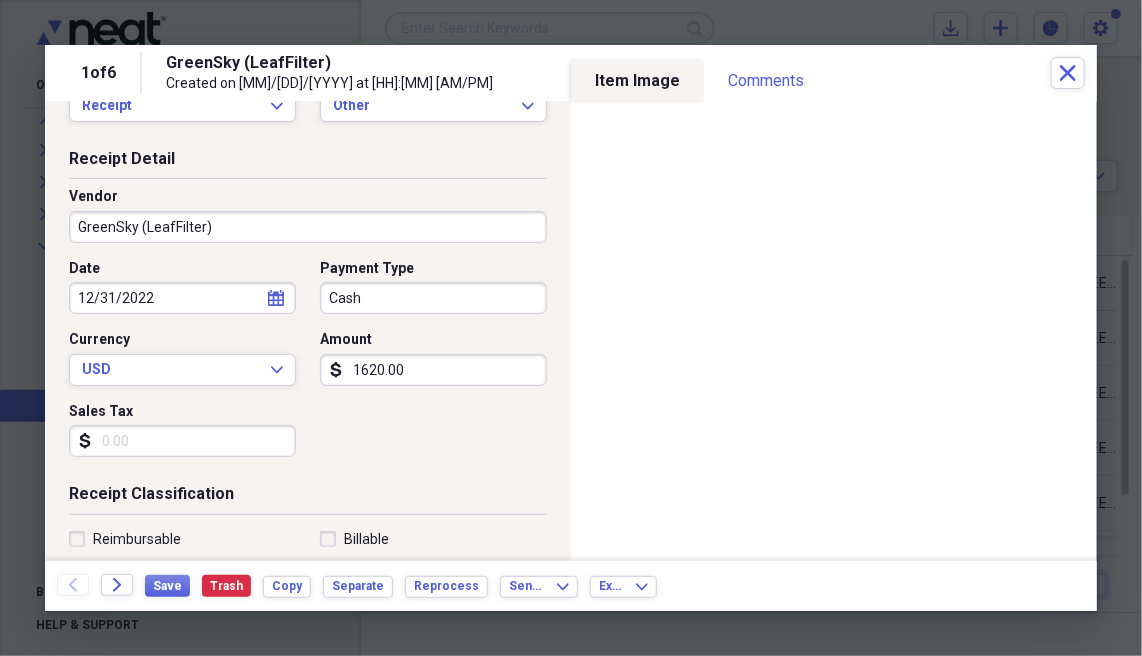 scroll, scrollTop: 239, scrollLeft: 0, axis: vertical 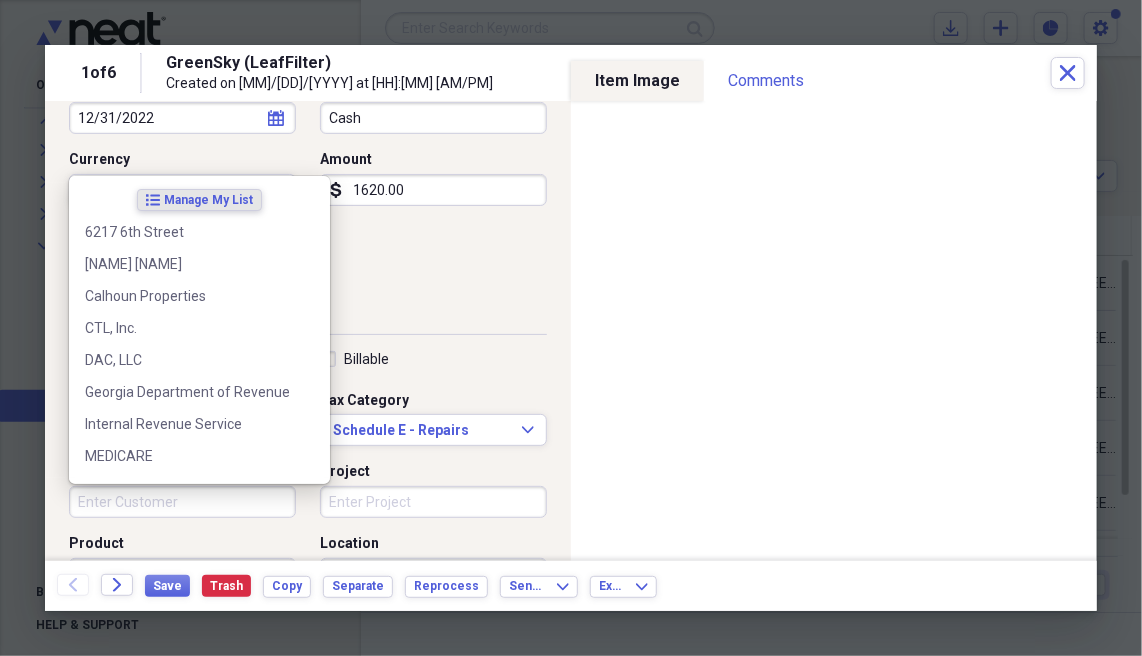 click on "Customer" at bounding box center (182, 502) 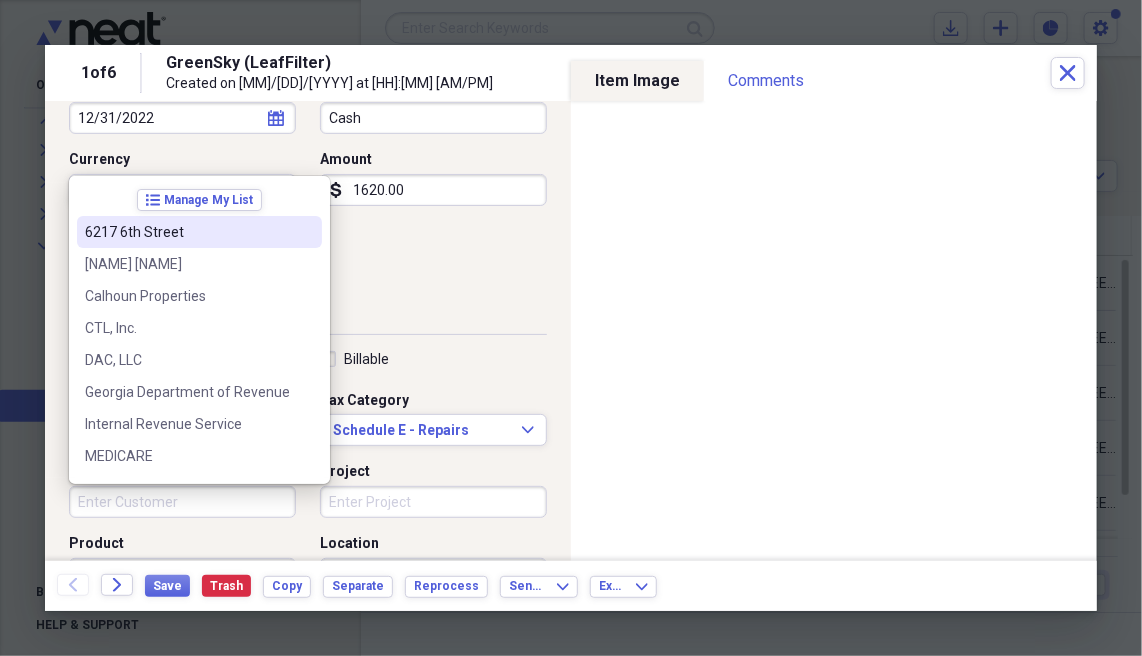 click on "6217 6th Street" at bounding box center (187, 232) 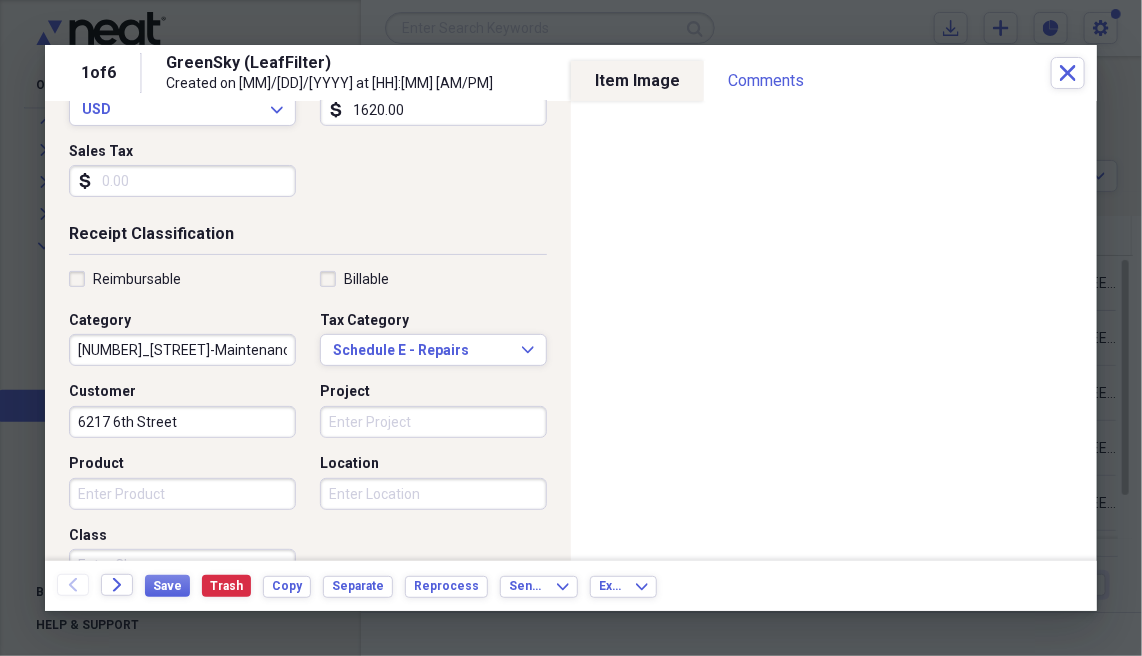 scroll, scrollTop: 319, scrollLeft: 0, axis: vertical 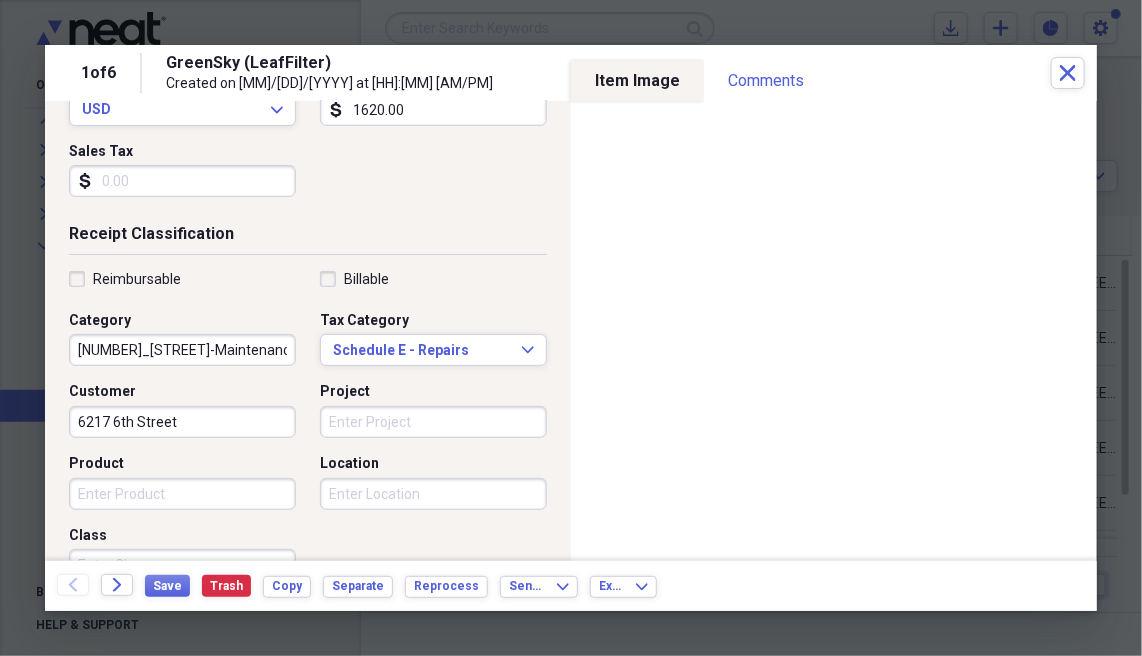 click on "Product" at bounding box center (182, 494) 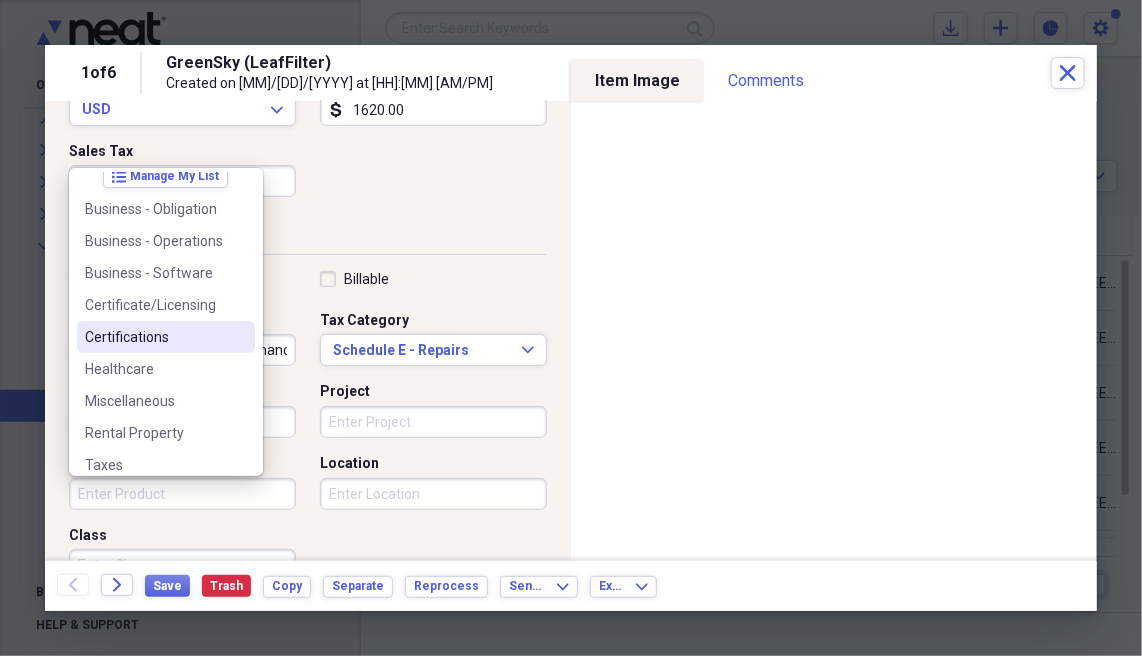 scroll, scrollTop: 27, scrollLeft: 0, axis: vertical 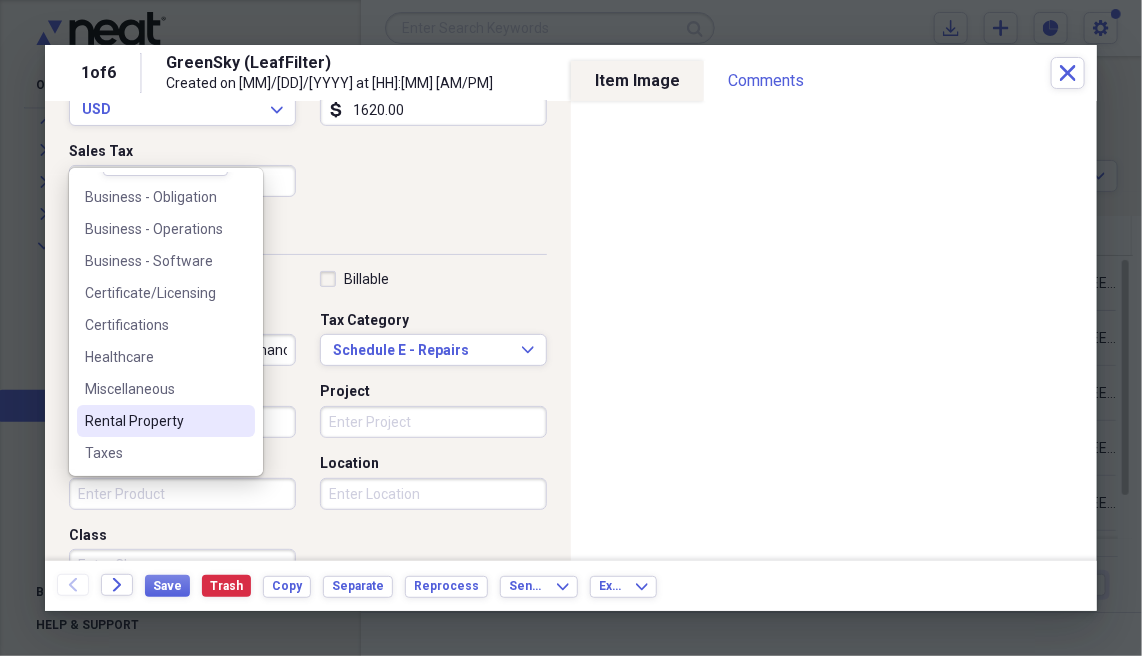 click on "Rental Property" at bounding box center [154, 421] 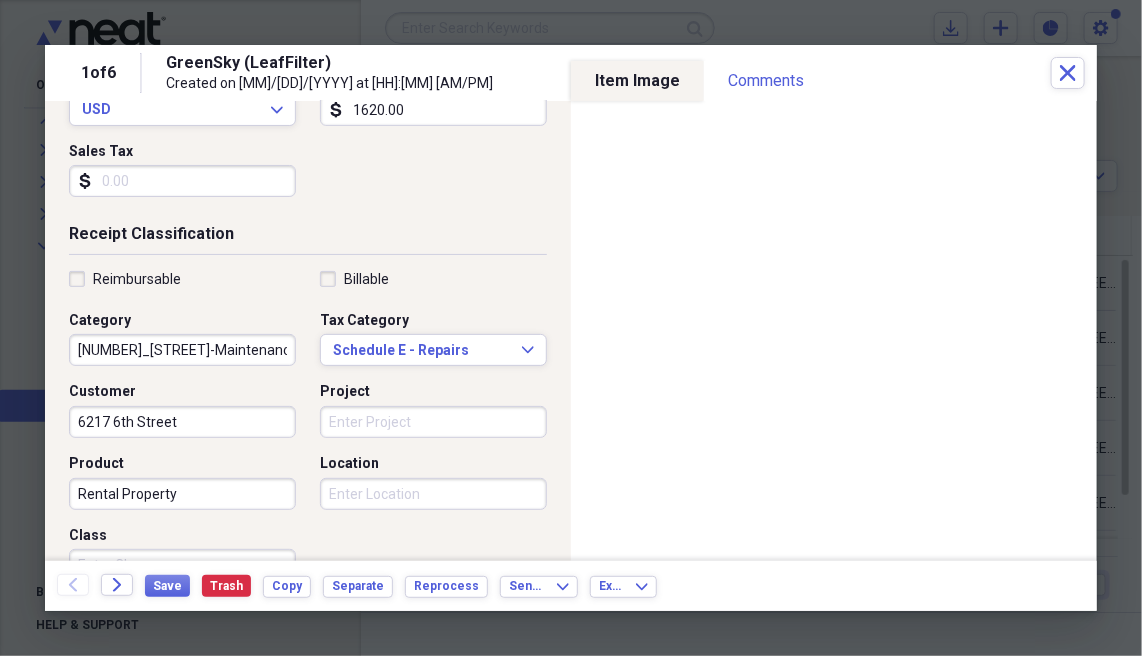 click on "Project" at bounding box center (433, 422) 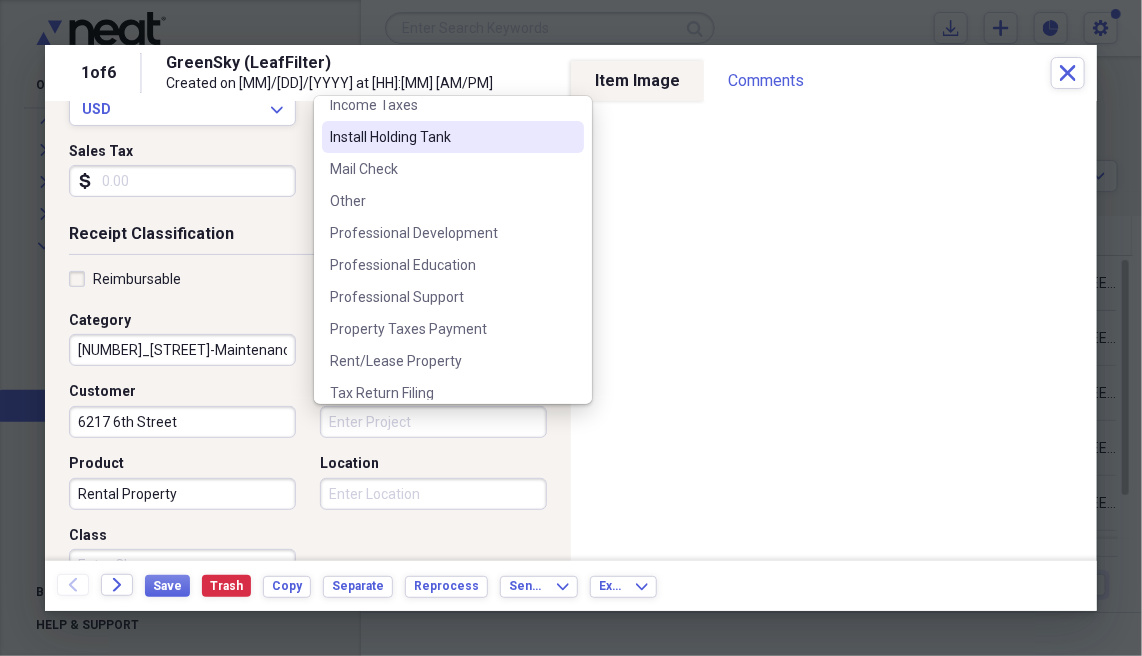scroll, scrollTop: 283, scrollLeft: 0, axis: vertical 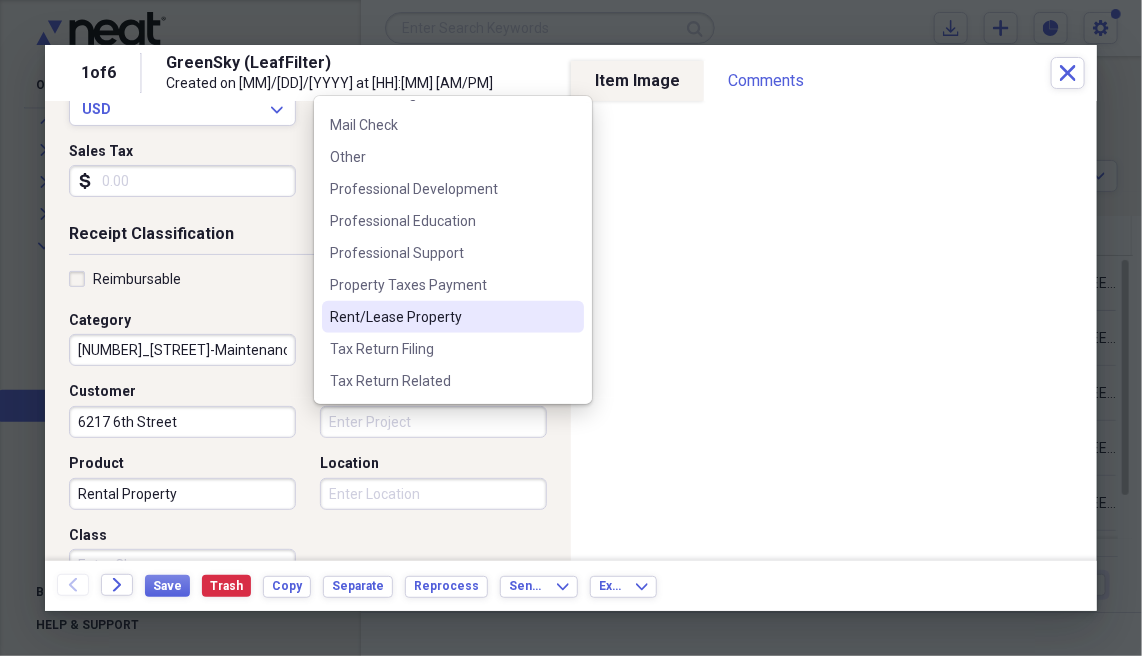 click on "Rent/Lease Property" at bounding box center (441, 317) 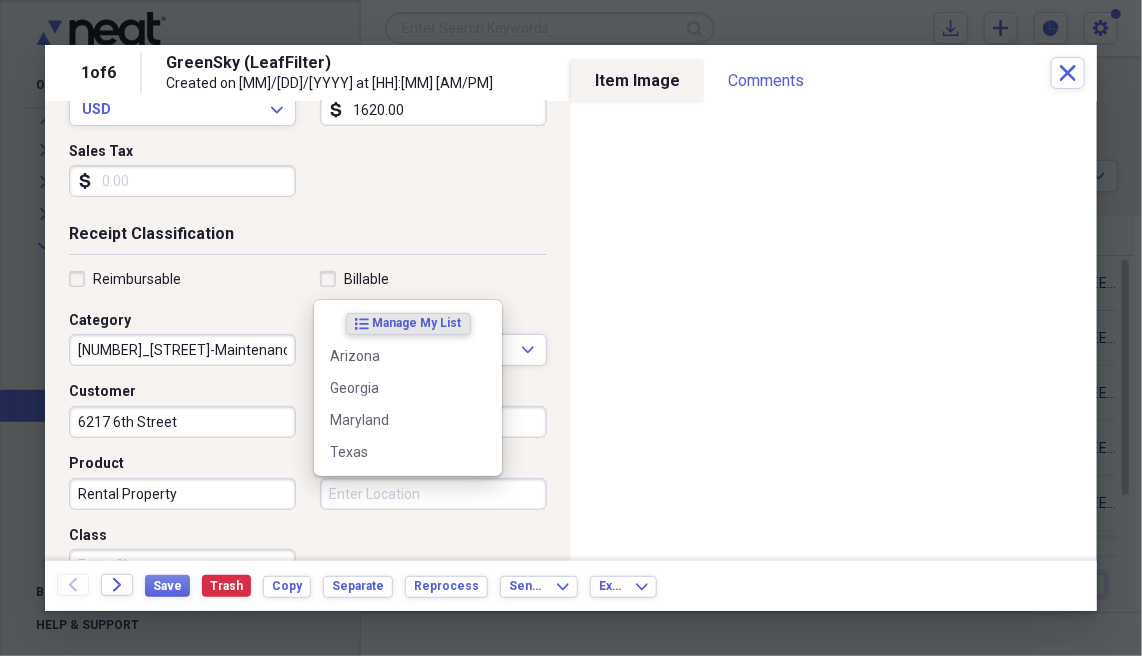 click on "Location" at bounding box center (433, 494) 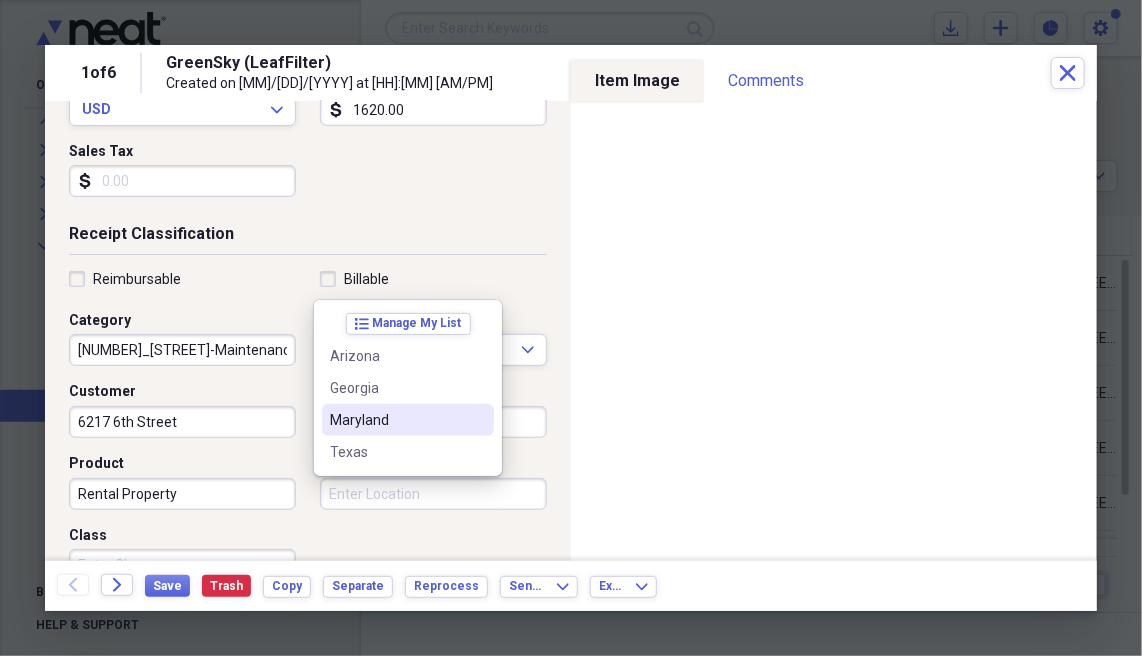 click on "Maryland" at bounding box center [396, 420] 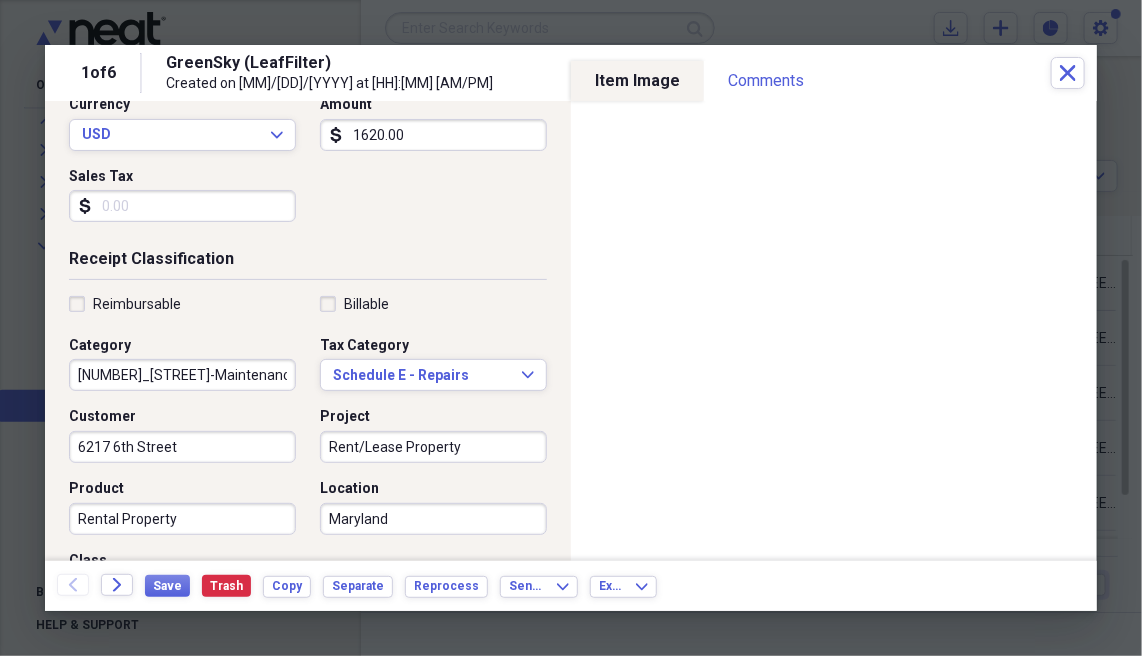 scroll, scrollTop: 319, scrollLeft: 0, axis: vertical 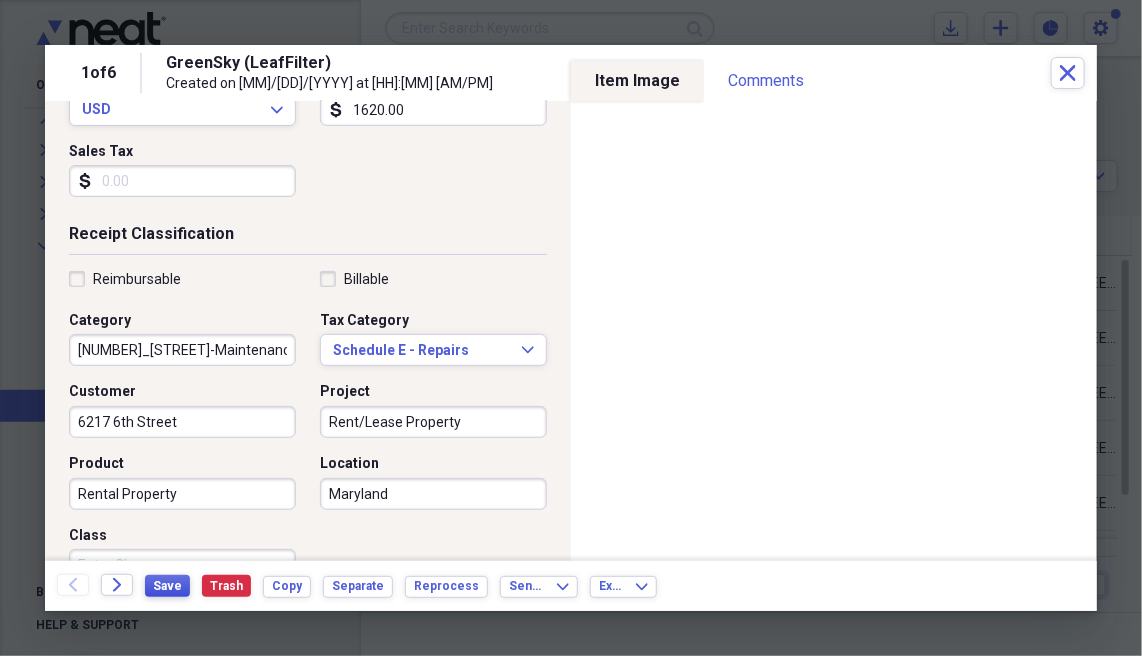 click on "Save" at bounding box center (167, 586) 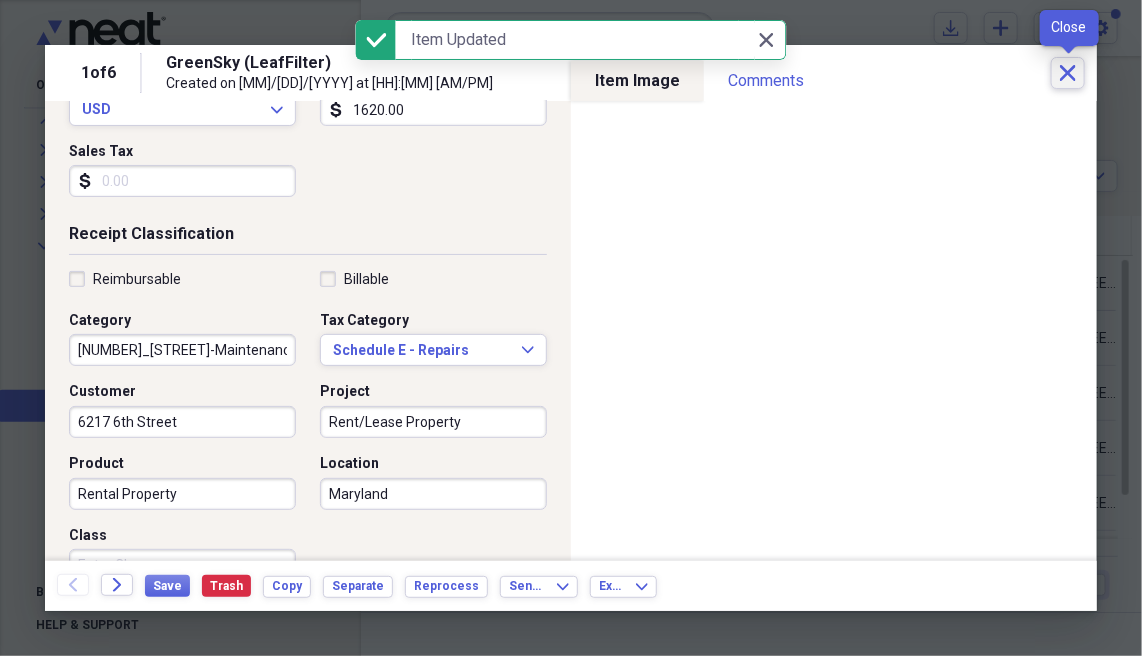 click on "Close" 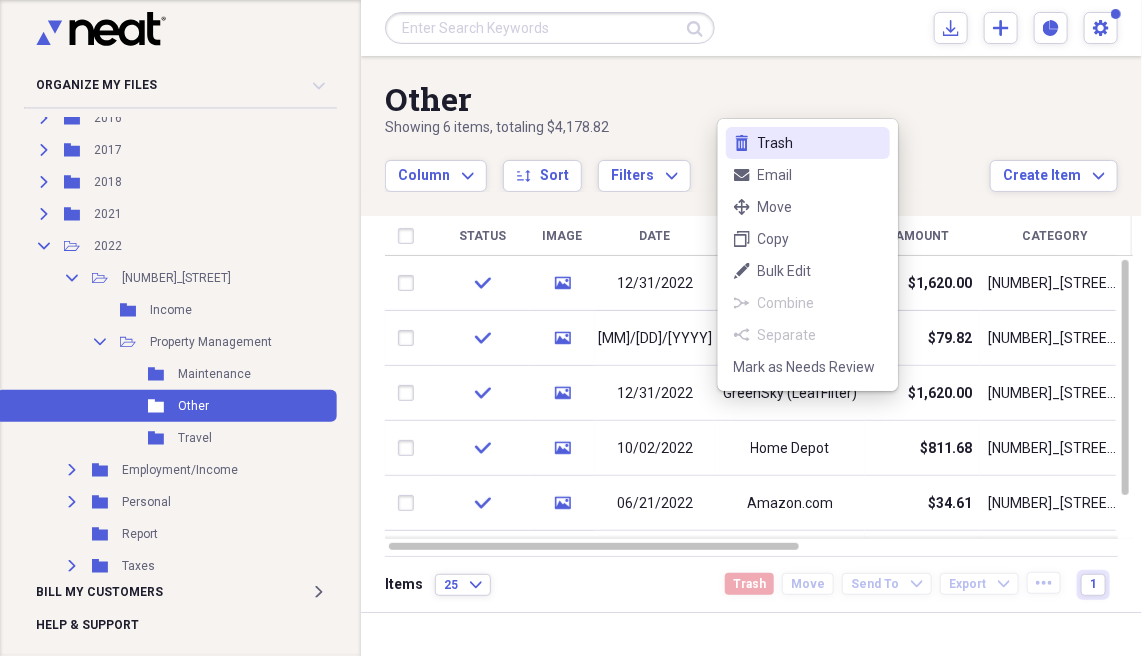 click on "trash Trash" at bounding box center (808, 143) 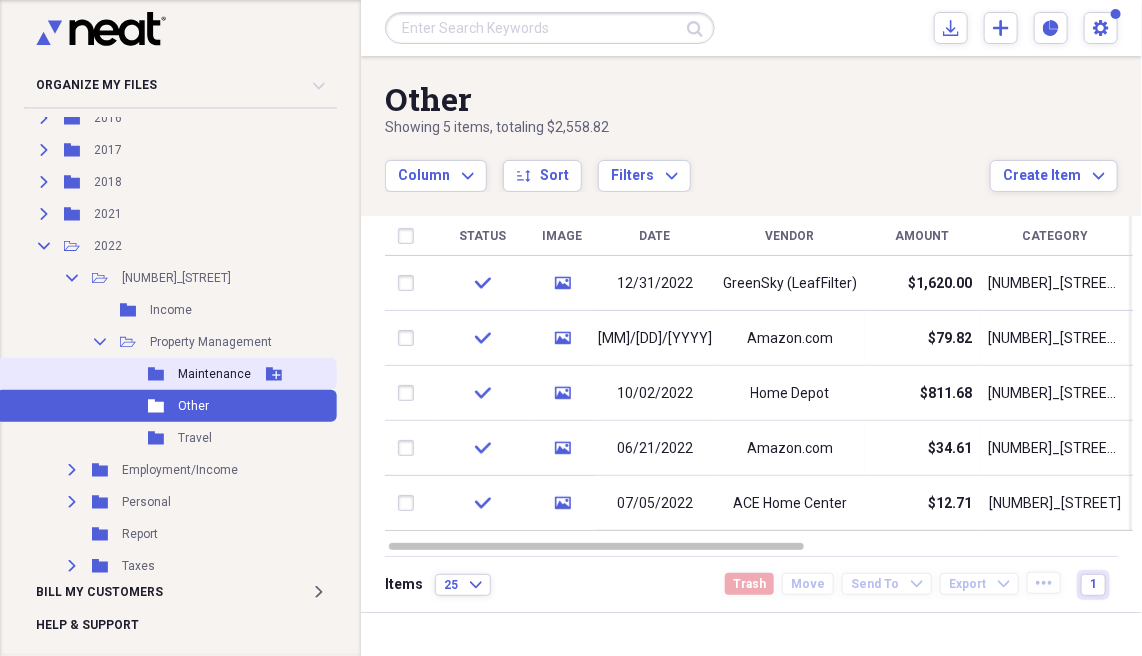 click on "Maintenance" at bounding box center [214, 374] 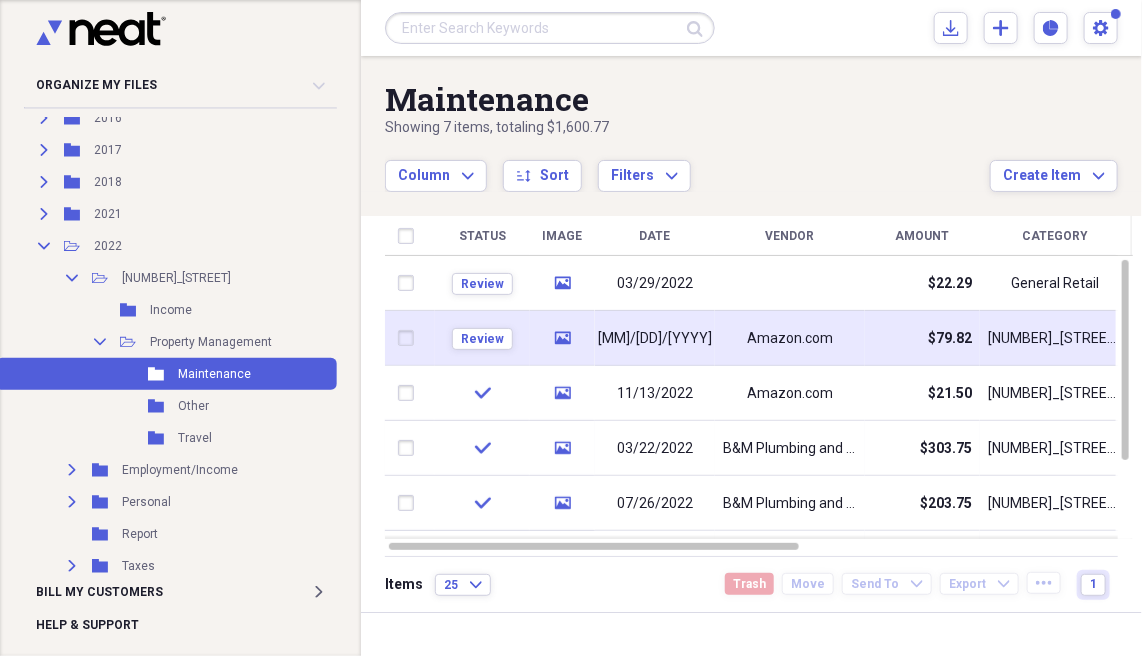 click on "[MM]/[DD]/[YYYY]" at bounding box center (655, 339) 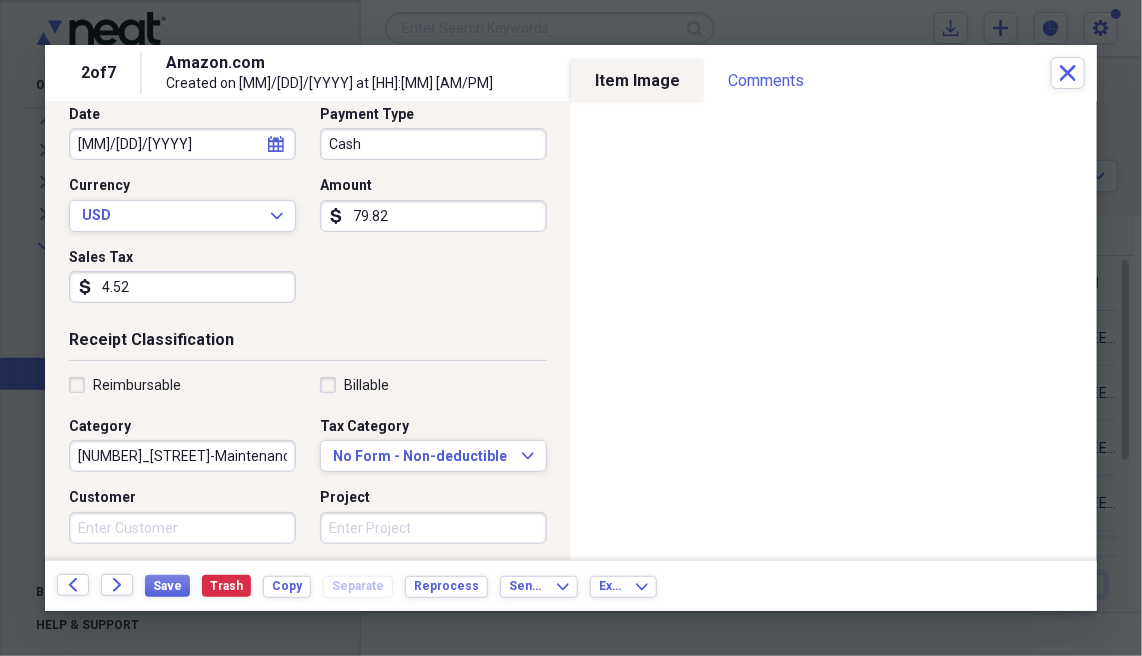 scroll, scrollTop: 239, scrollLeft: 0, axis: vertical 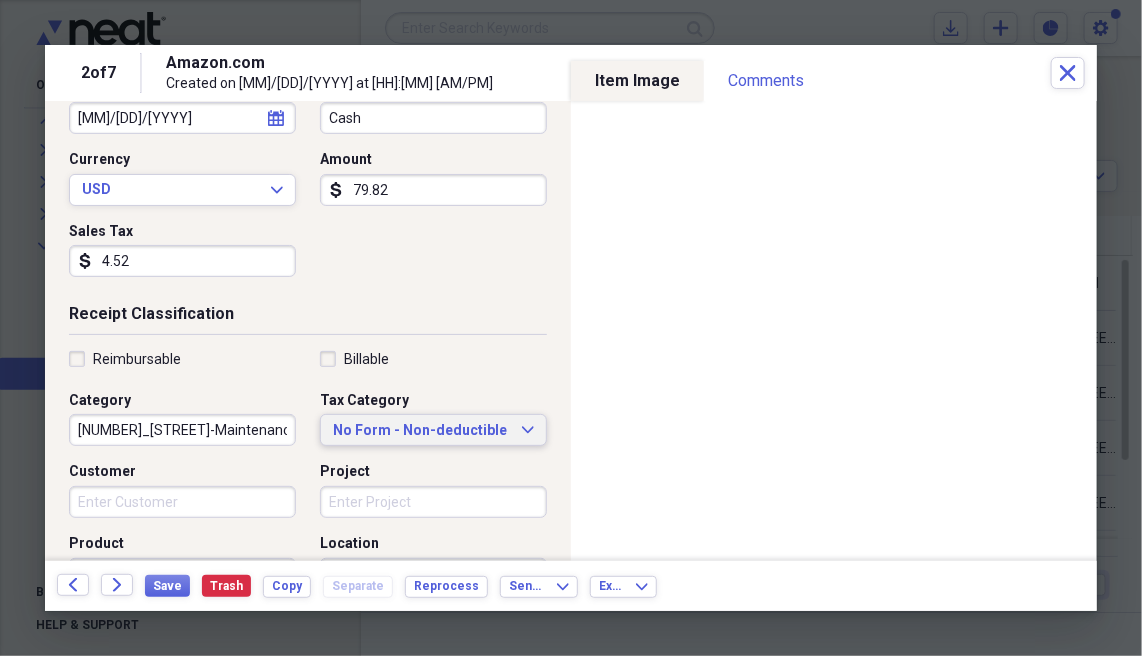 click on "Expand" 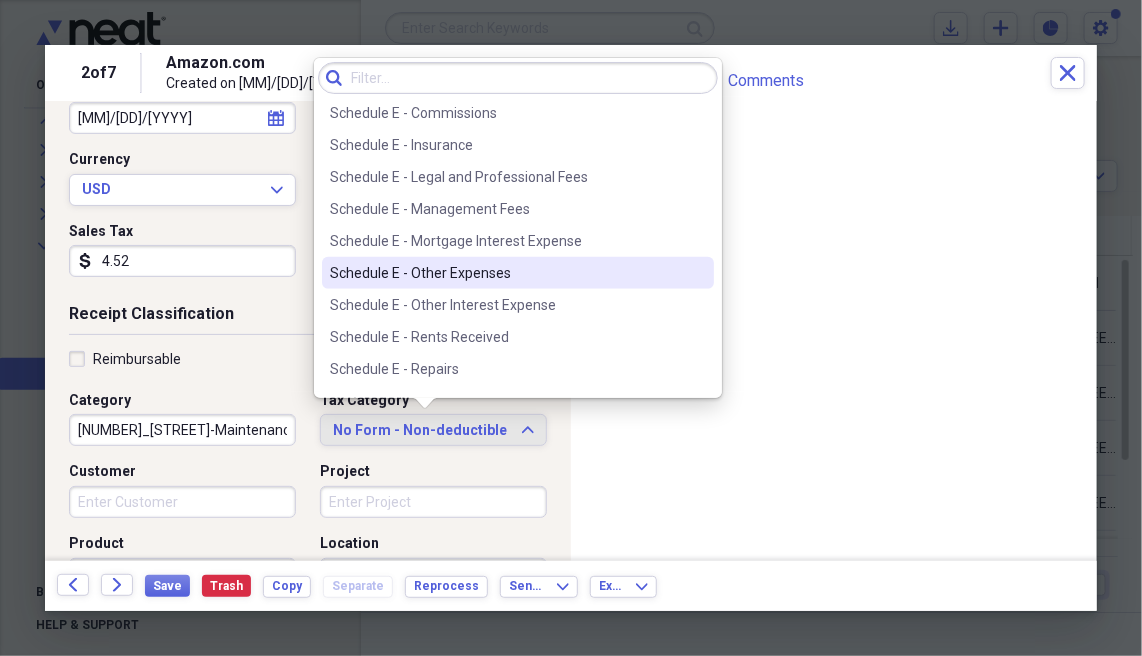 scroll, scrollTop: 3280, scrollLeft: 0, axis: vertical 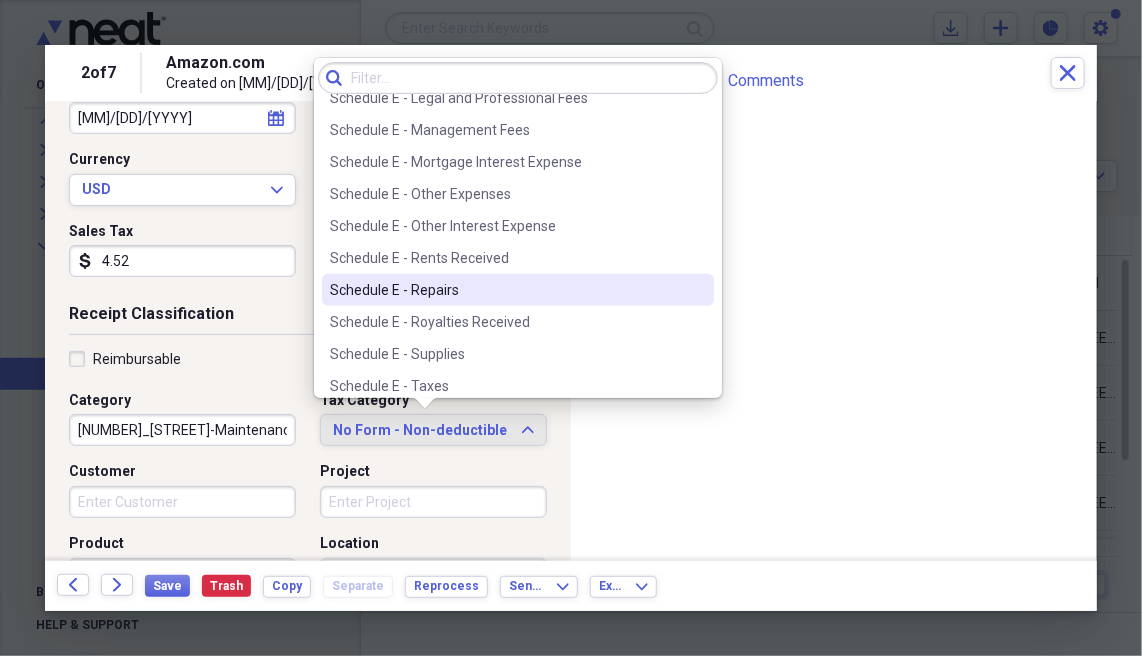 click on "Schedule E - Repairs" at bounding box center (506, 290) 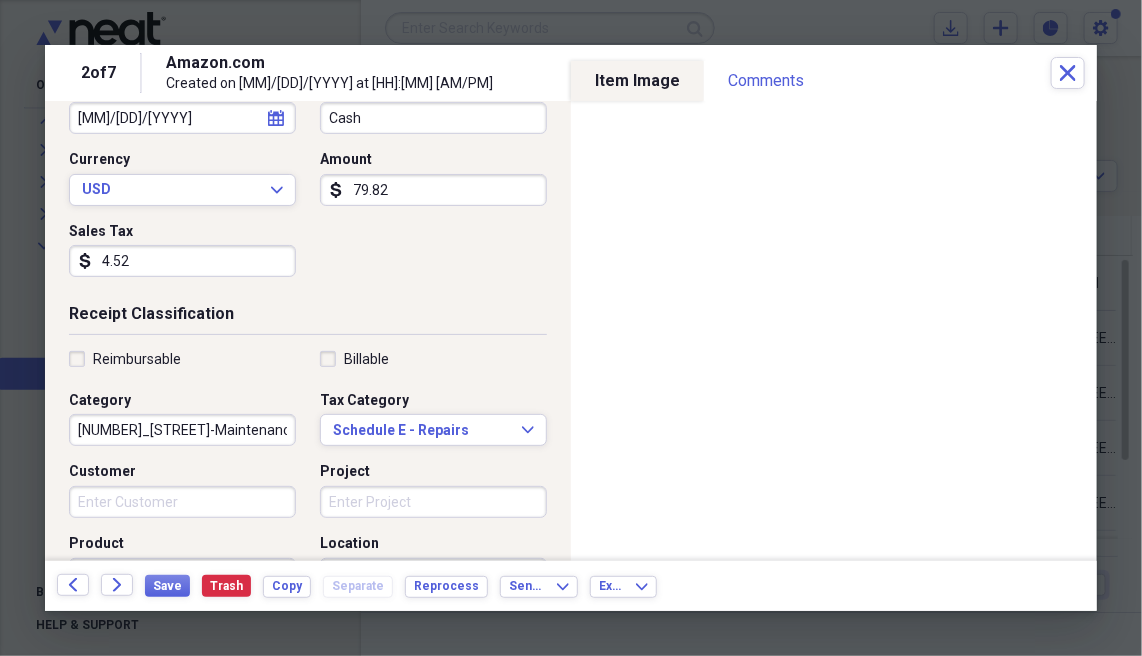 click on "Customer" at bounding box center [182, 502] 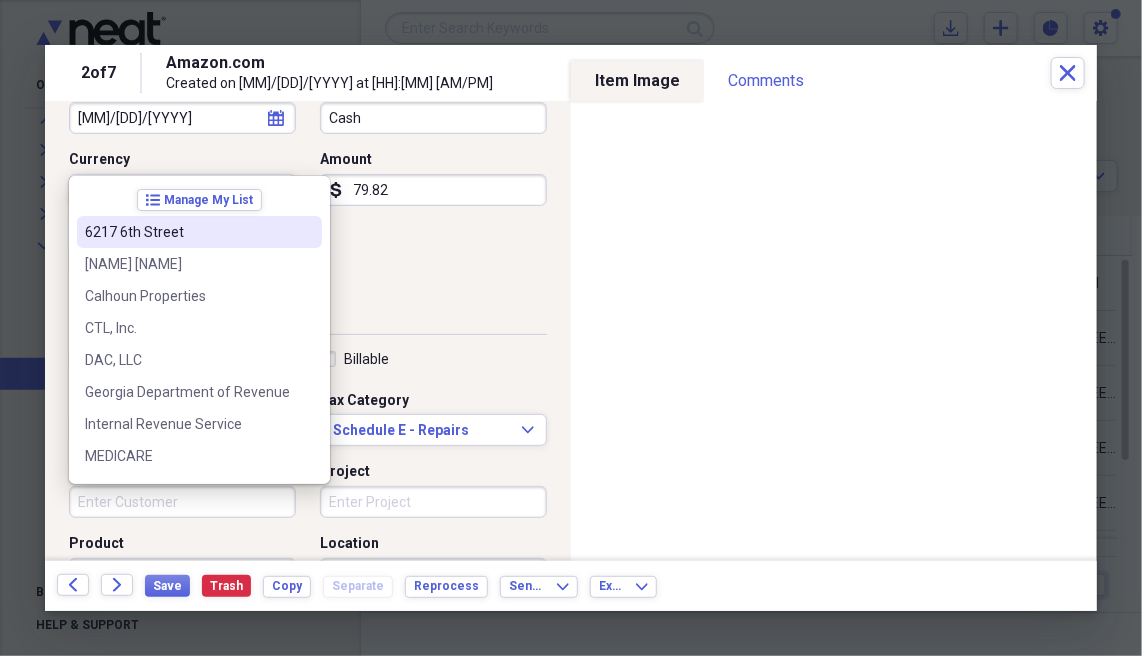 click on "6217 6th Street" at bounding box center (187, 232) 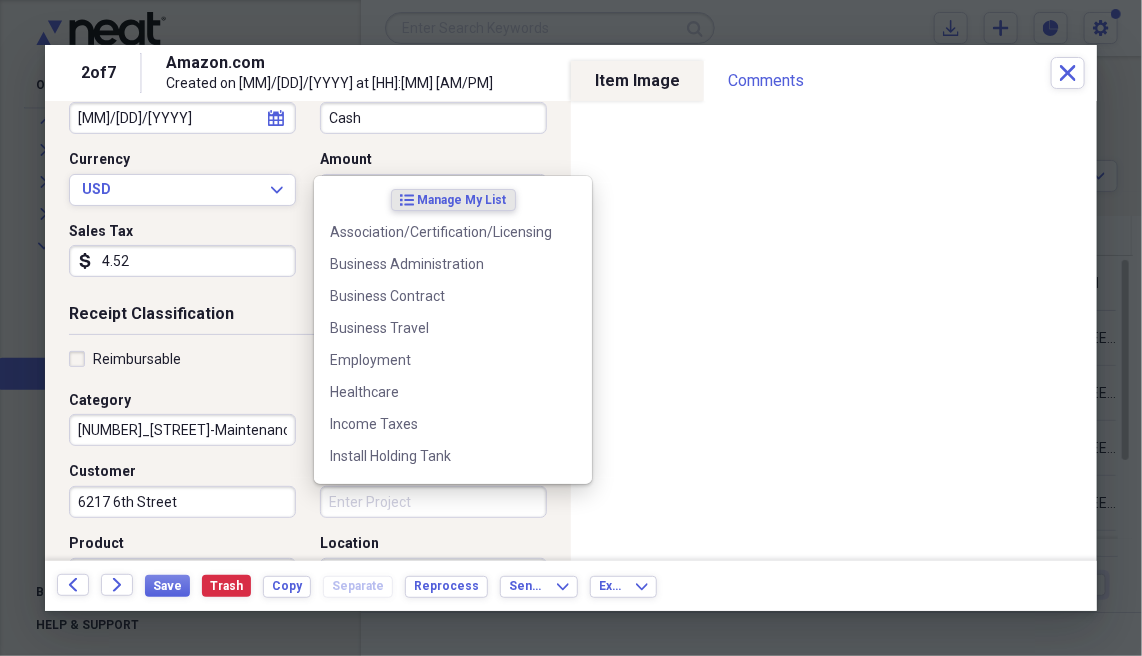 click on "Project" at bounding box center [433, 502] 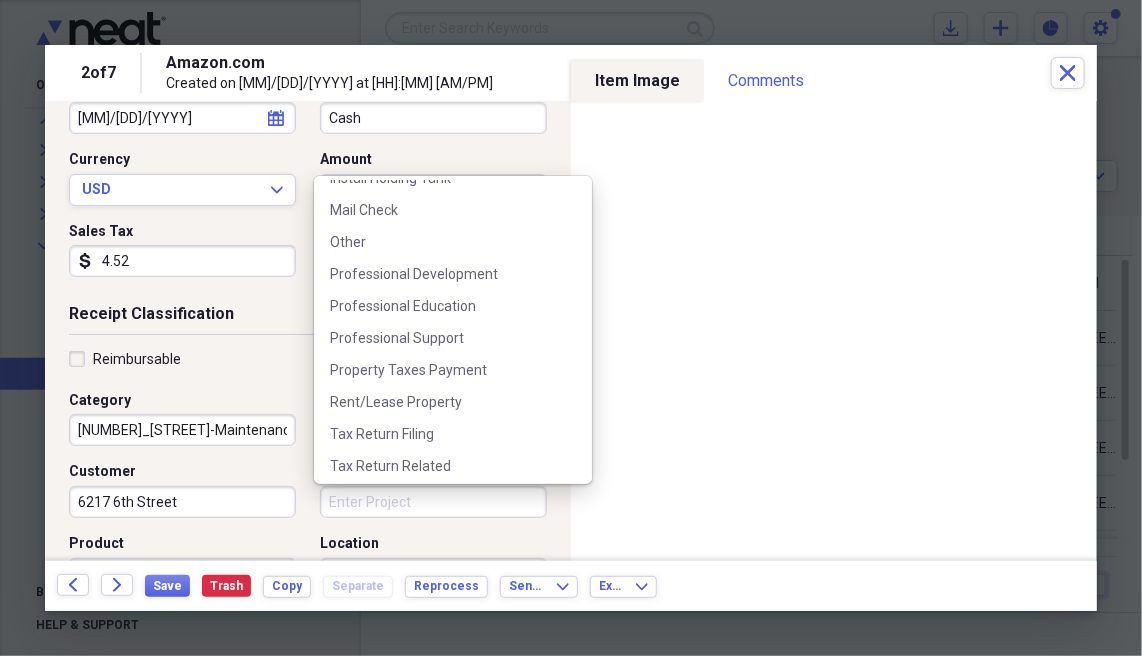 scroll, scrollTop: 283, scrollLeft: 0, axis: vertical 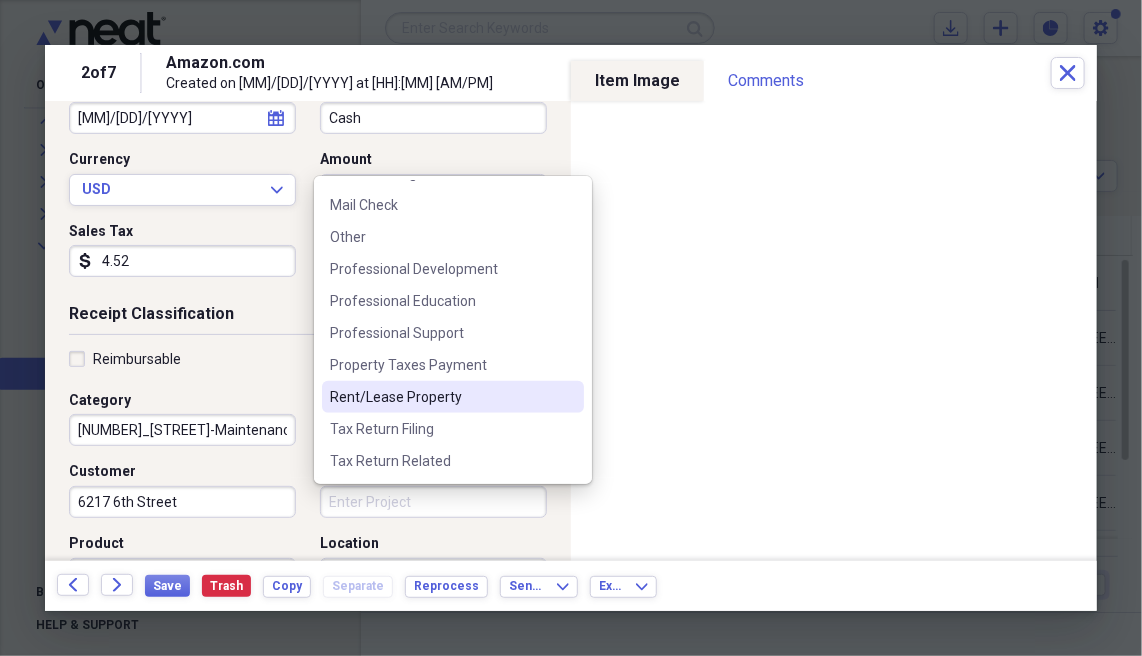 click on "Rent/Lease Property" at bounding box center (441, 397) 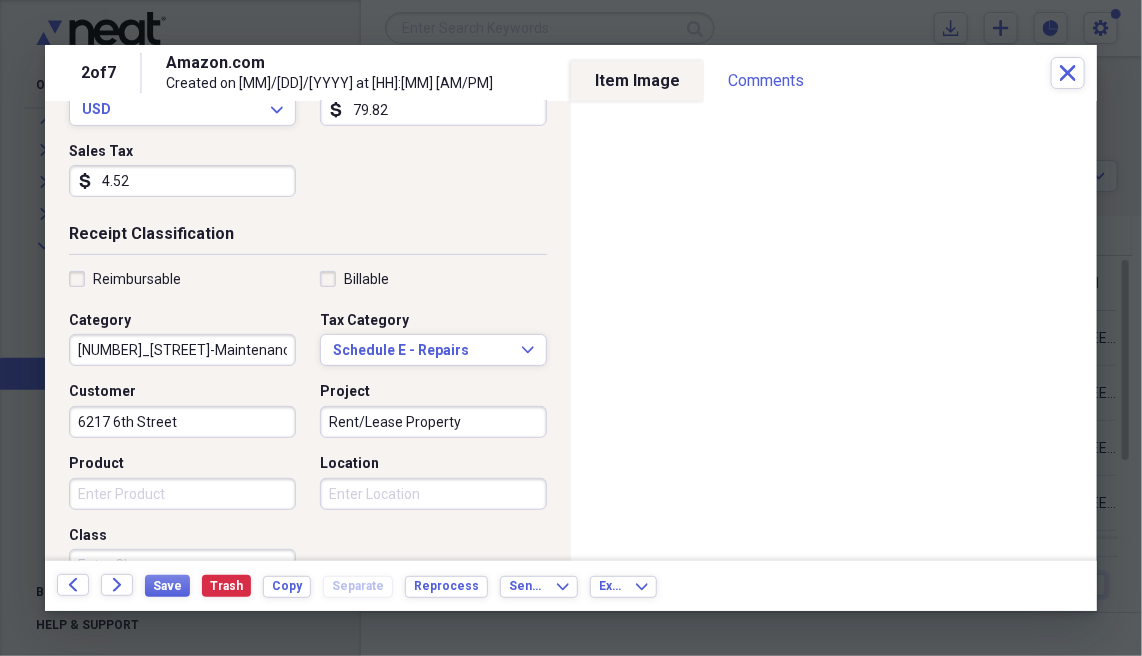 scroll, scrollTop: 400, scrollLeft: 0, axis: vertical 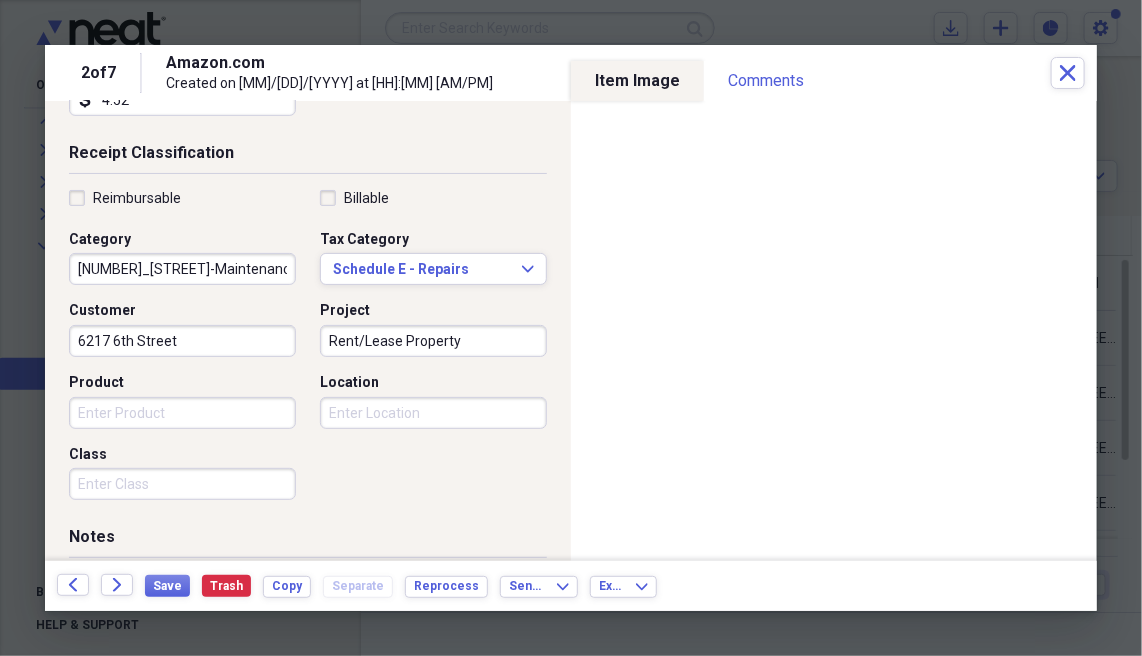 click on "Product" at bounding box center (182, 413) 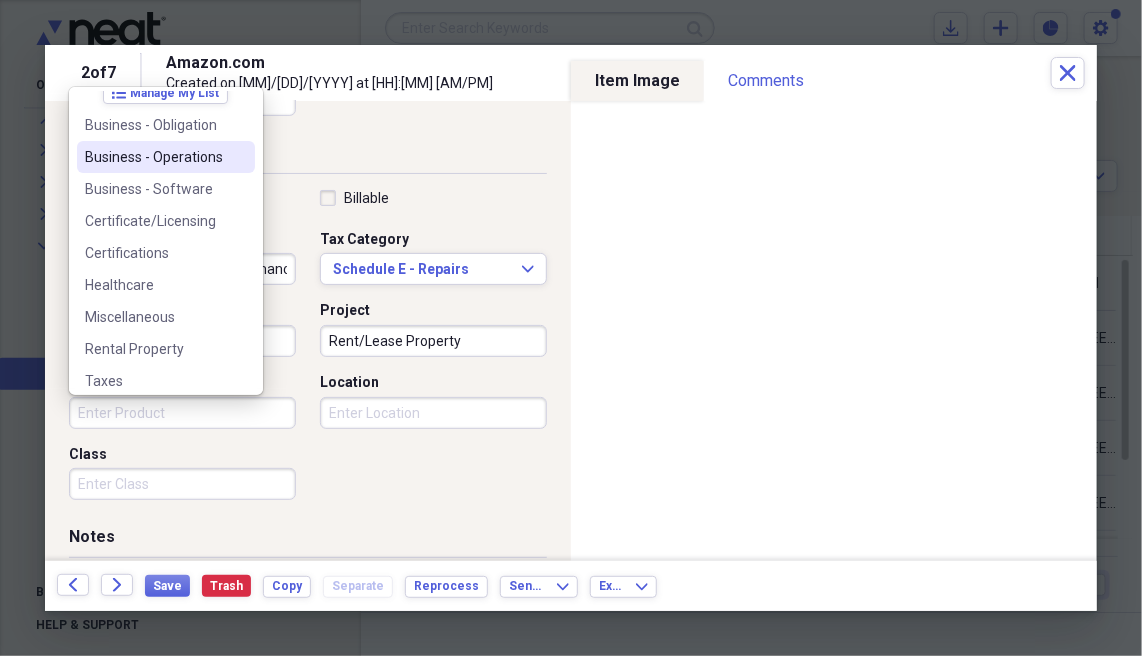 scroll, scrollTop: 27, scrollLeft: 0, axis: vertical 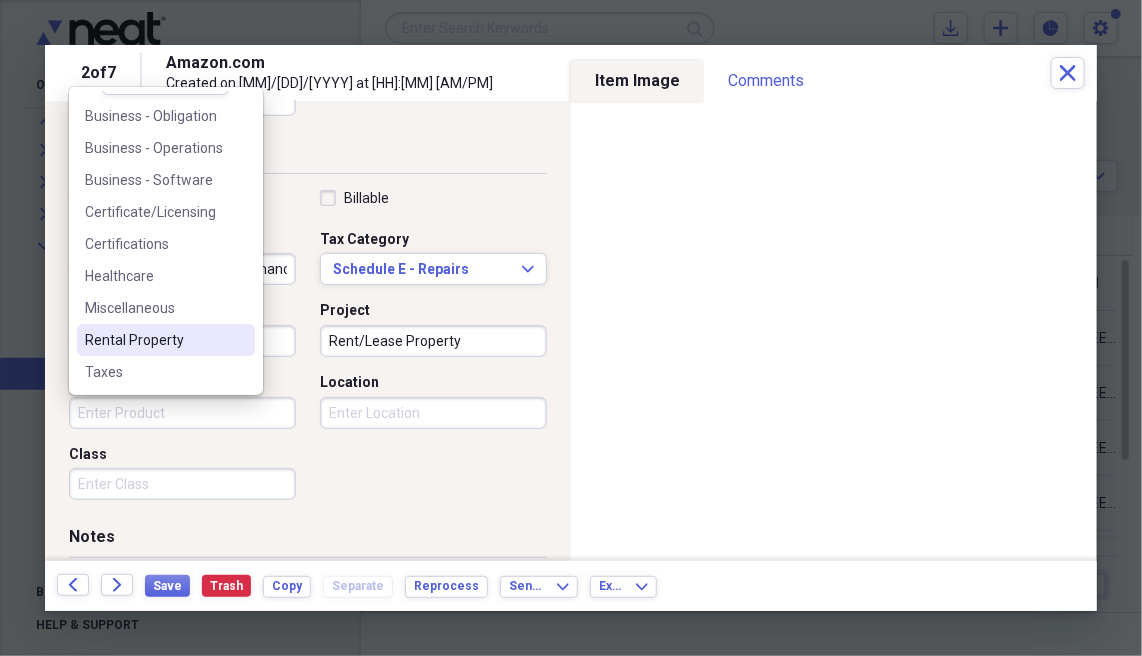 click on "Rental Property" at bounding box center (154, 340) 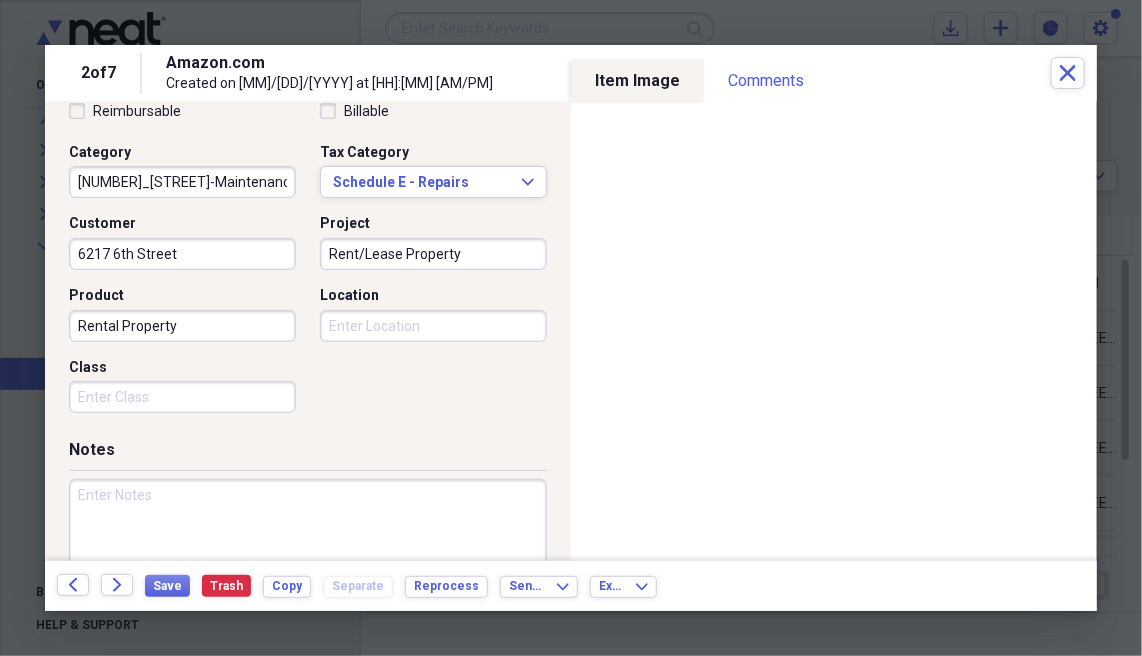 scroll, scrollTop: 558, scrollLeft: 0, axis: vertical 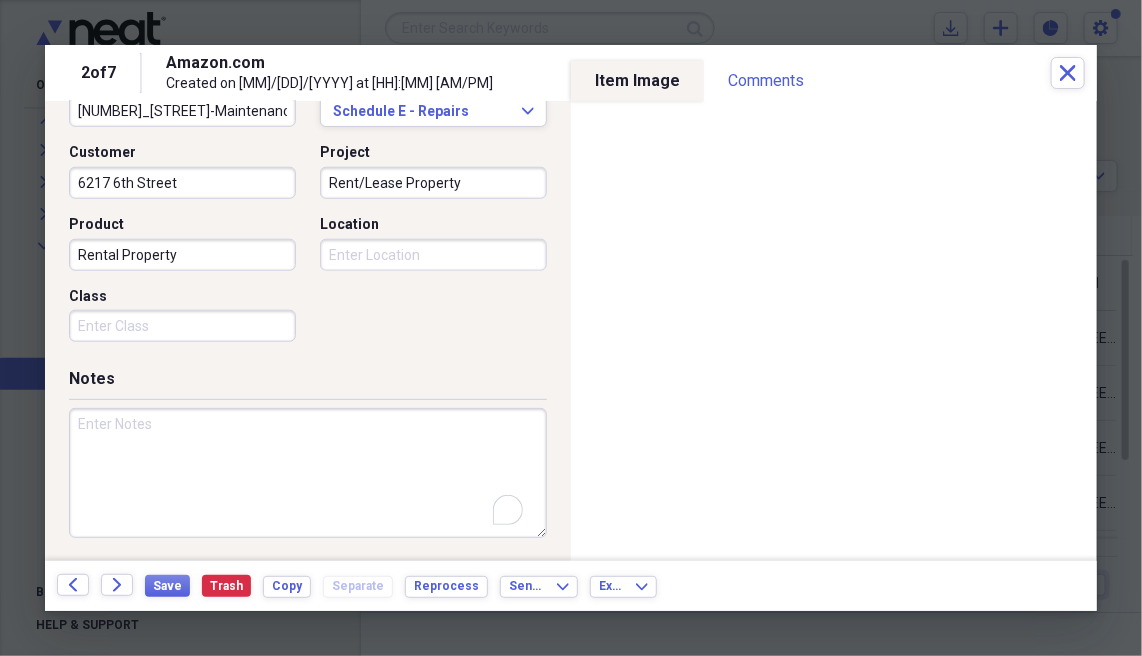 paste on "6217 6th Street Rental Property Management." 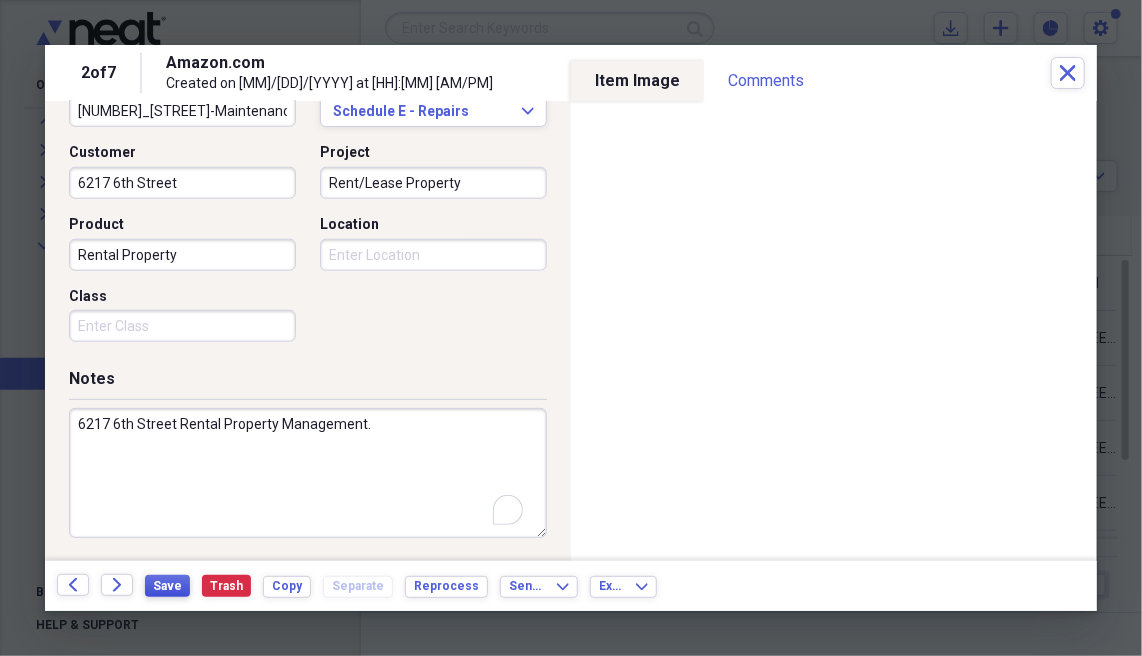type on "6217 6th Street Rental Property Management." 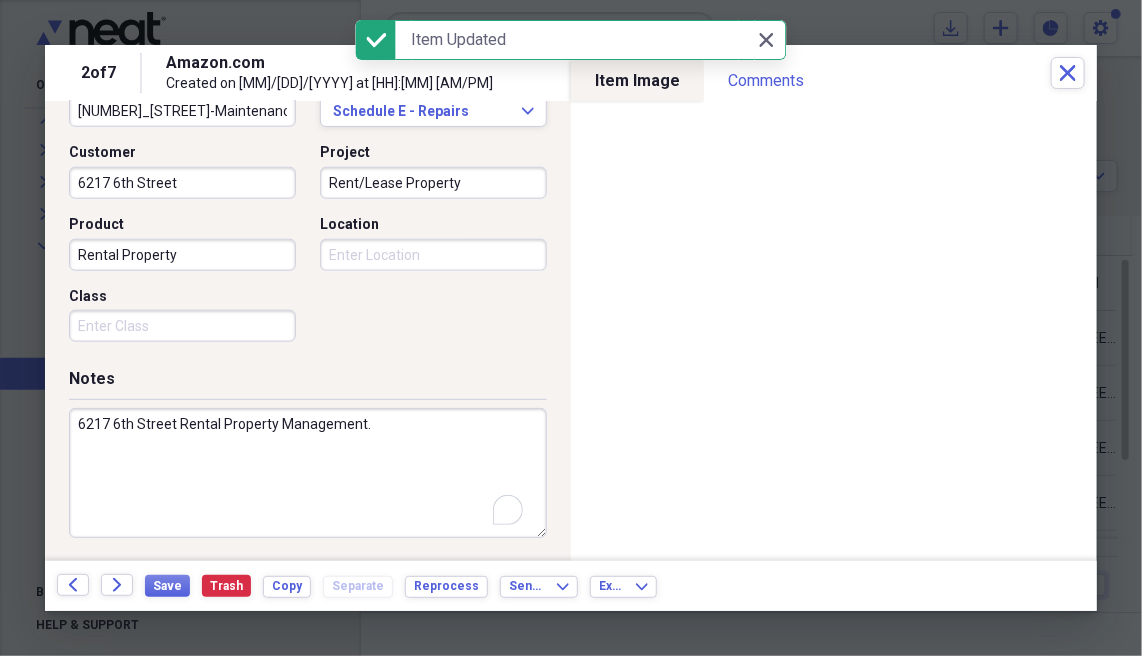click on "Location" at bounding box center (433, 255) 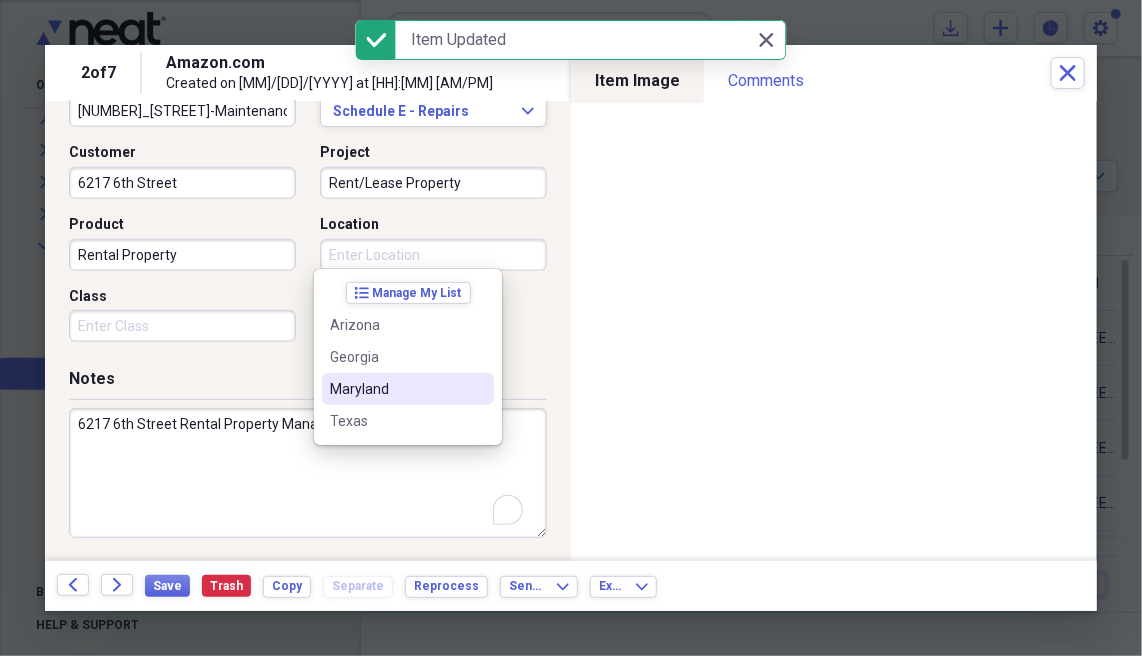 click on "Maryland" at bounding box center (408, 389) 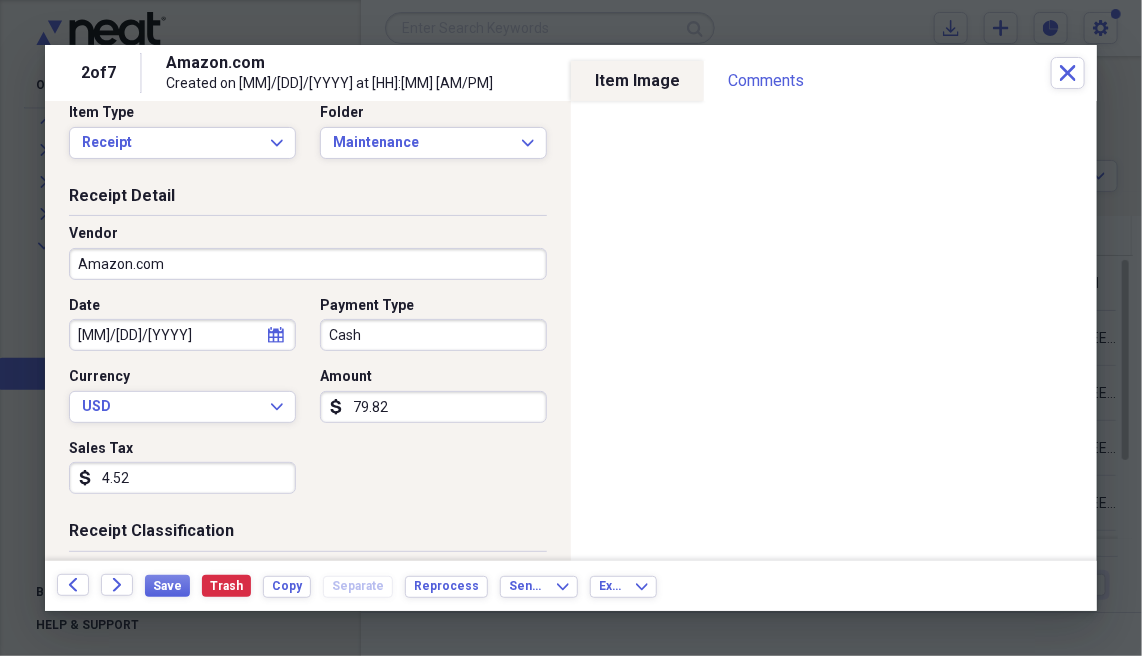scroll, scrollTop: 0, scrollLeft: 0, axis: both 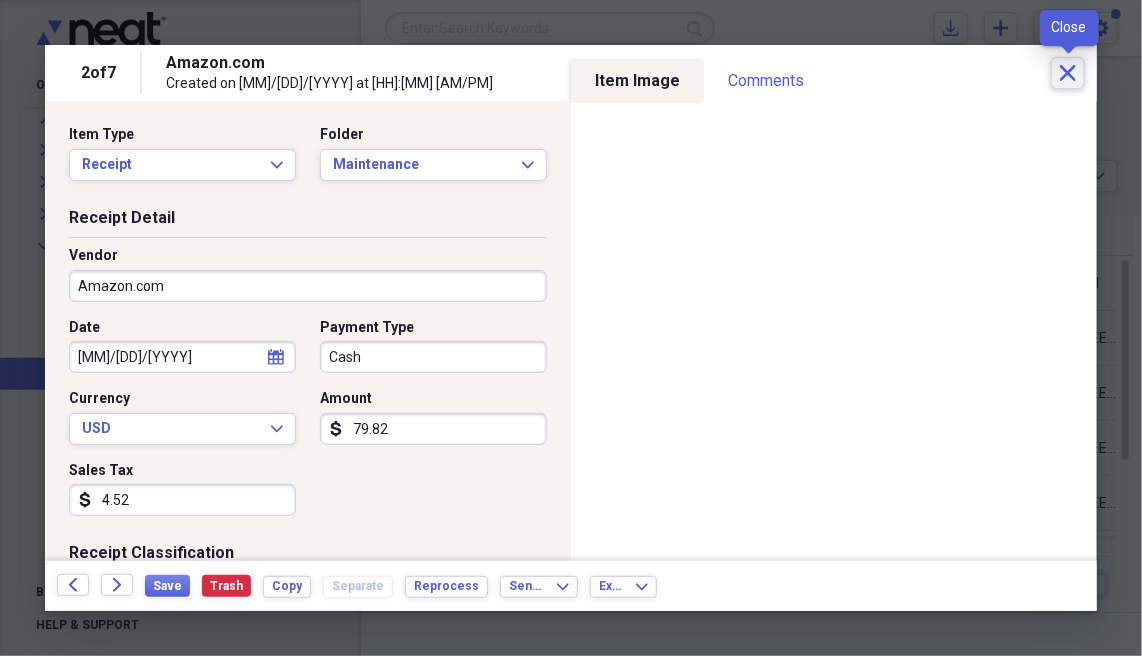 click on "Close" at bounding box center (1068, 73) 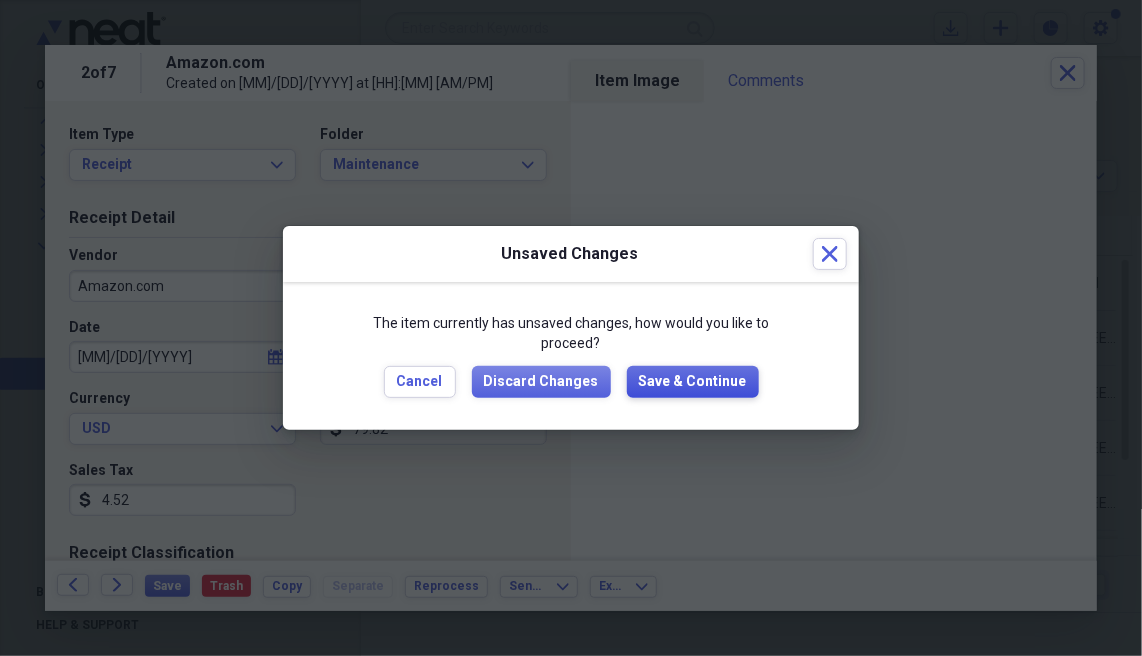 click on "Save & Continue" at bounding box center [693, 382] 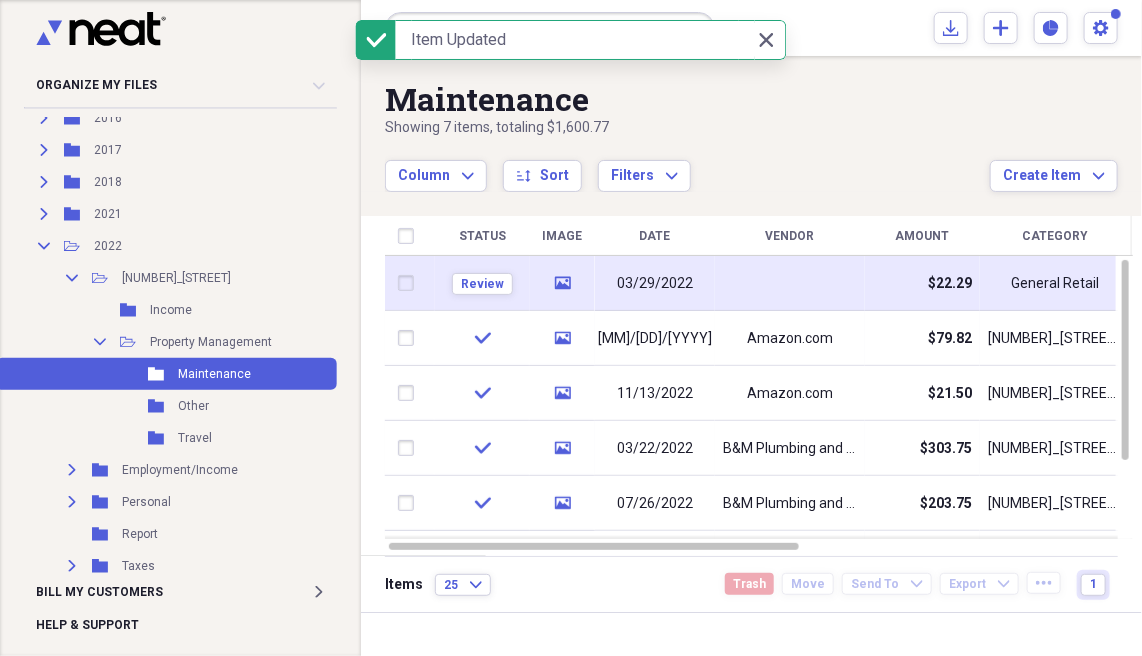 click on "03/29/2022" at bounding box center [655, 284] 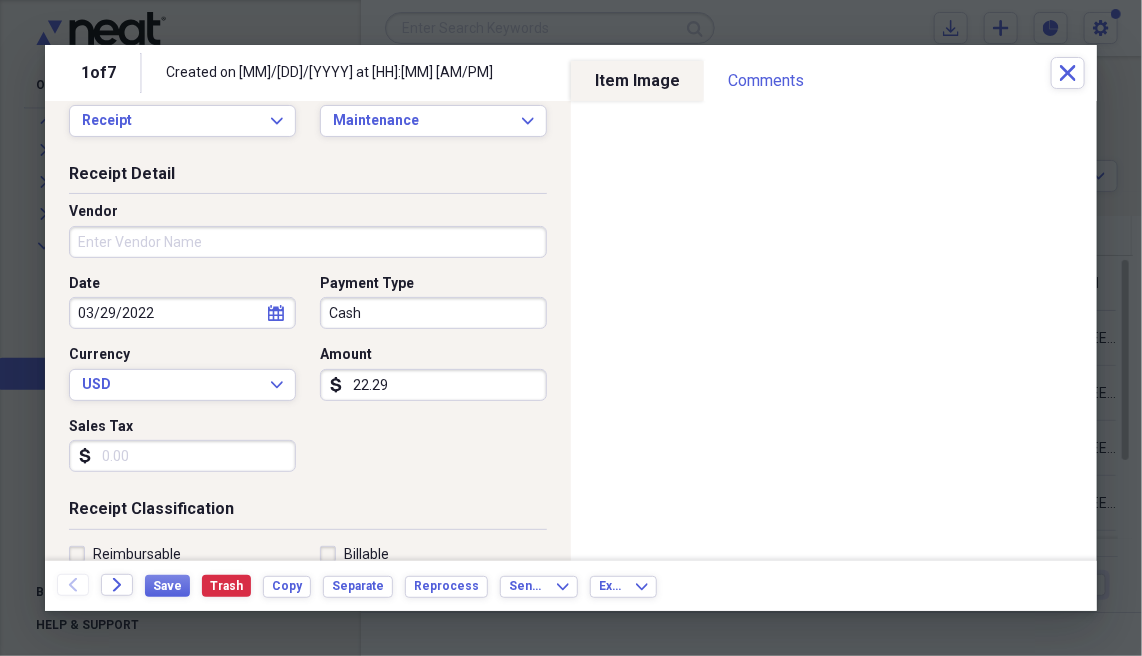 scroll, scrollTop: 0, scrollLeft: 0, axis: both 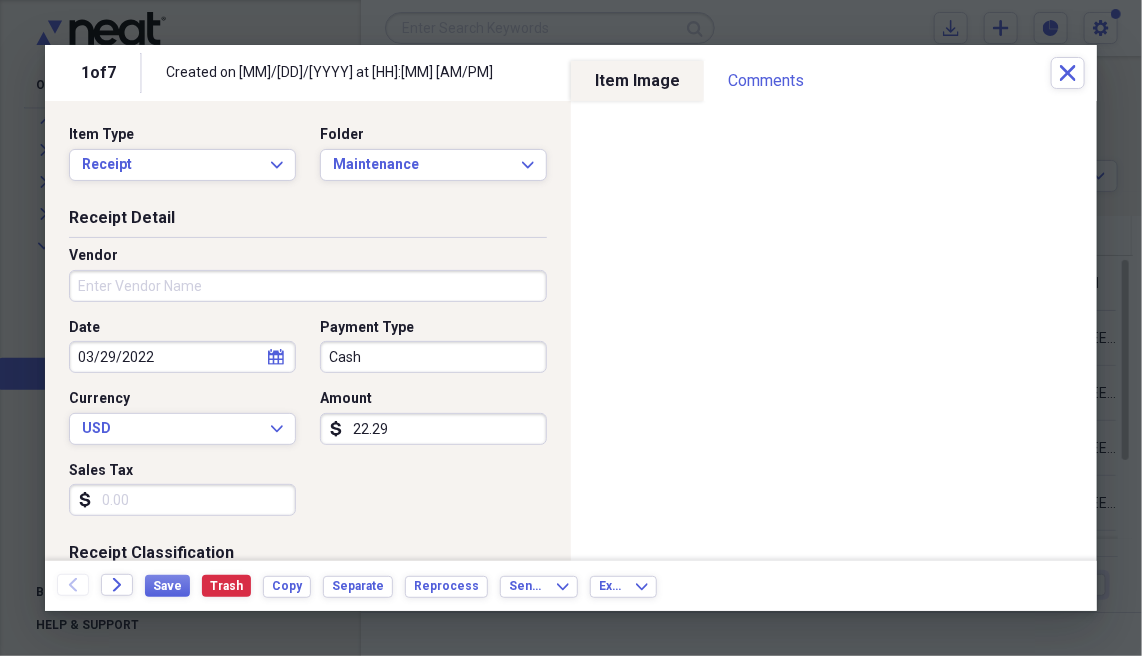 click on "Vendor" at bounding box center [308, 286] 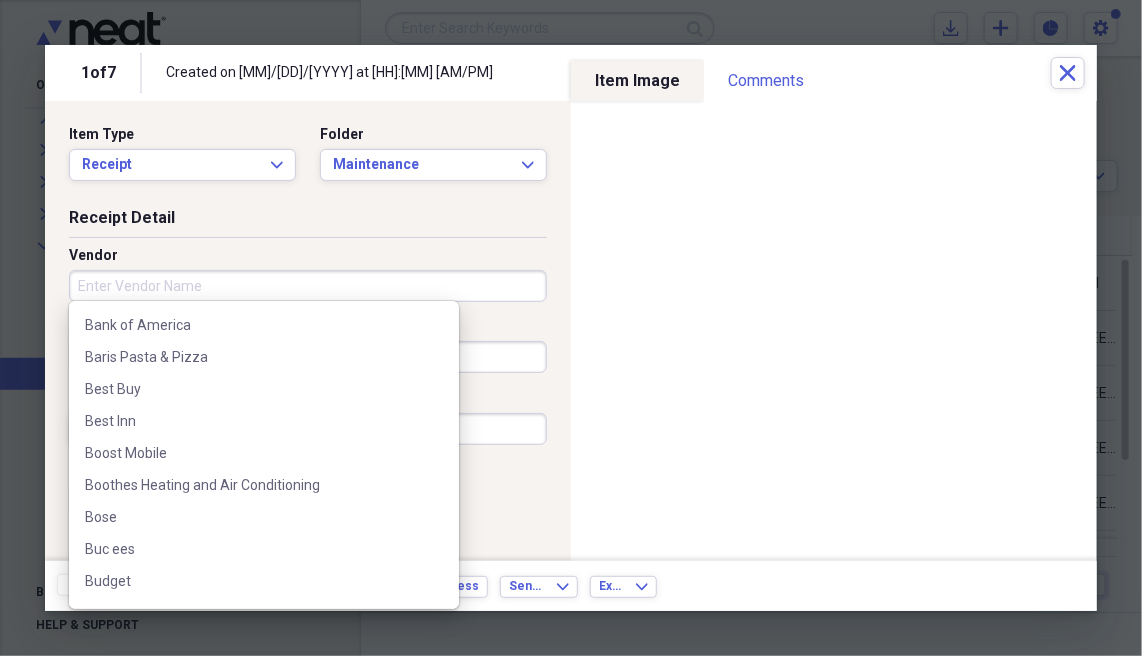 scroll, scrollTop: 400, scrollLeft: 0, axis: vertical 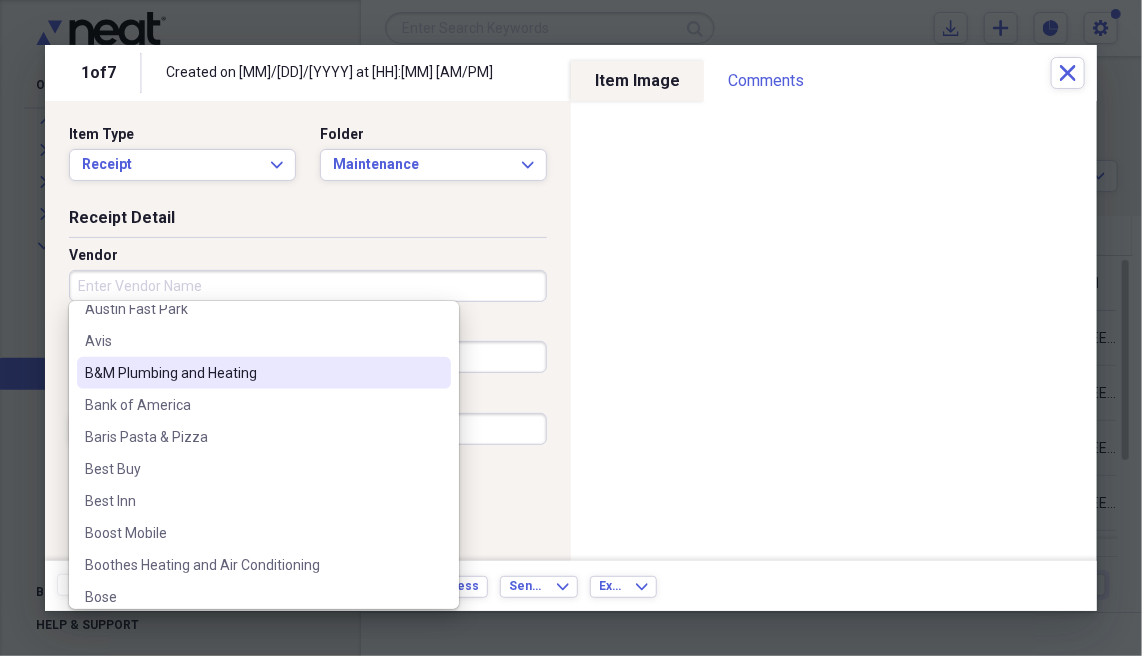 click on "B&M Plumbing and Heating" at bounding box center [252, 373] 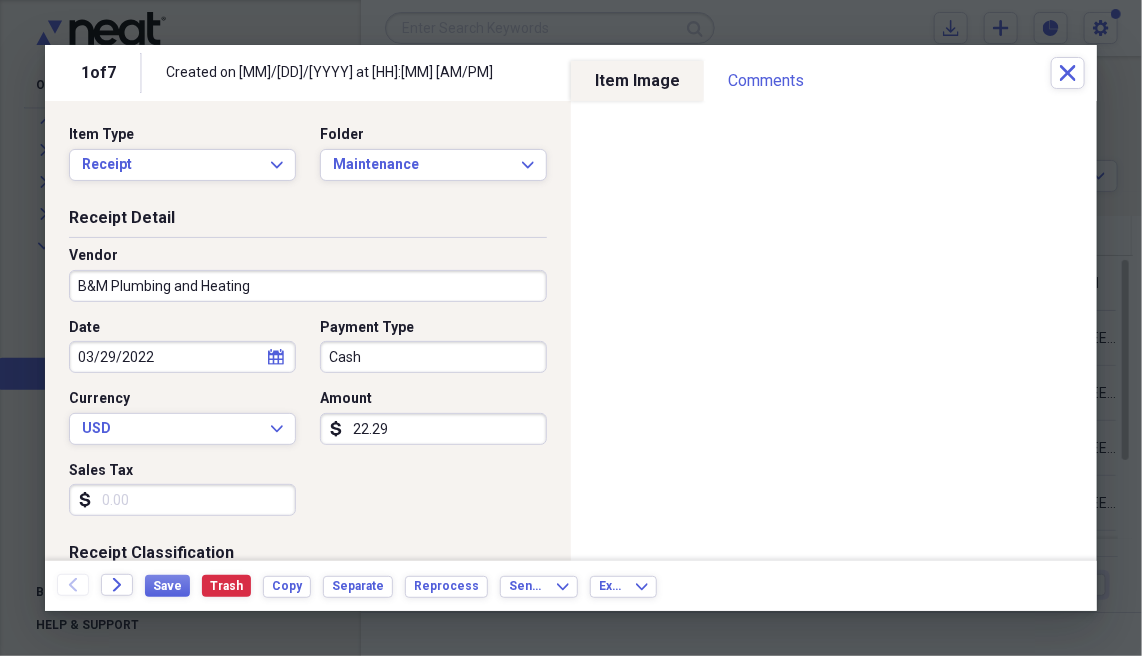 type on "[NUMBER]_[STREET]-Maintenance" 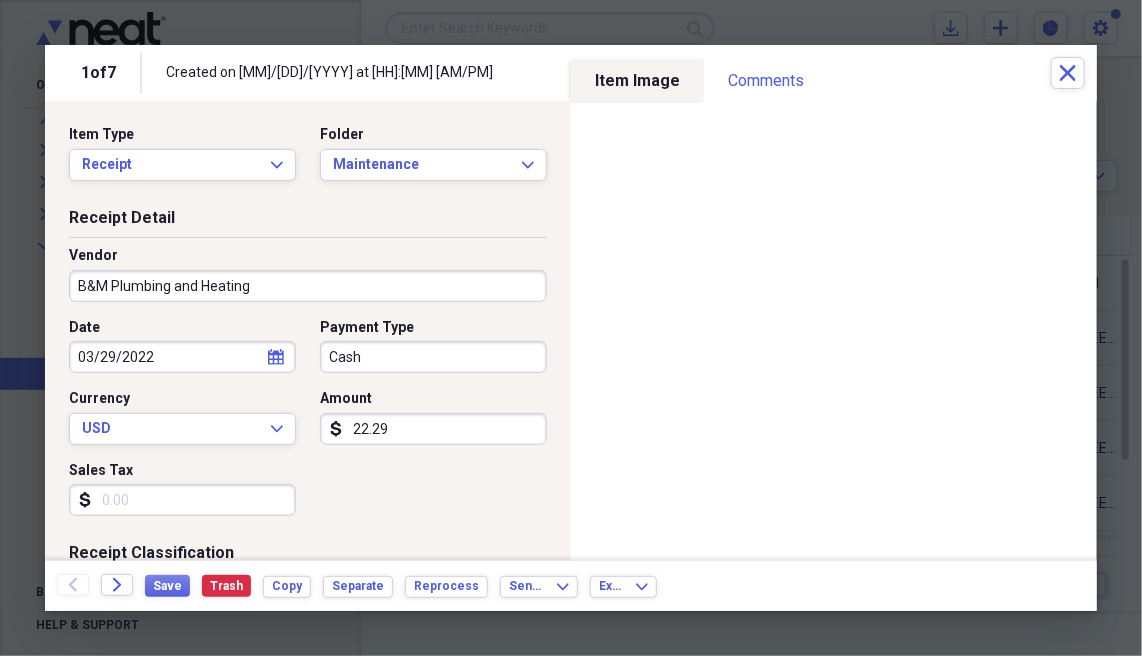 select on "2" 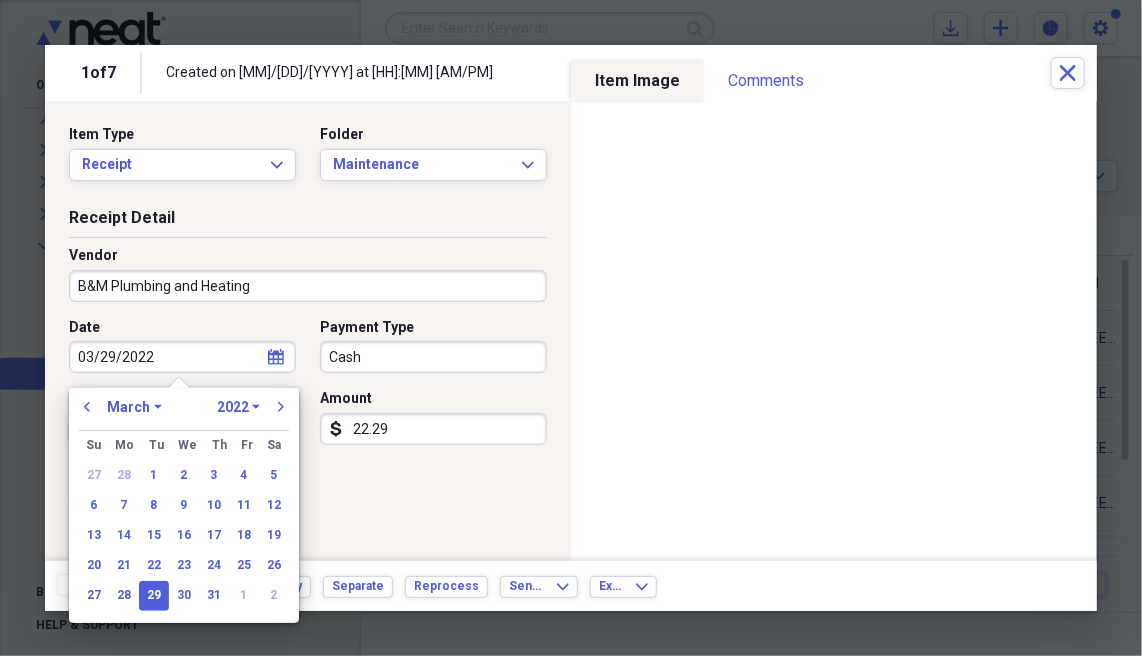 click on "03/29/2022" at bounding box center (182, 357) 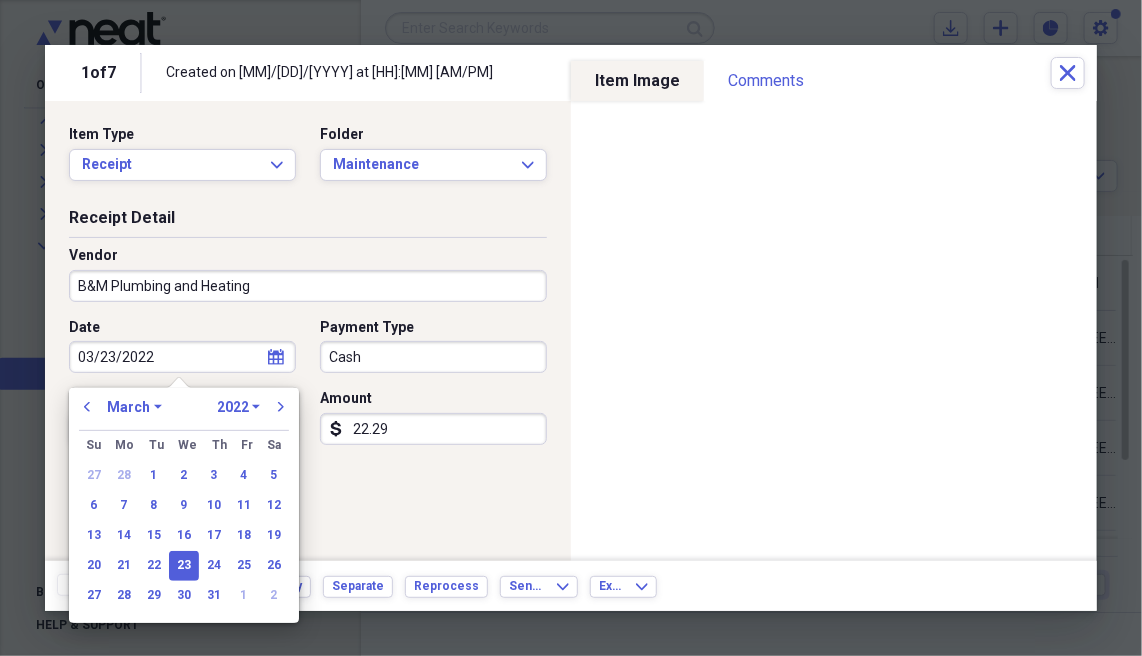 type on "03/23/2022" 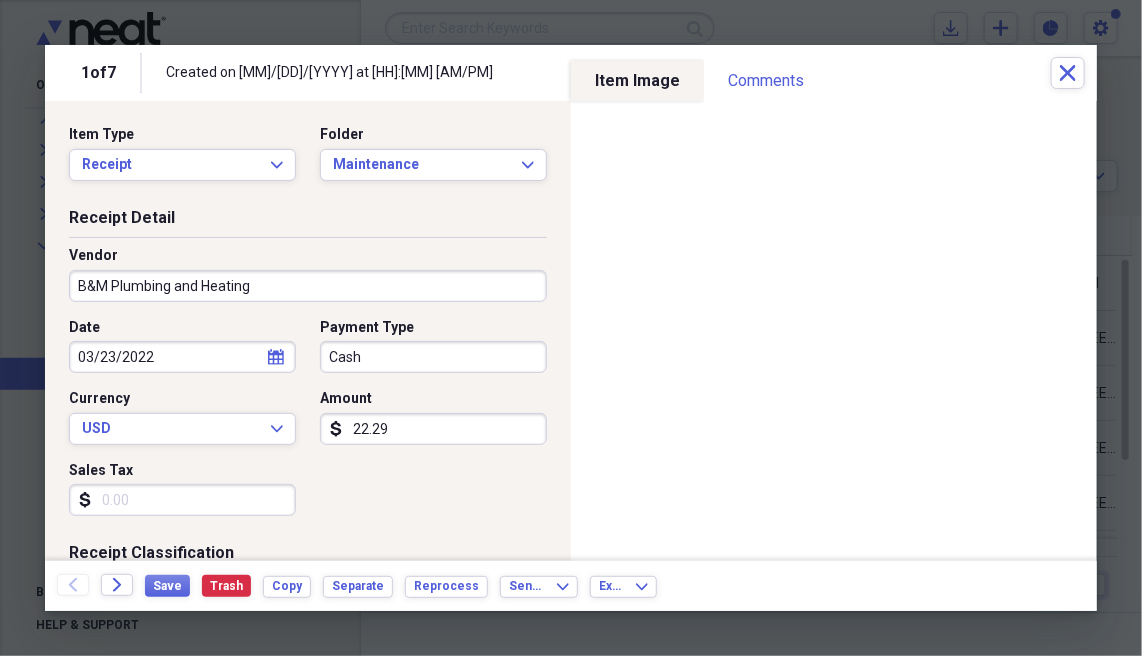 click on "Payment Type" at bounding box center (433, 328) 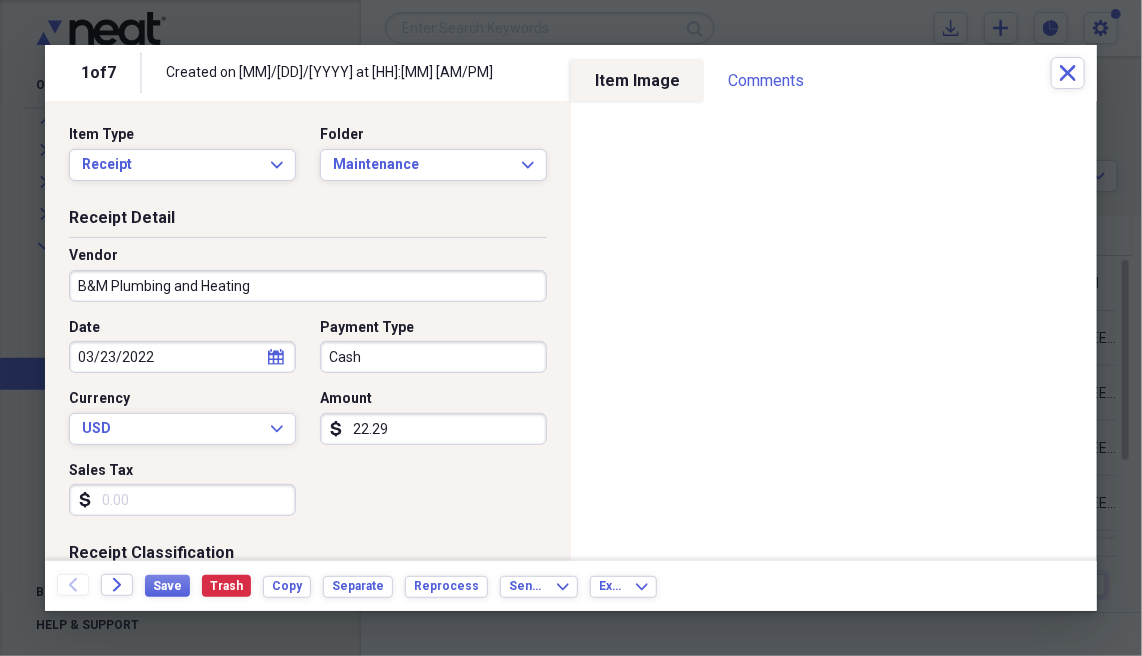 drag, startPoint x: 381, startPoint y: 428, endPoint x: 348, endPoint y: 418, distance: 34.48188 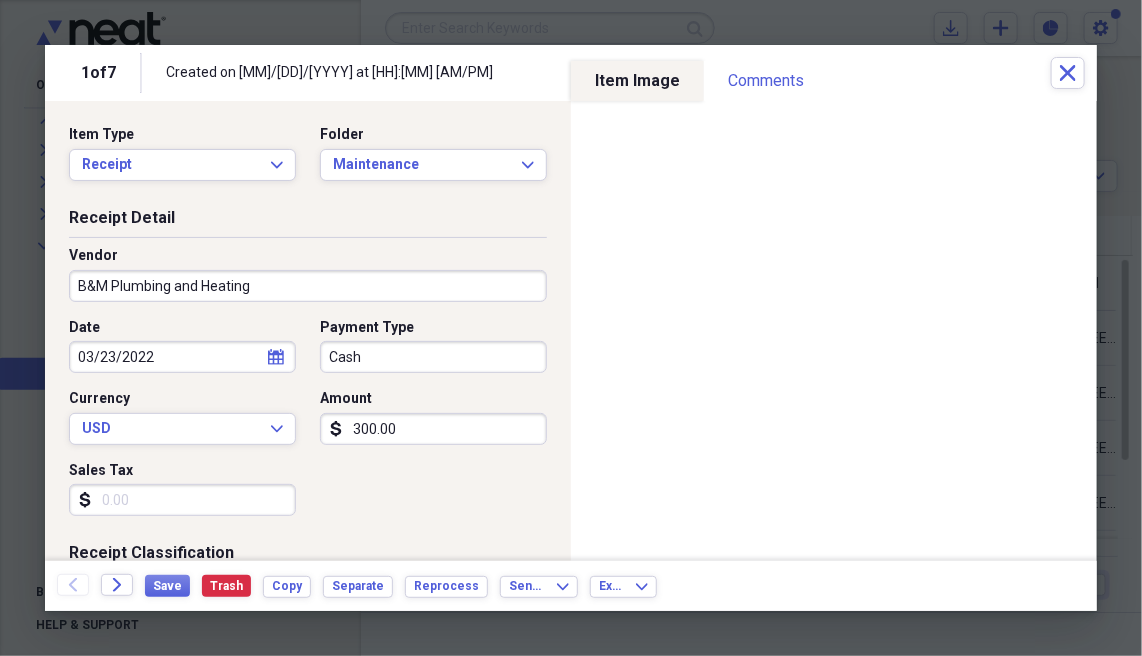type on "300.00" 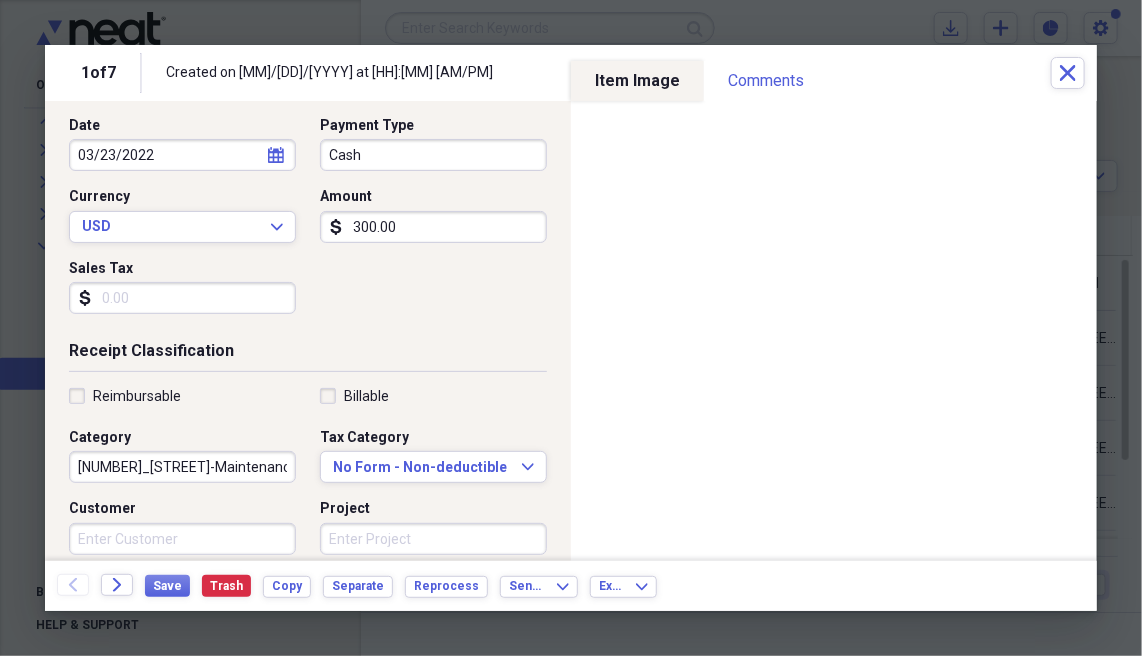scroll, scrollTop: 239, scrollLeft: 0, axis: vertical 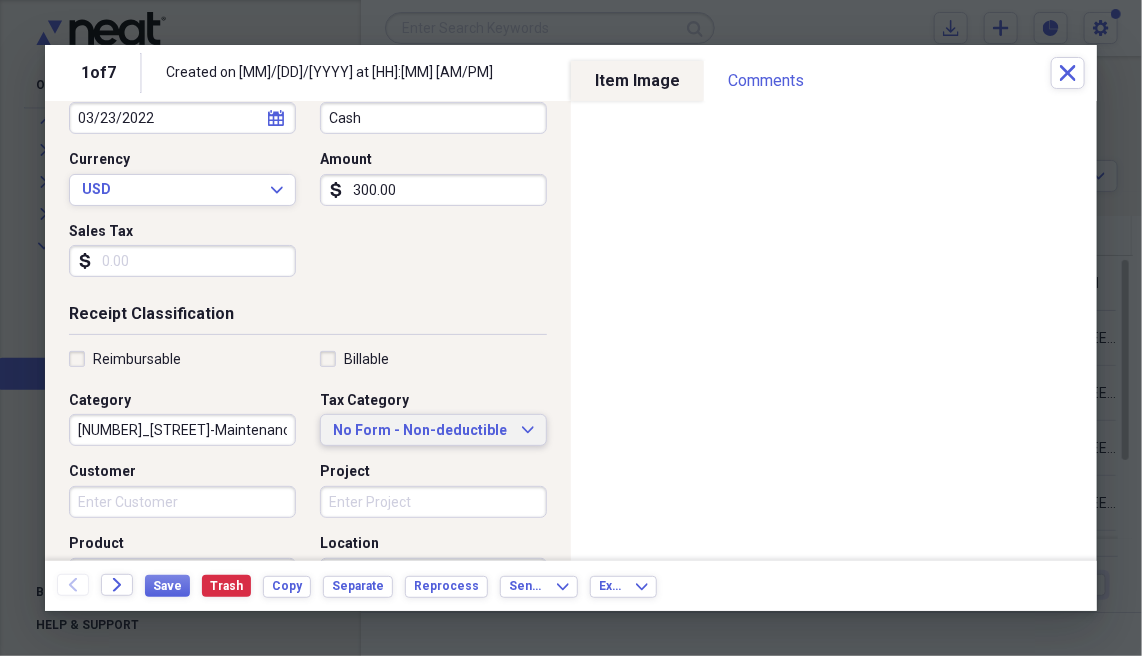 click on "Expand" 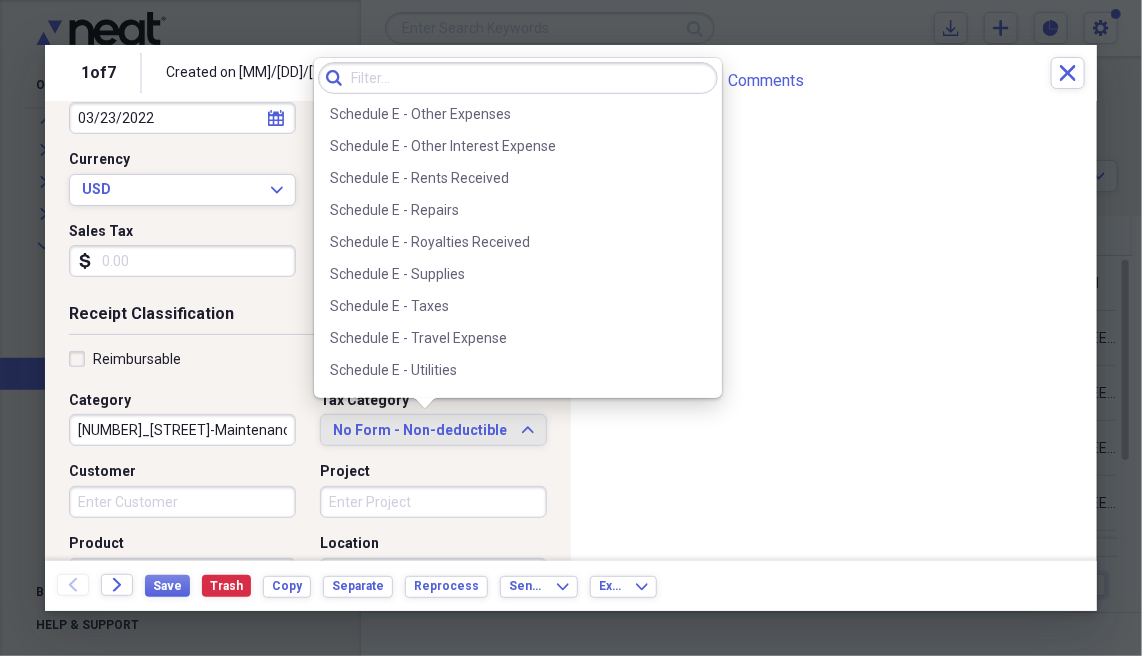 scroll, scrollTop: 3280, scrollLeft: 0, axis: vertical 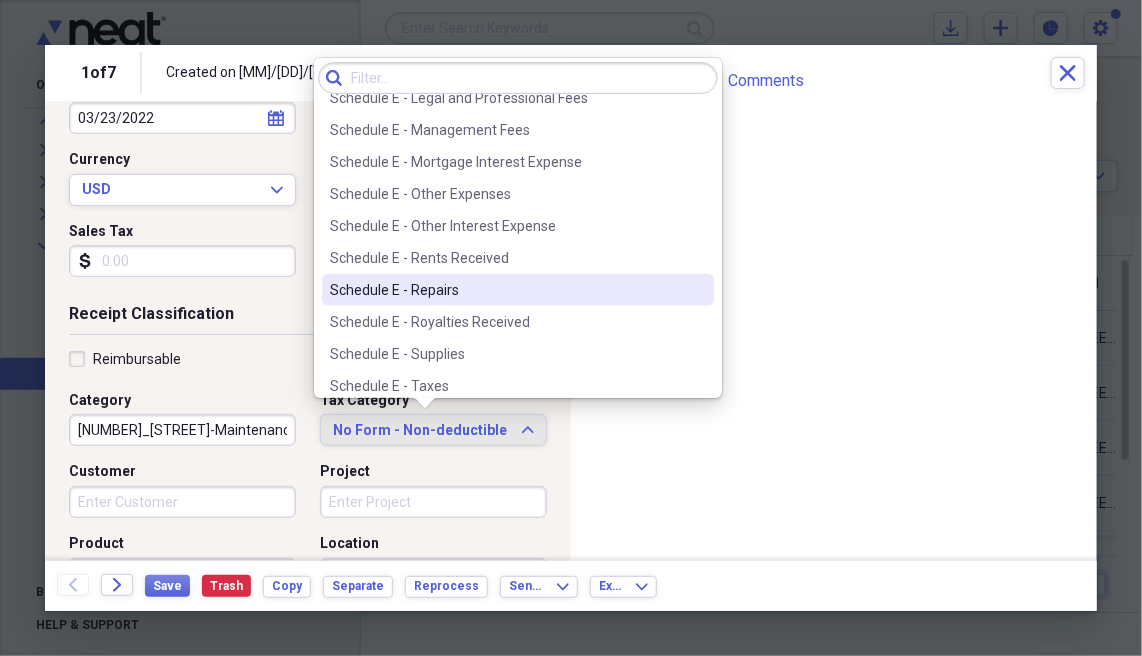 click on "Schedule E - Repairs" at bounding box center [506, 290] 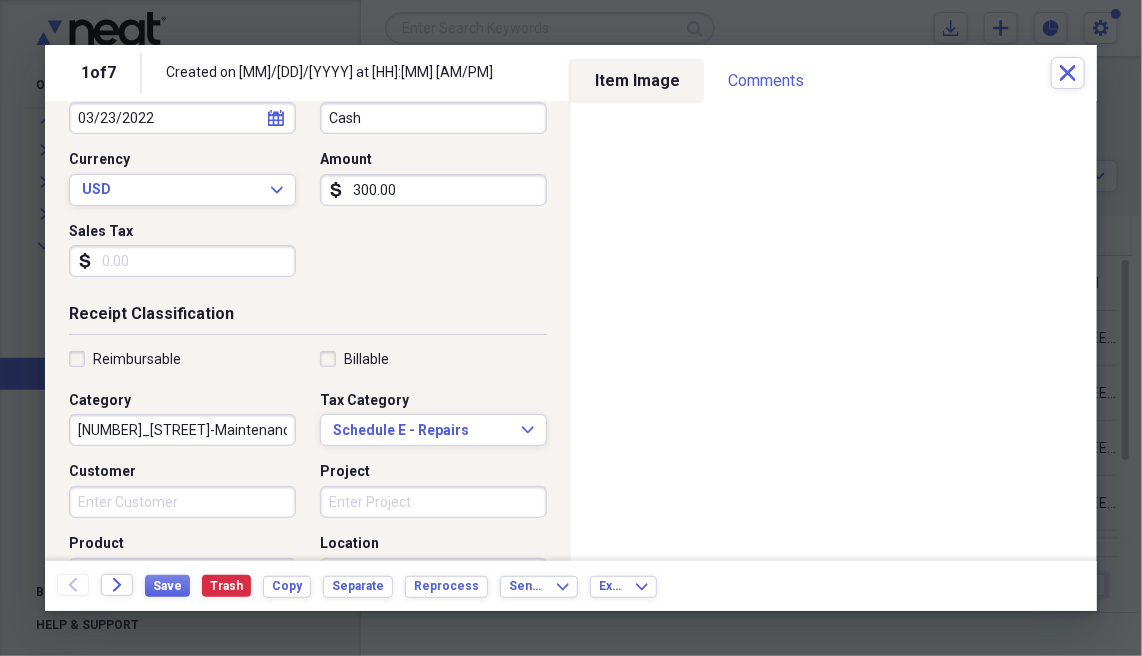 click on "Customer" at bounding box center [182, 502] 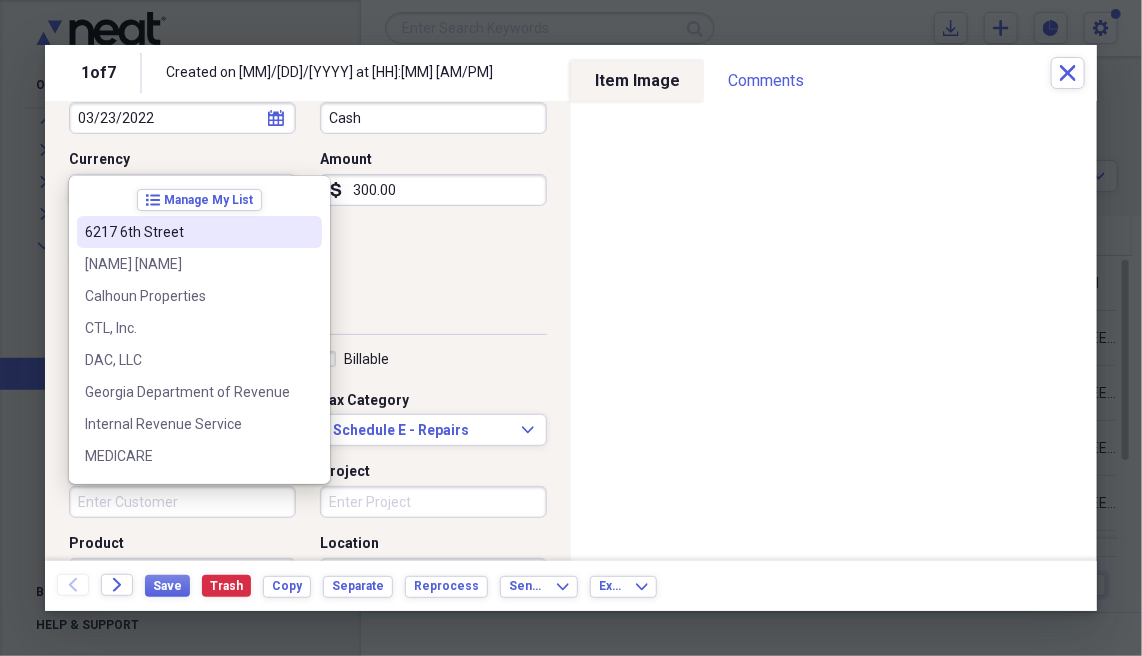click on "6217 6th Street" at bounding box center (187, 232) 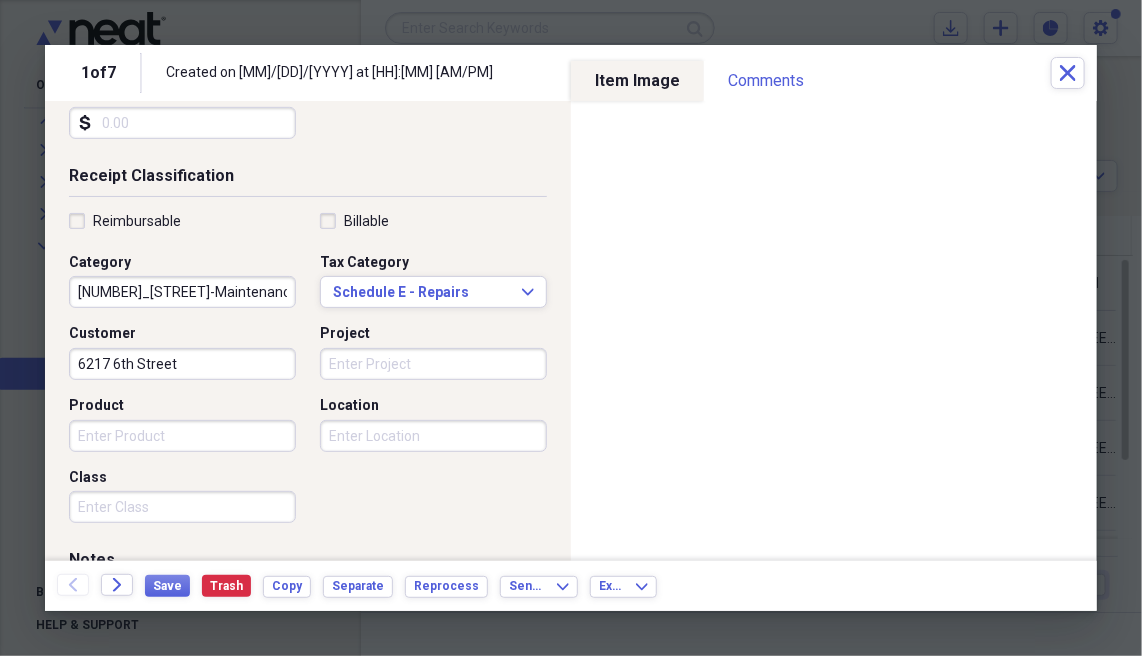 scroll, scrollTop: 400, scrollLeft: 0, axis: vertical 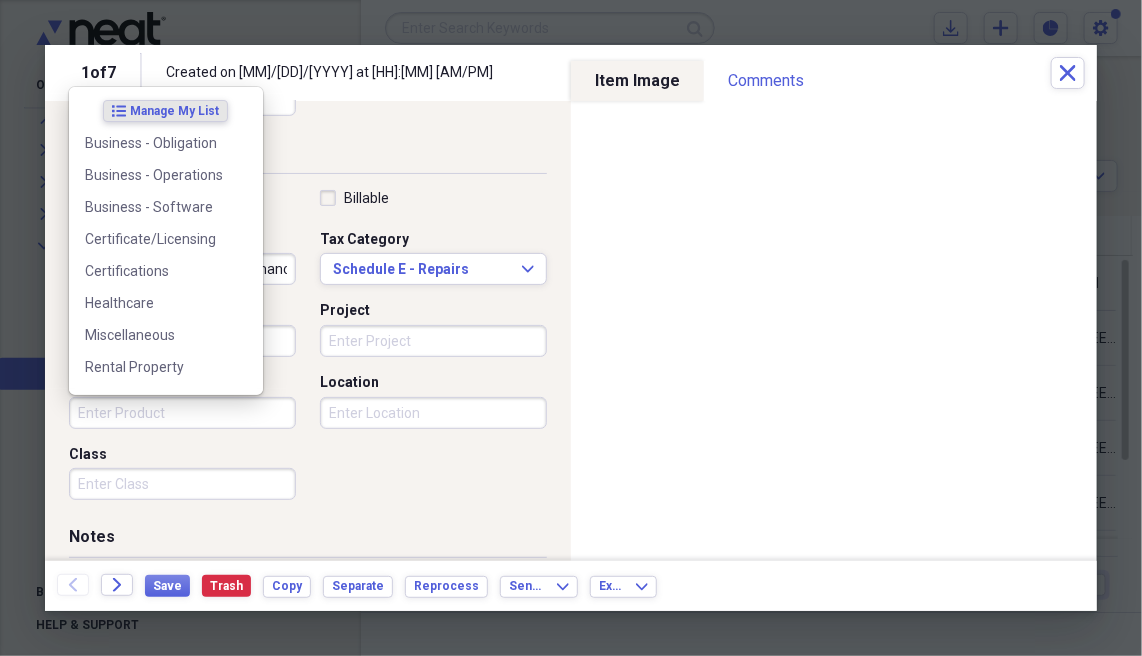 click on "Product" at bounding box center (182, 413) 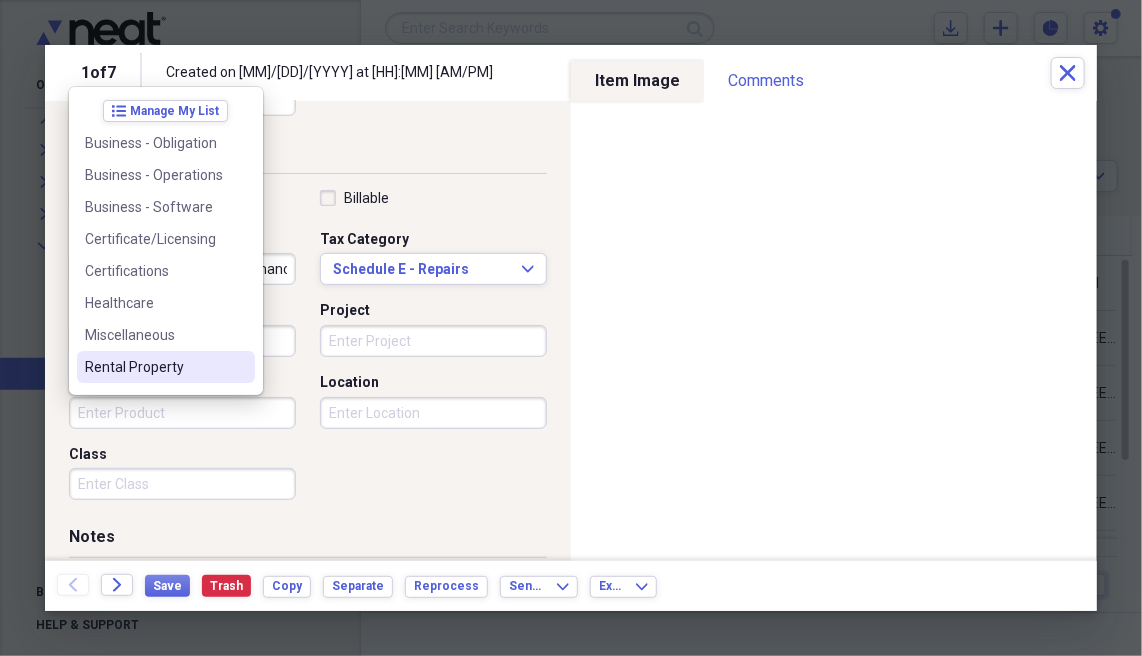 click on "Rental Property" at bounding box center (154, 367) 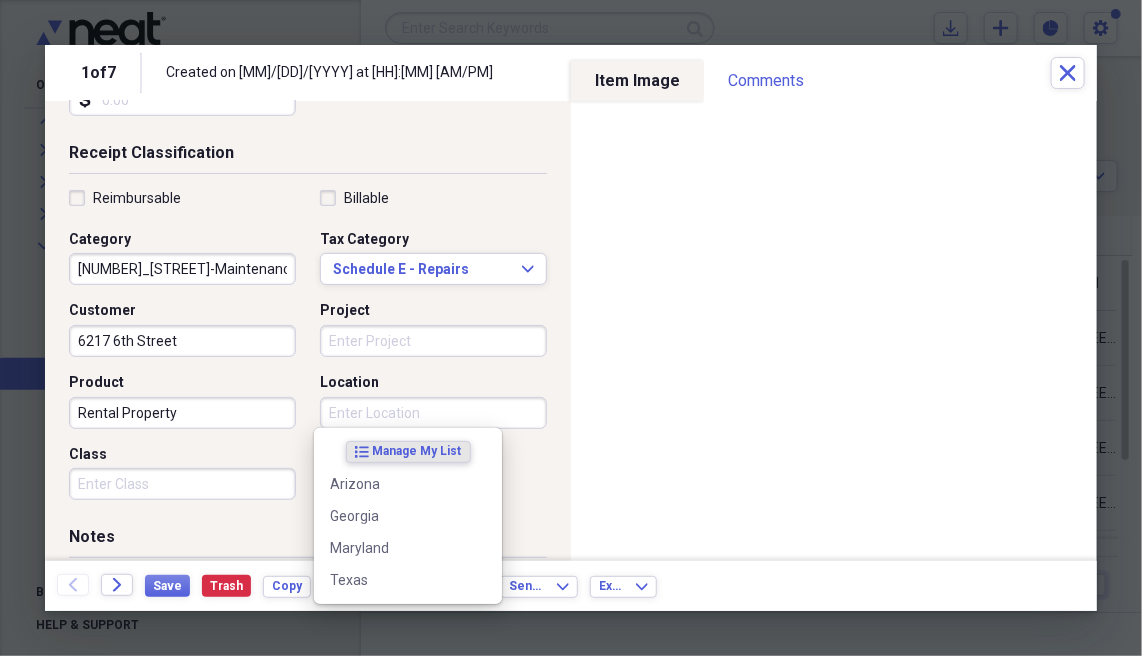 click on "Location" at bounding box center (433, 413) 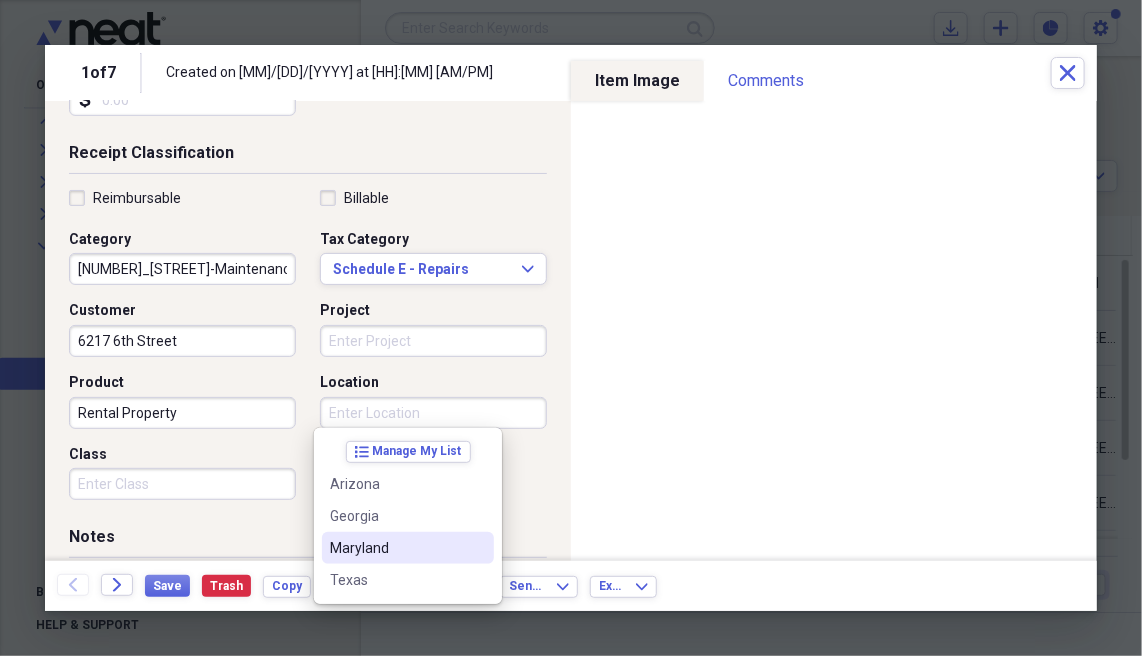click on "Maryland" at bounding box center (396, 548) 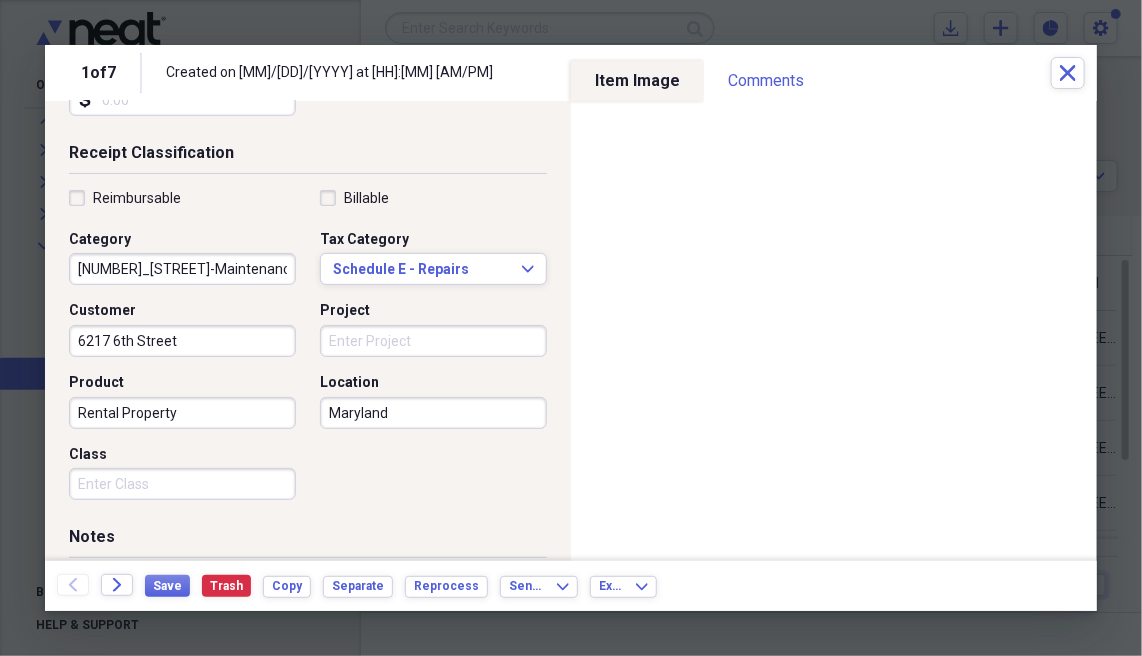 scroll, scrollTop: 480, scrollLeft: 0, axis: vertical 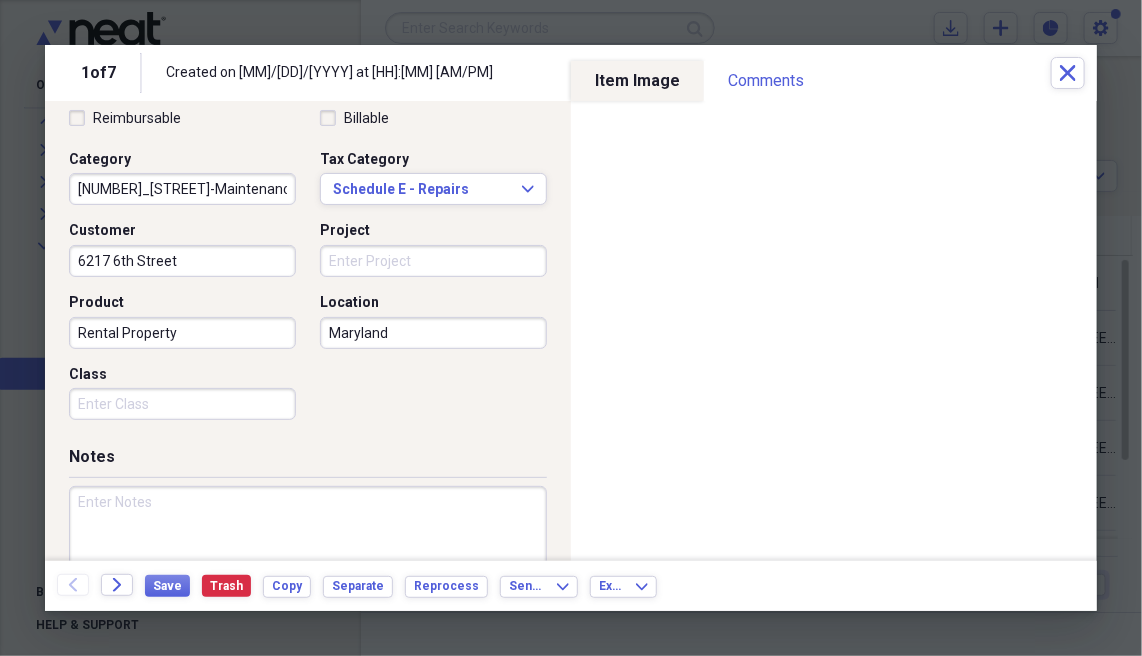 click at bounding box center (308, 551) 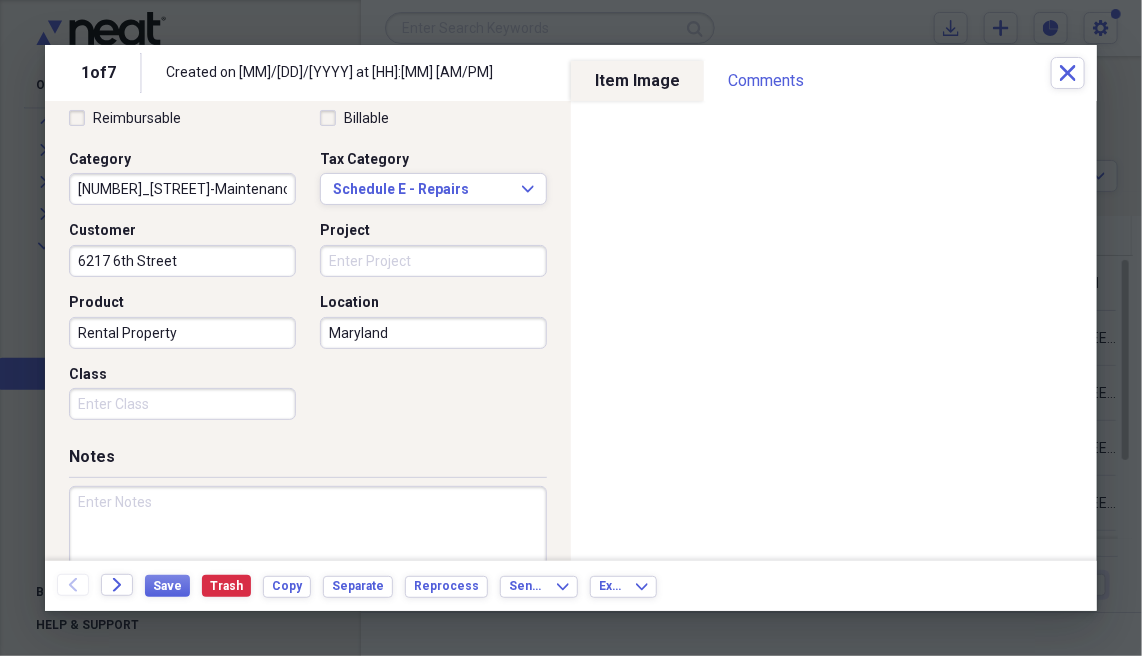 paste on "6217 6th Street Rental Property Management." 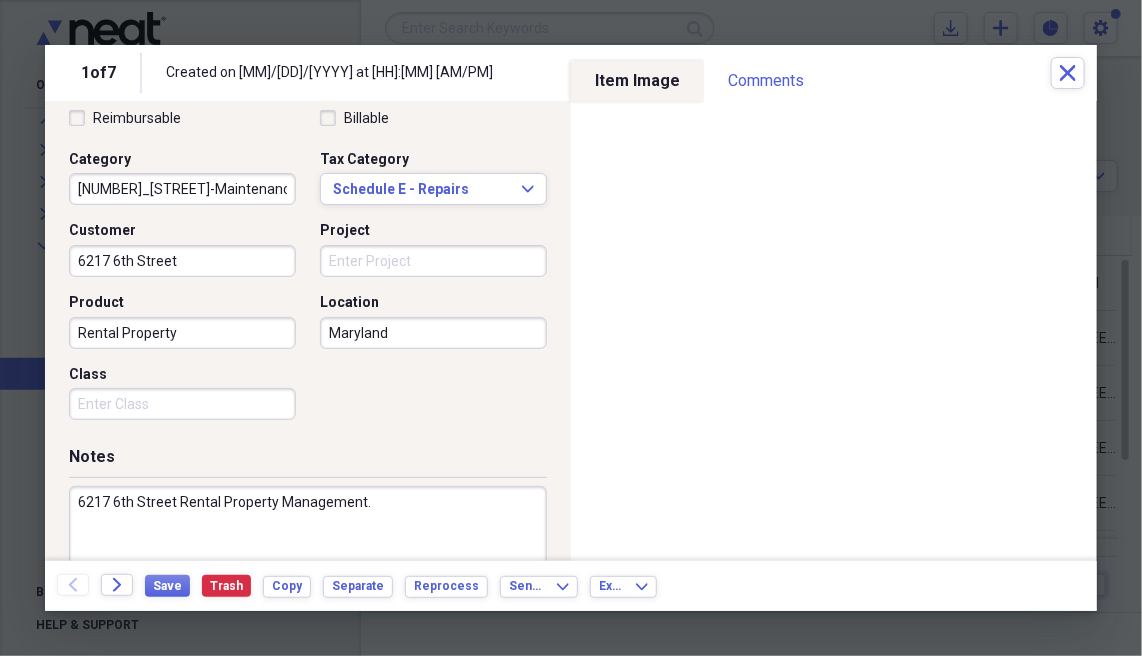 type on "6217 6th Street Rental Property Management." 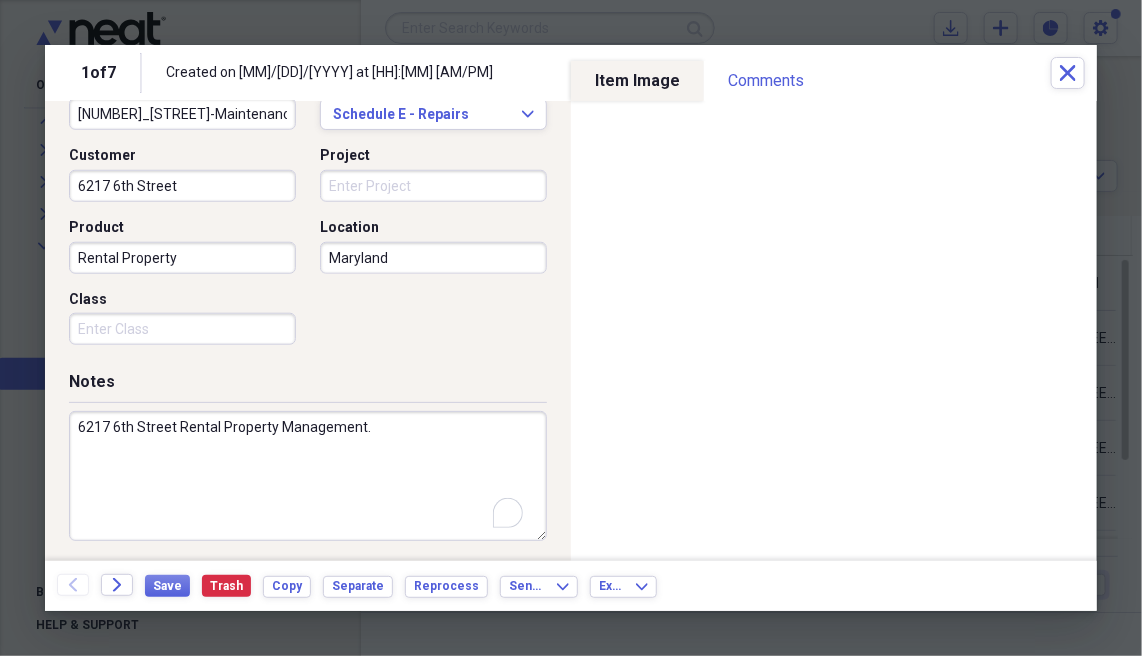 scroll, scrollTop: 558, scrollLeft: 0, axis: vertical 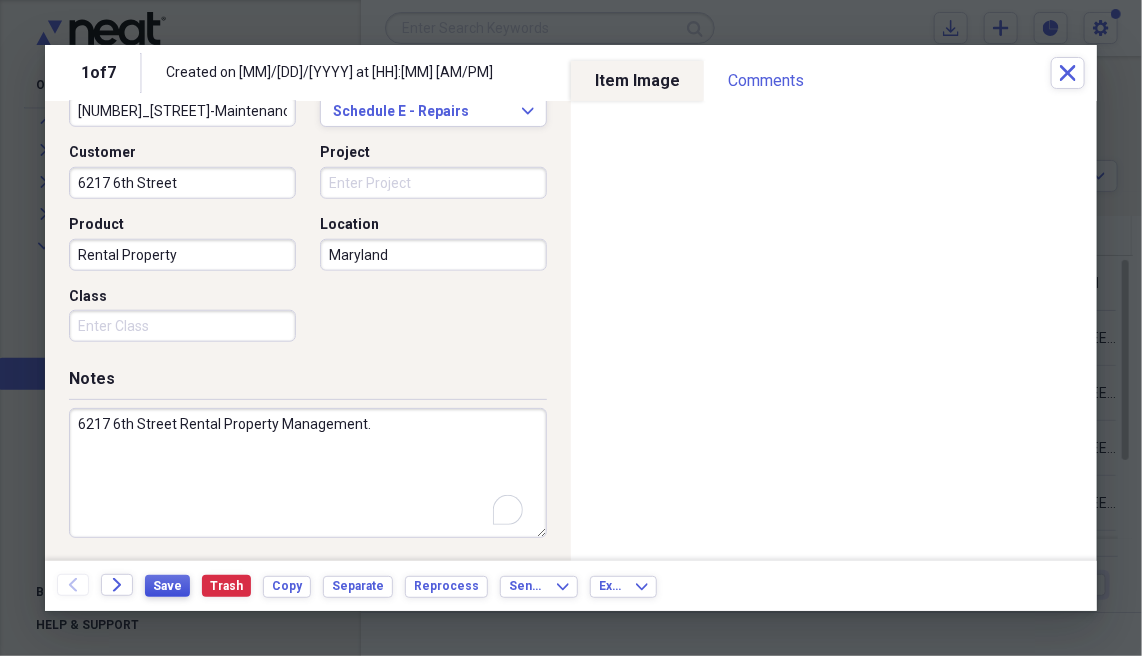click on "Save" at bounding box center (167, 586) 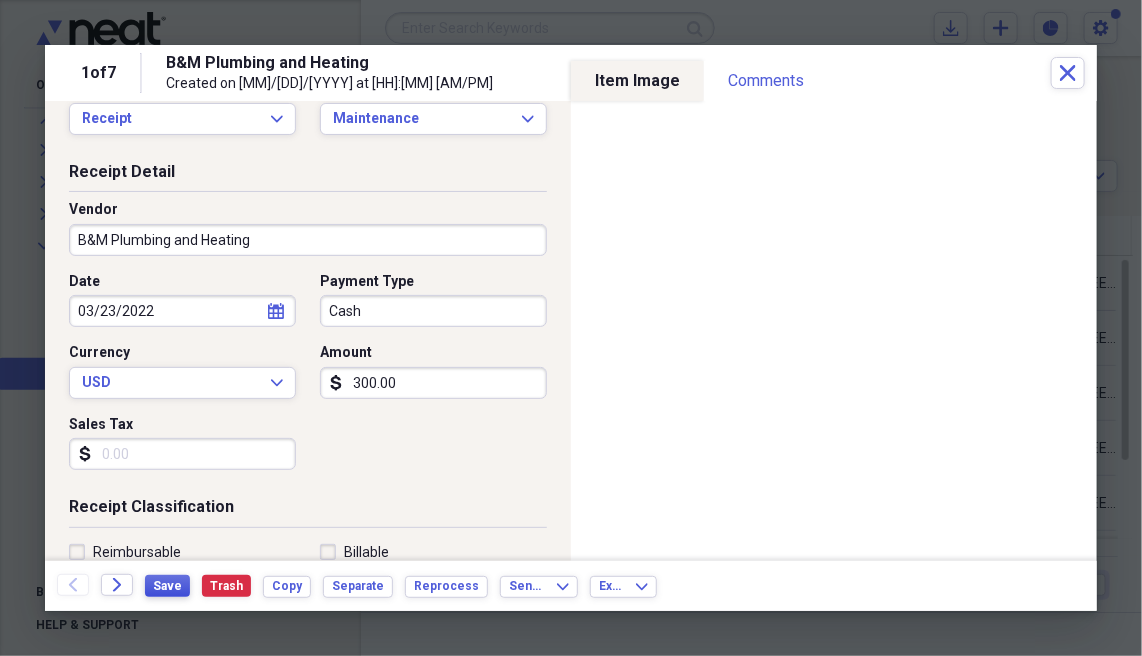 scroll, scrollTop: 0, scrollLeft: 0, axis: both 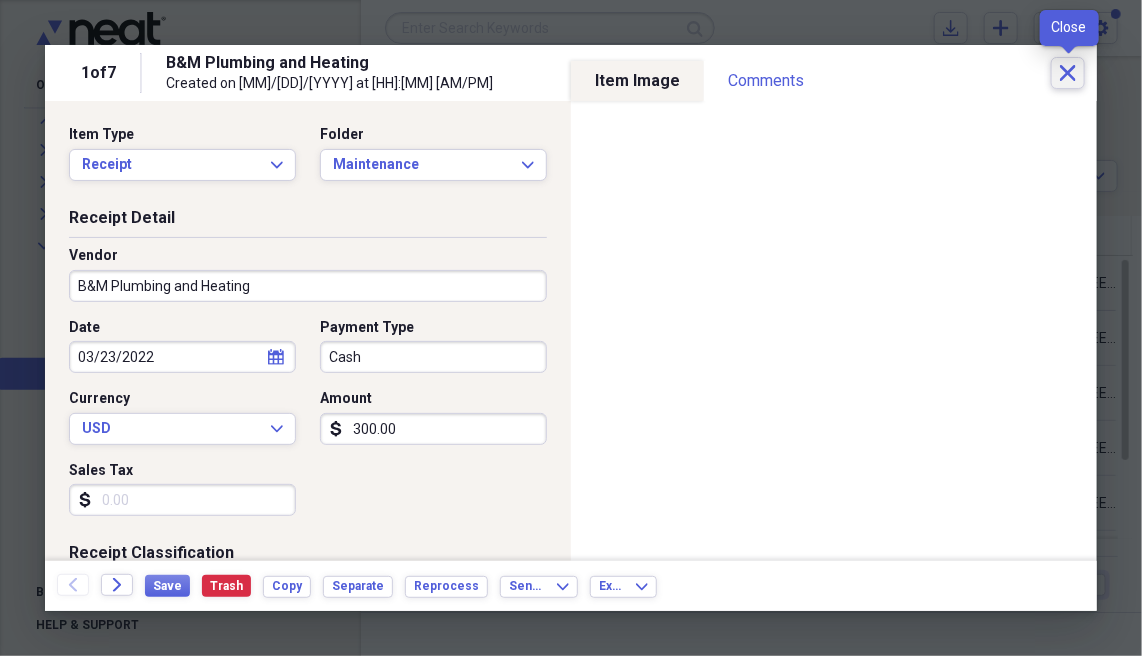 click on "Close" at bounding box center [1068, 73] 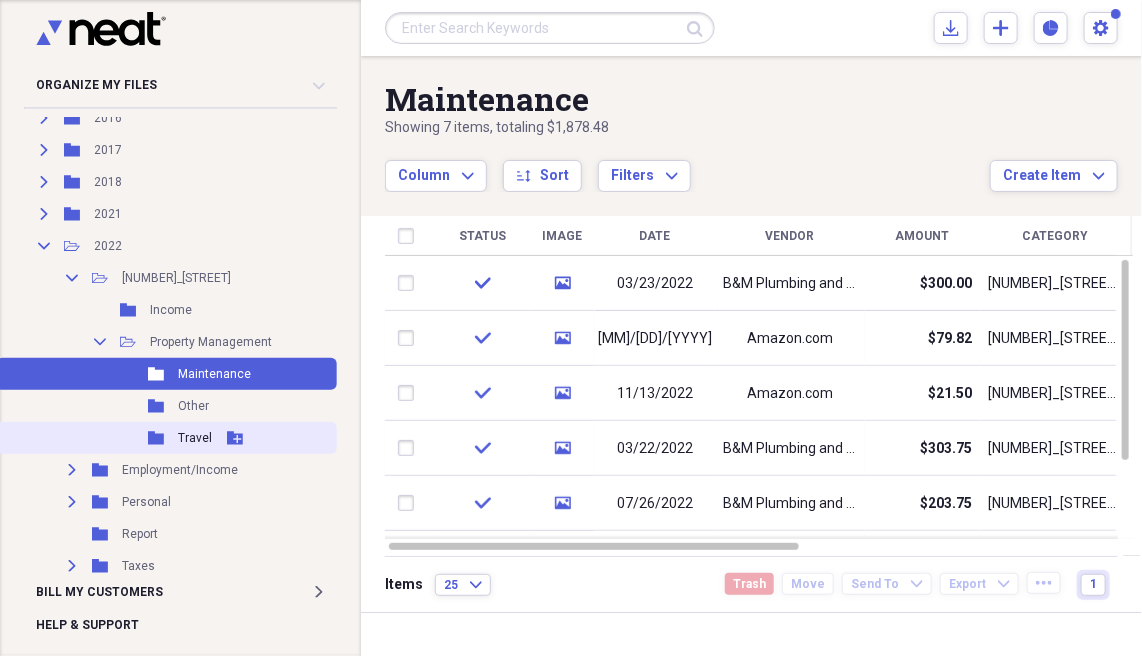 click on "Travel" at bounding box center (195, 438) 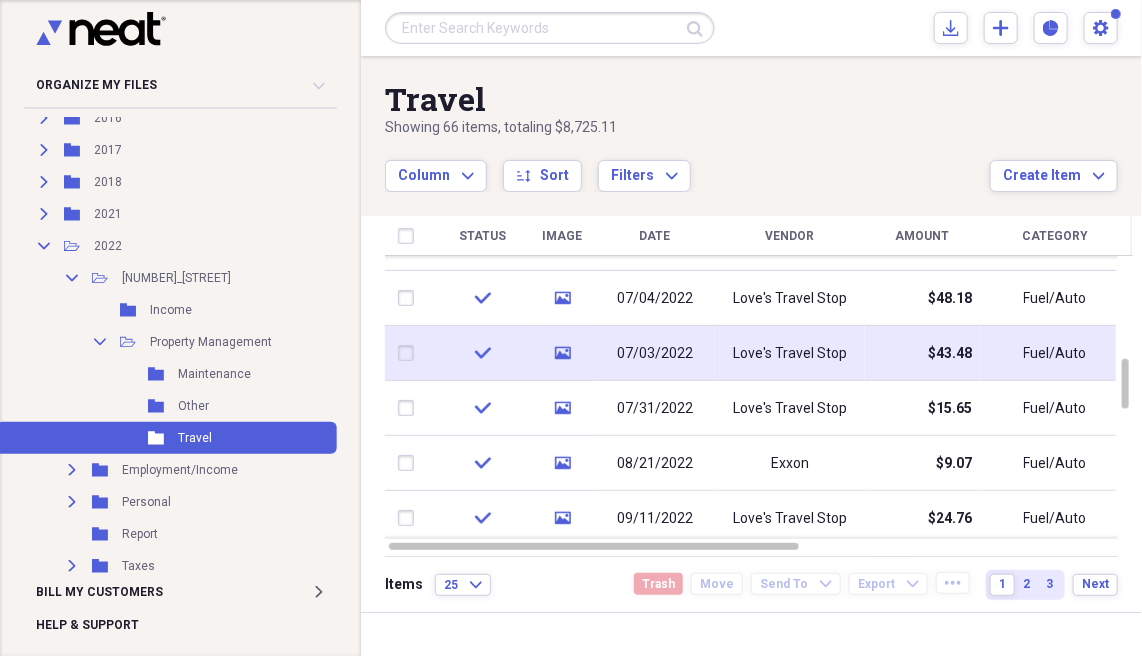 click on "07/03/2022" at bounding box center (655, 354) 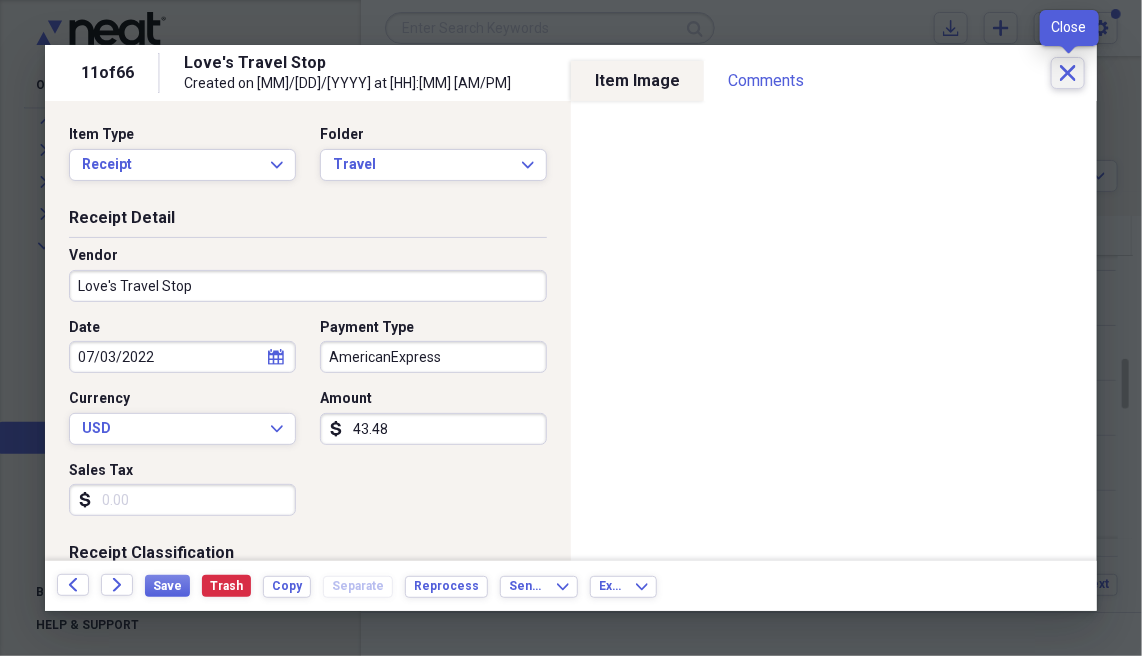 click 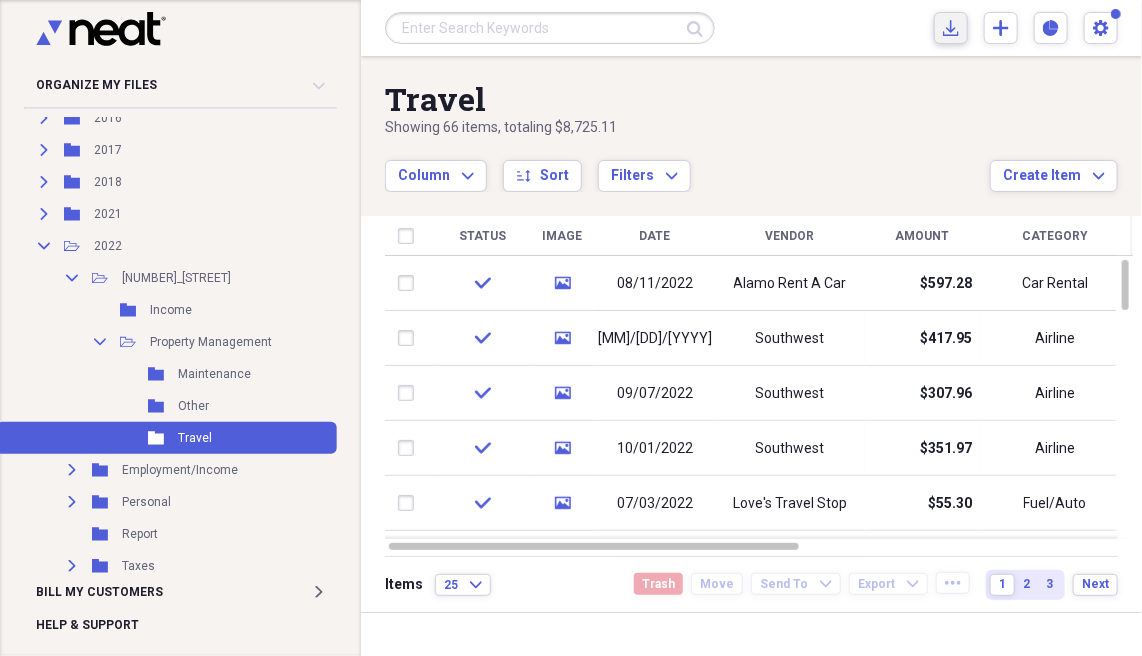 click 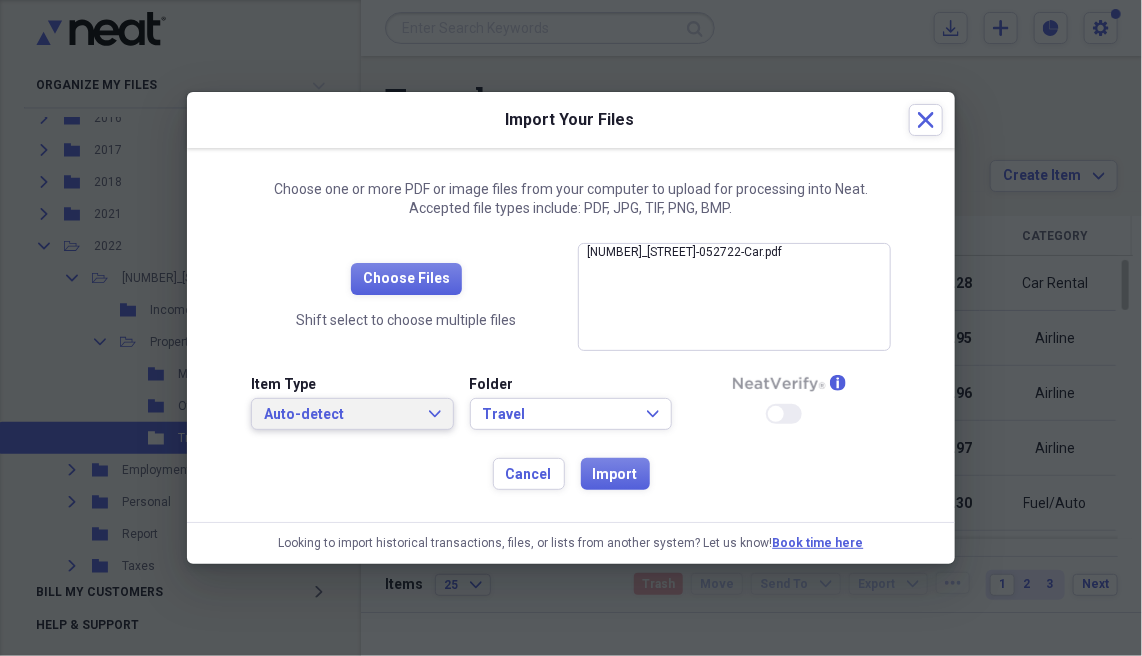 click 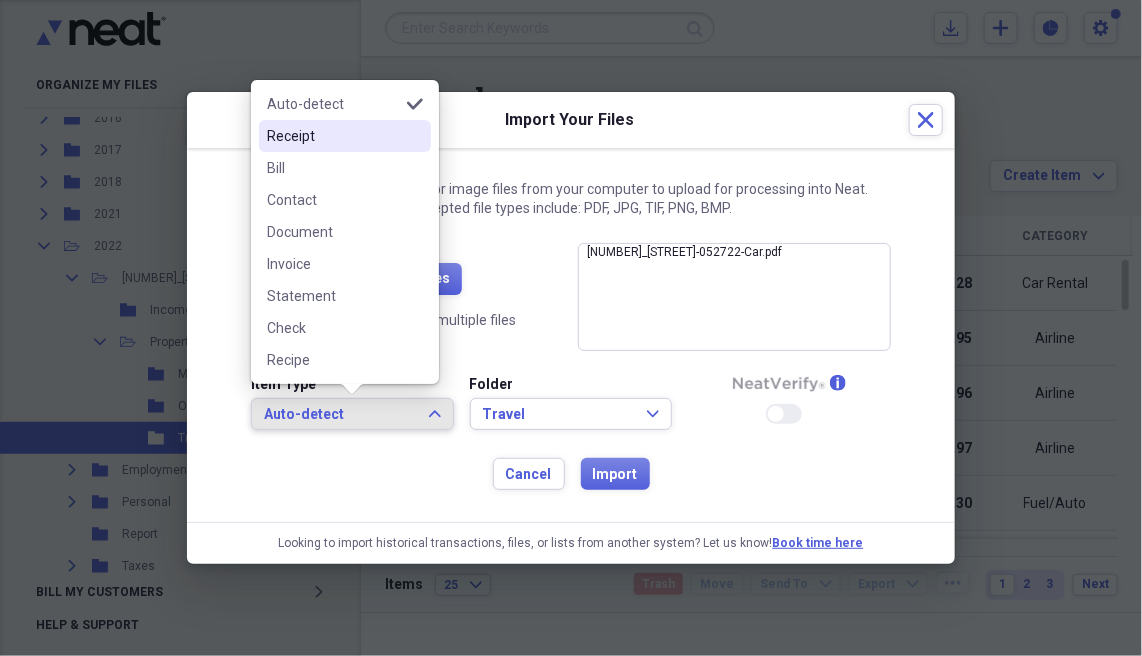 click on "Receipt" at bounding box center (333, 136) 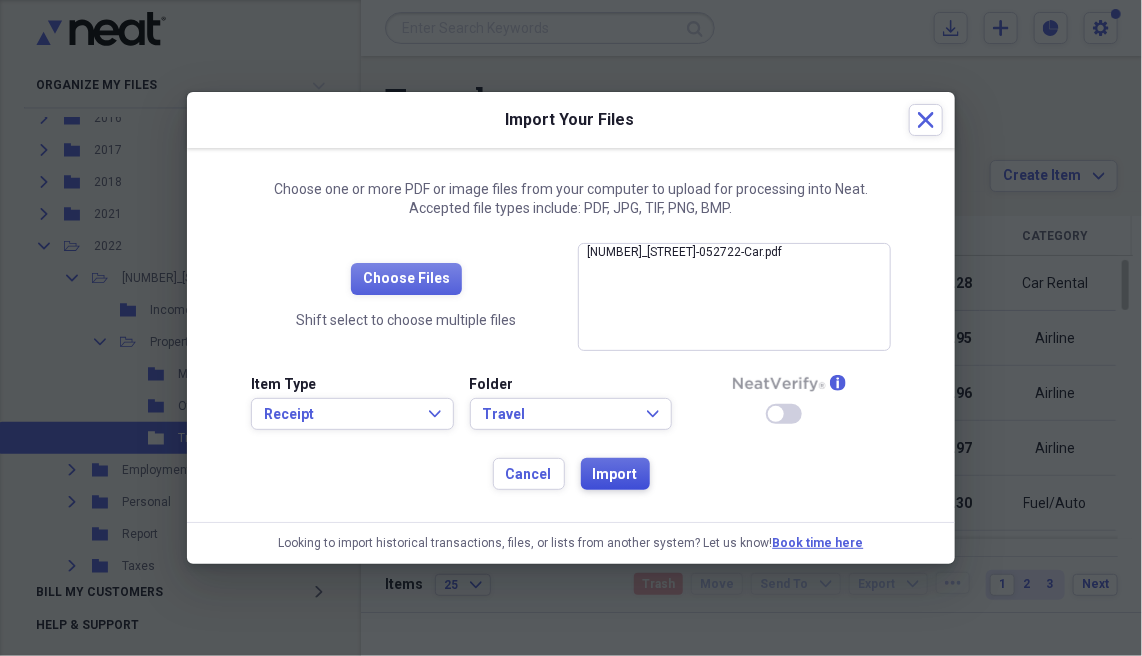 click on "Import" at bounding box center (615, 475) 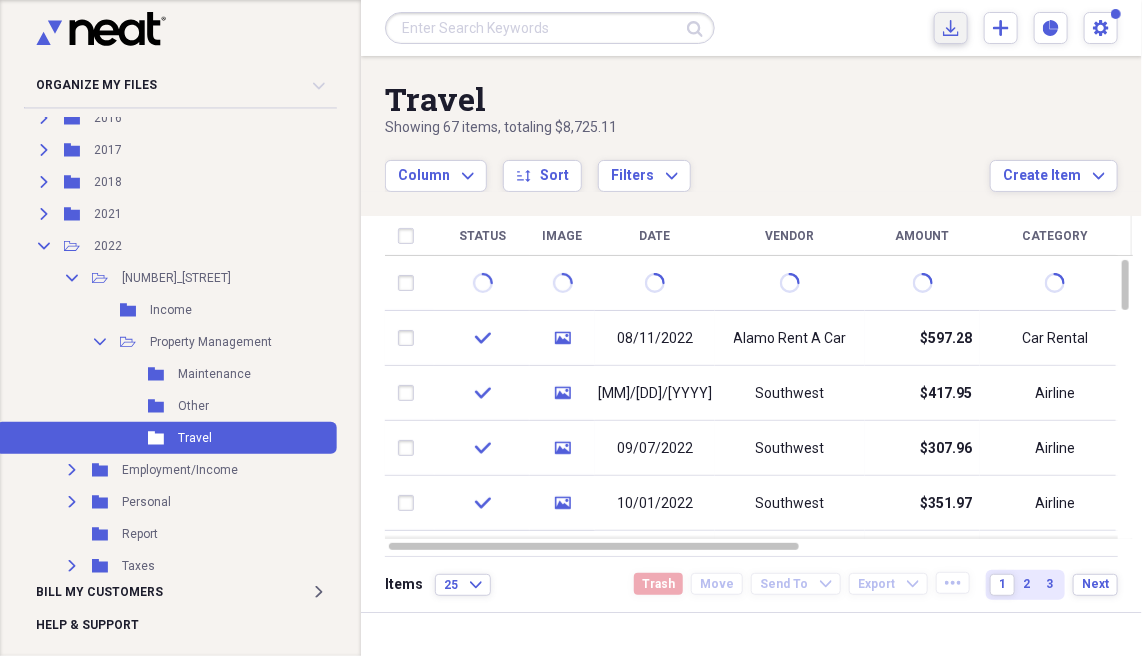 click on "Import" 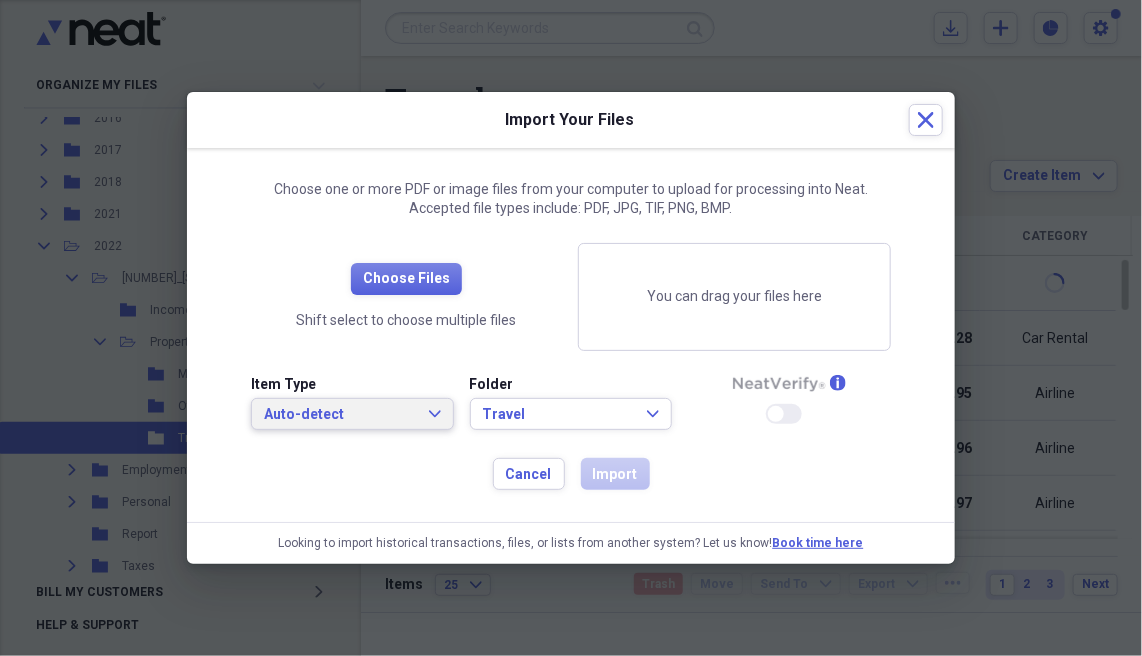 click on "Expand" 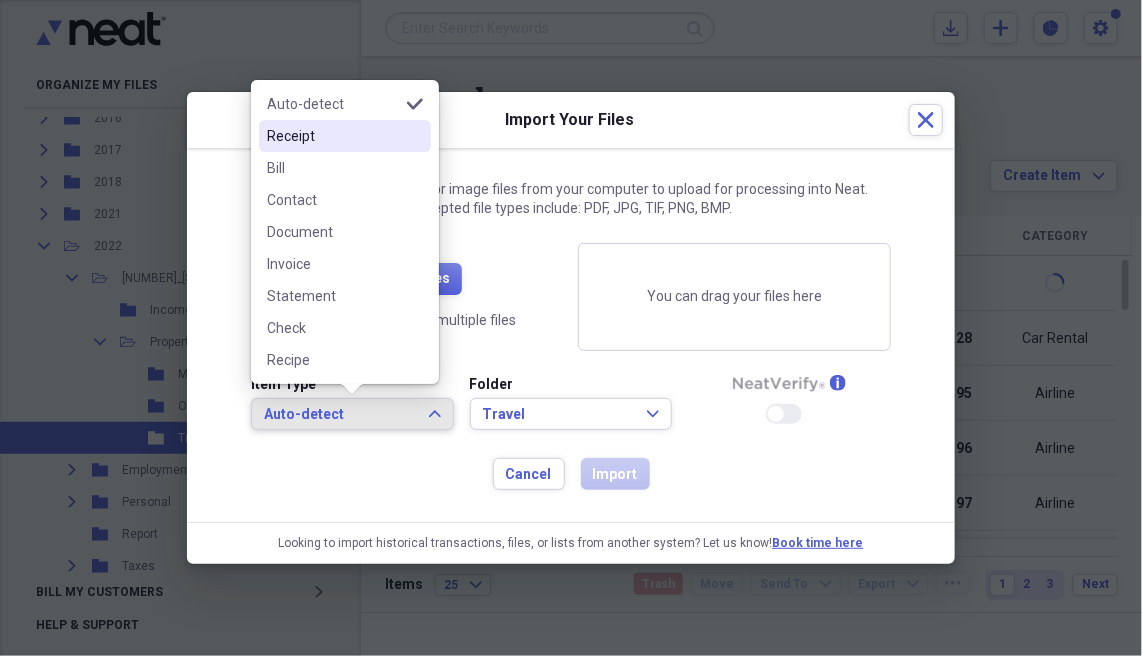 click on "Receipt" at bounding box center (333, 136) 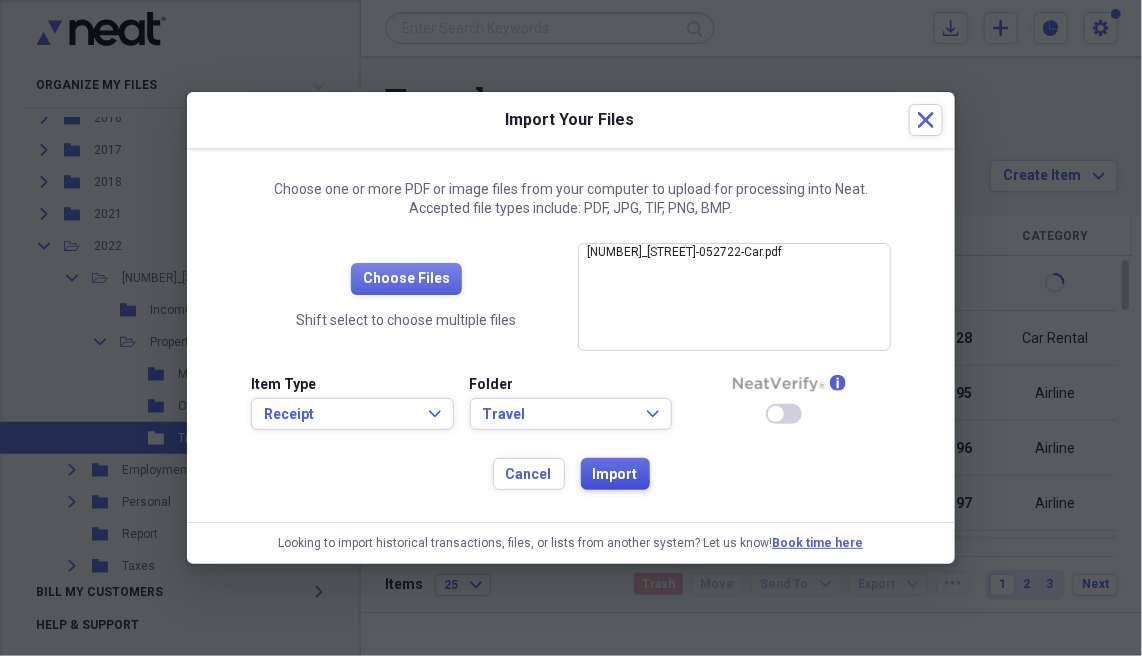 click on "Import" at bounding box center [615, 475] 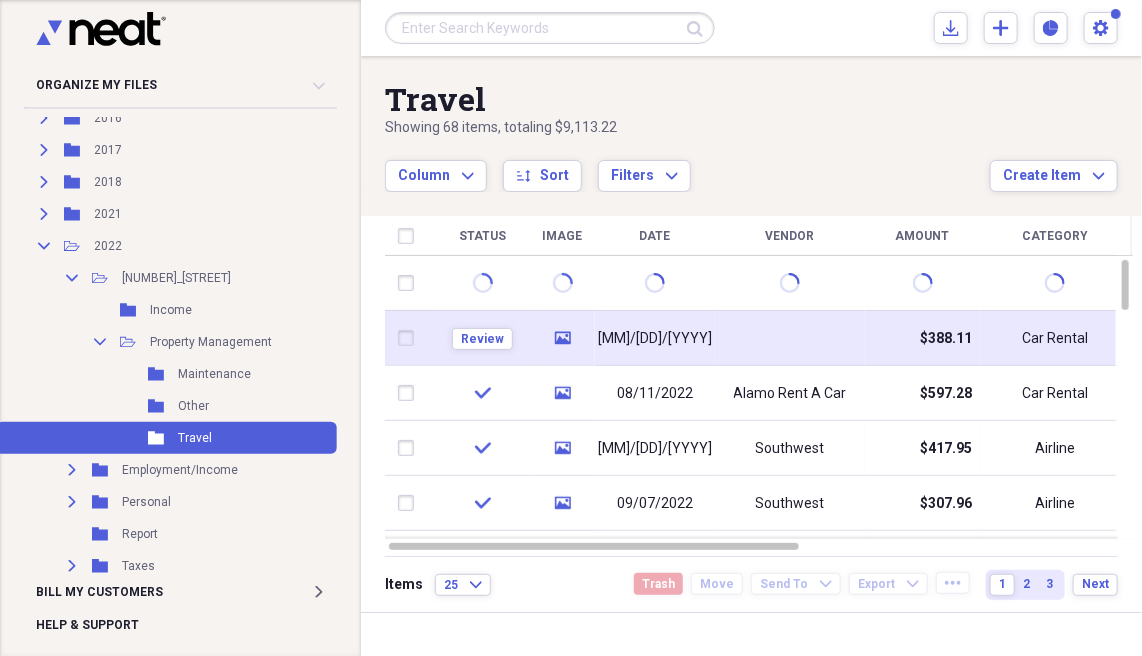 click on "[MM]/[DD]/[YYYY]" at bounding box center (655, 339) 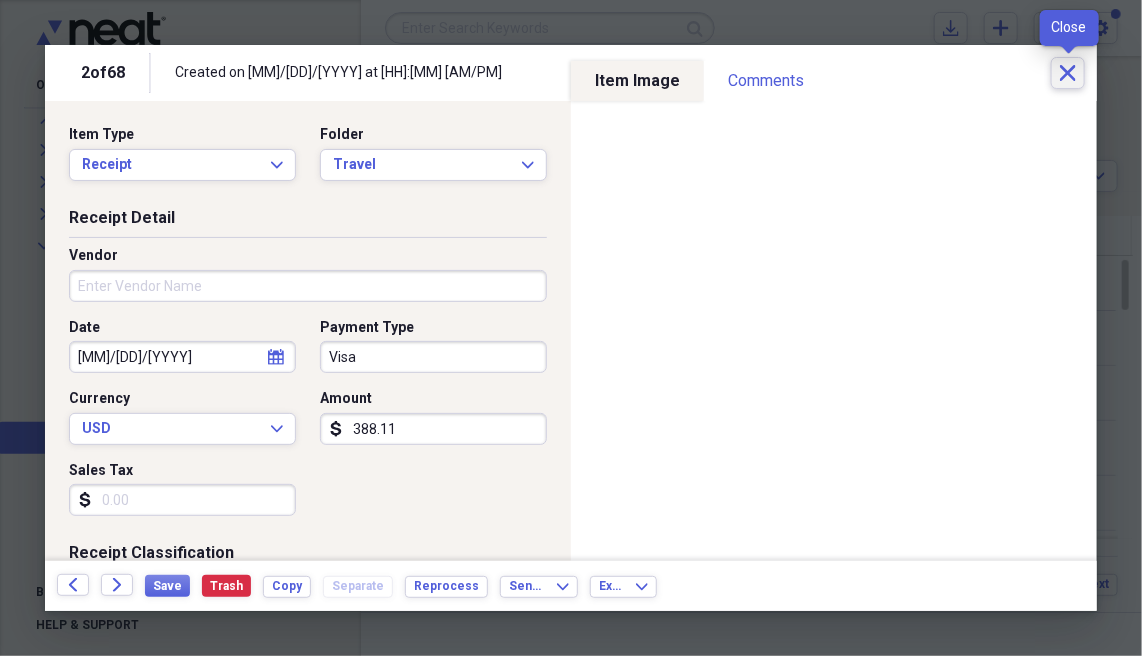 click on "Close" 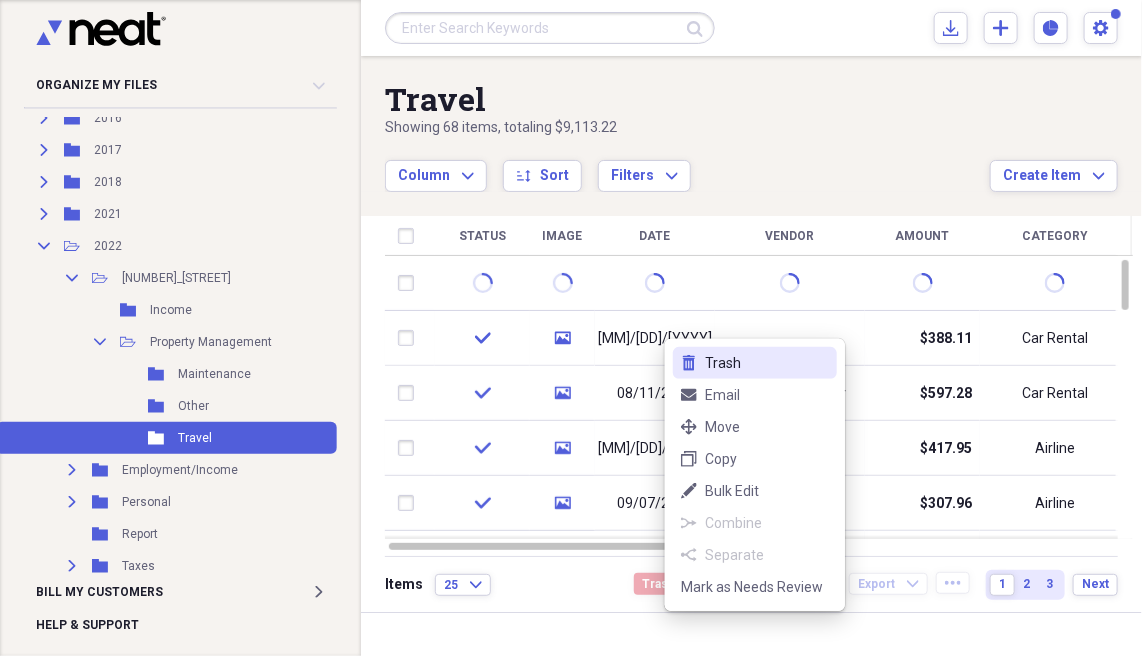 click on "Trash" at bounding box center (767, 363) 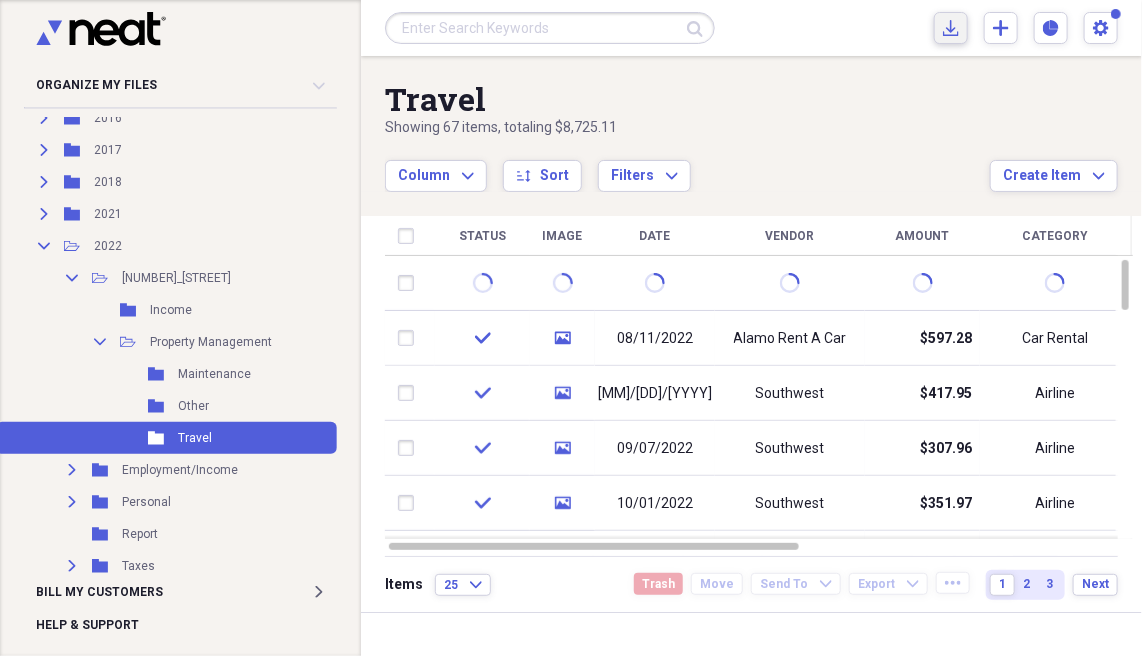 click on "Import" 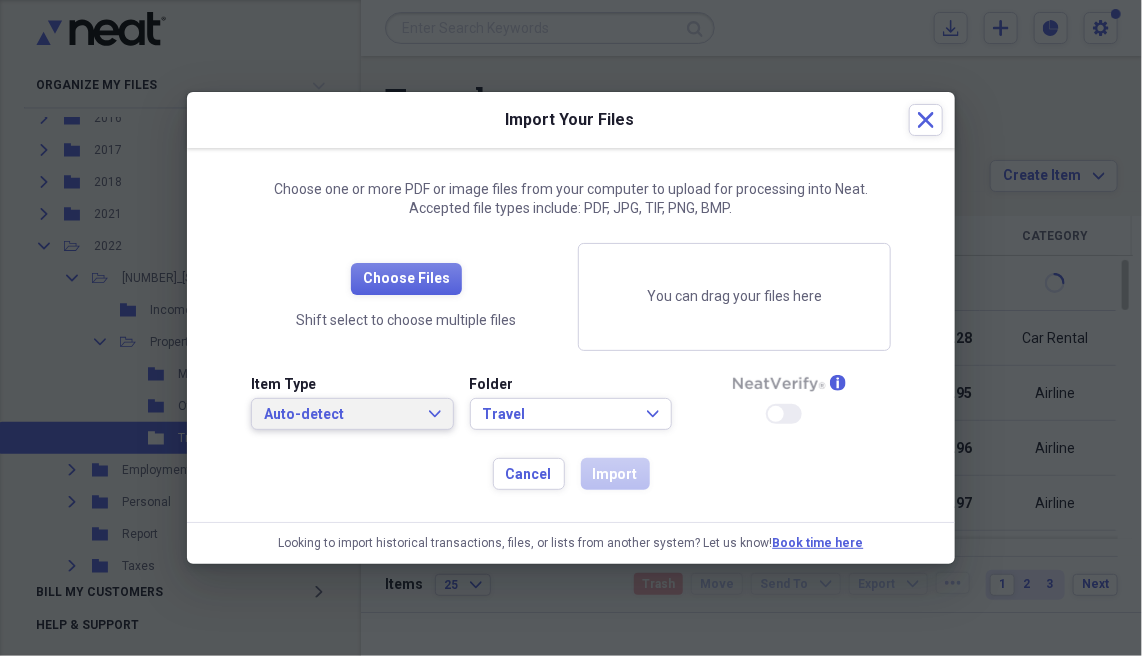 click on "Expand" 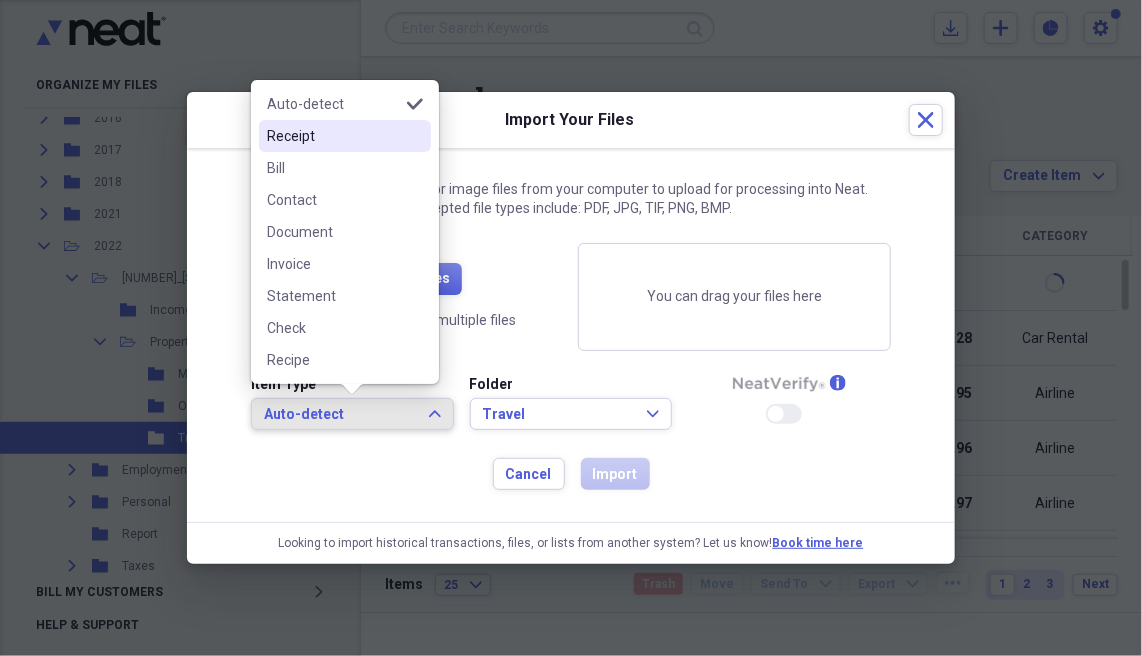 click on "Receipt" at bounding box center [333, 136] 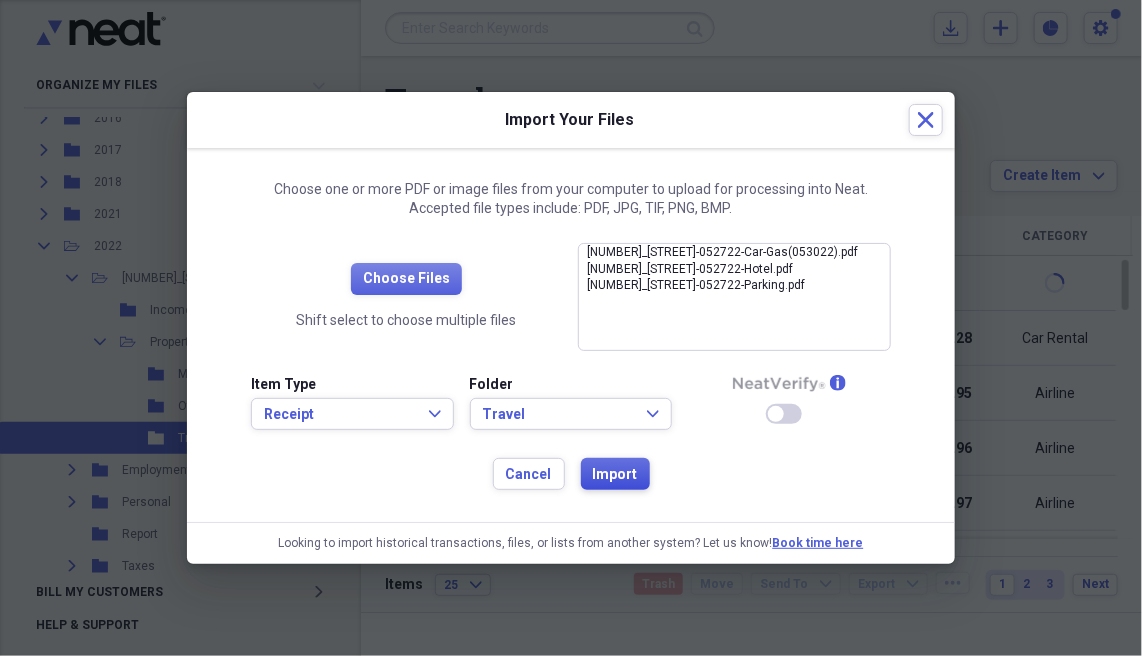 click on "Import" at bounding box center [615, 475] 